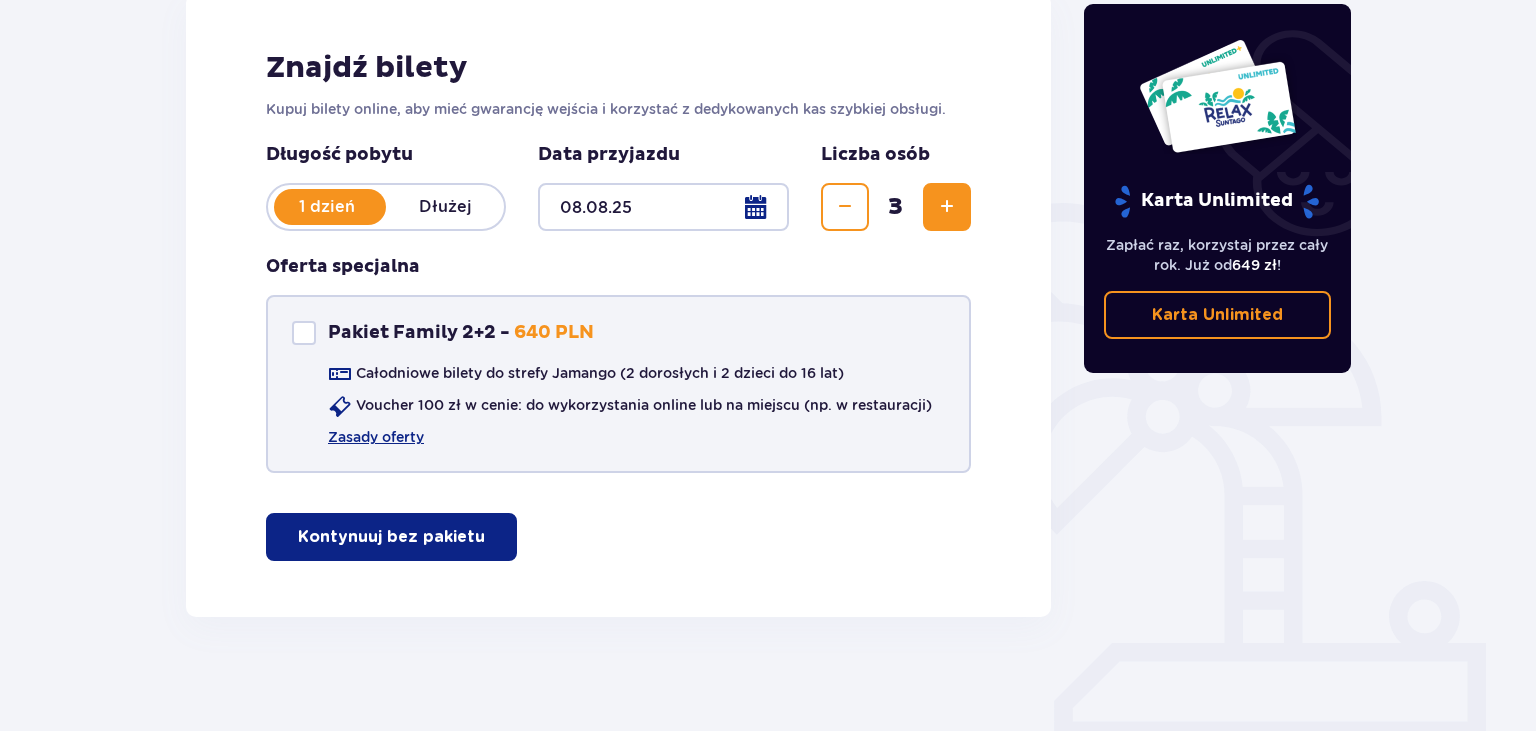 scroll, scrollTop: 298, scrollLeft: 0, axis: vertical 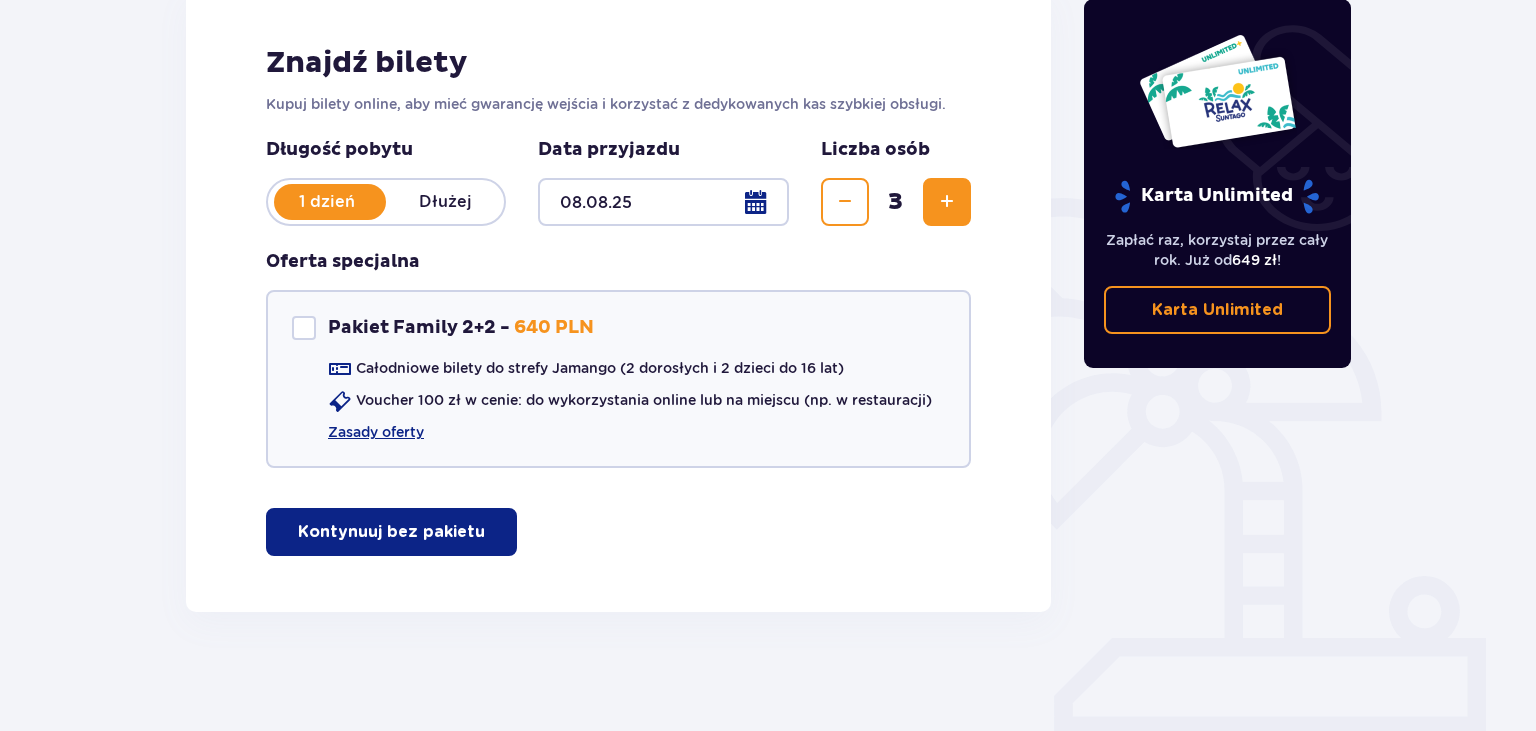 click at bounding box center [489, 532] 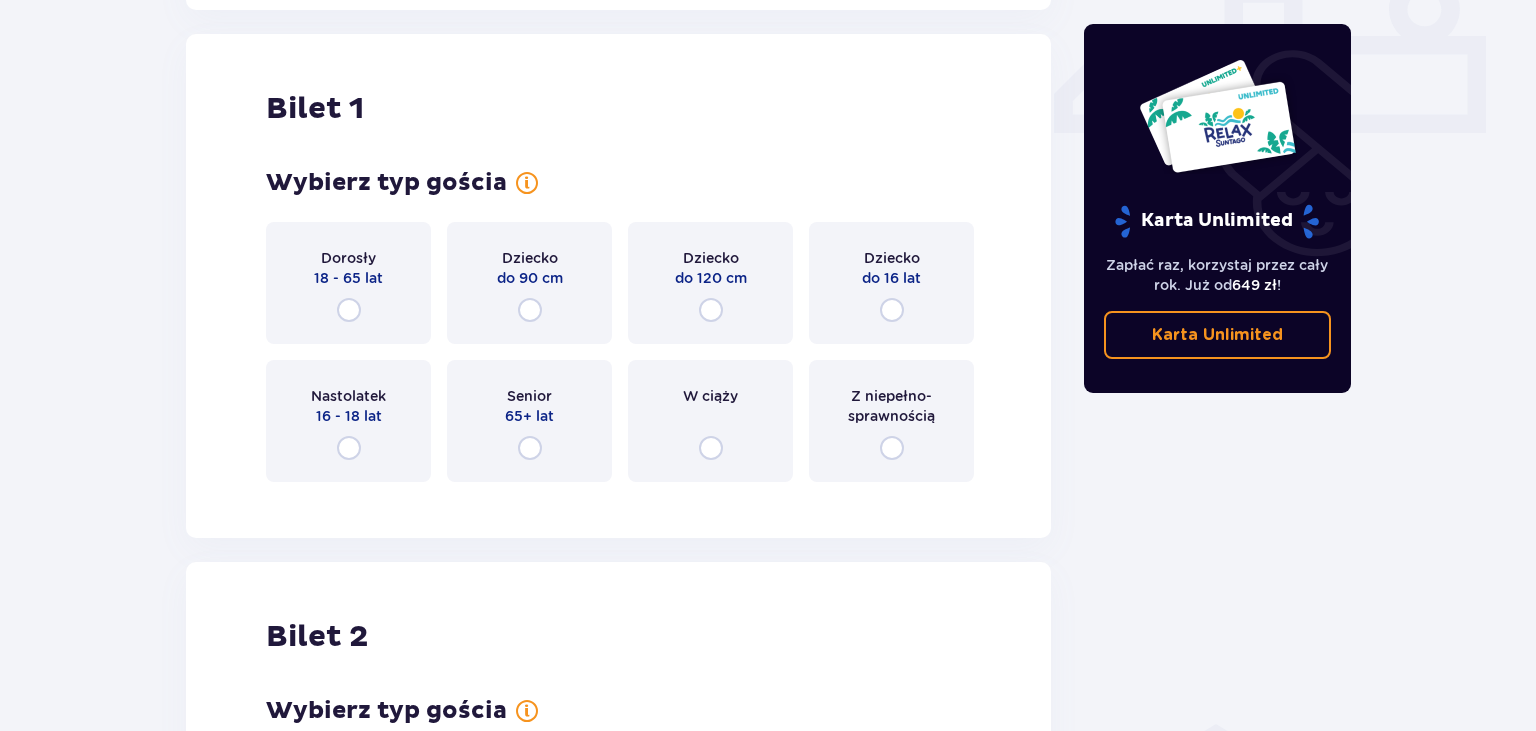 scroll, scrollTop: 908, scrollLeft: 0, axis: vertical 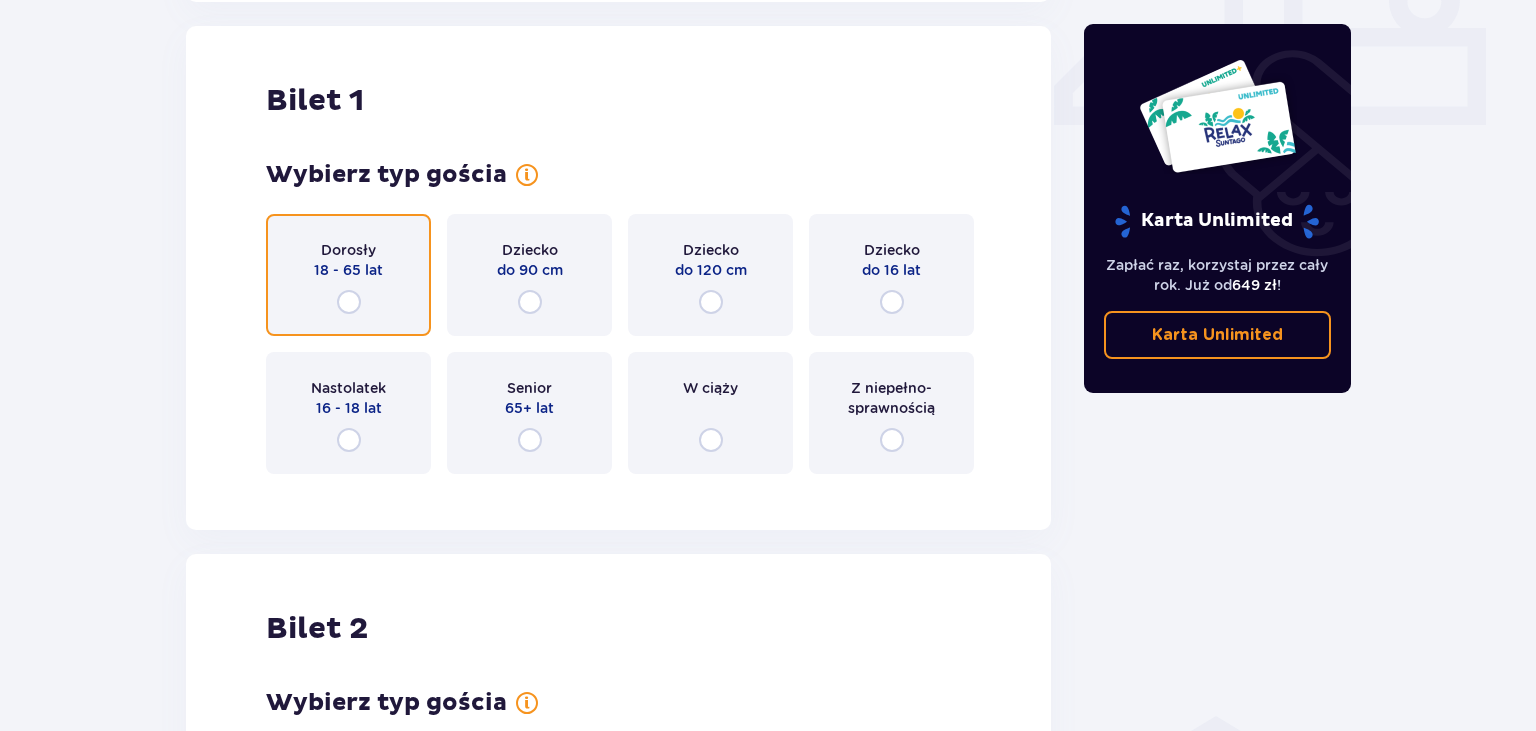 click at bounding box center [349, 302] 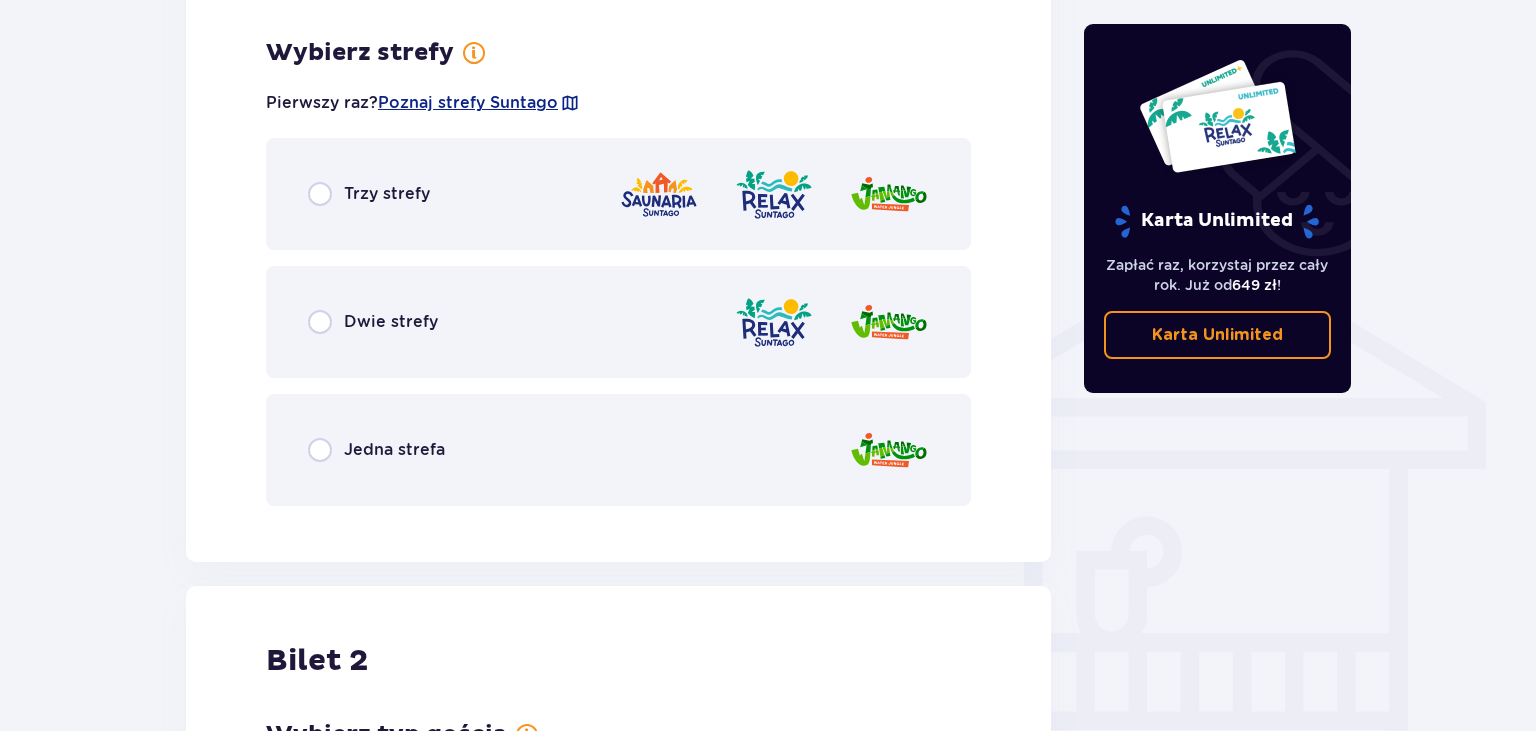 scroll, scrollTop: 1396, scrollLeft: 0, axis: vertical 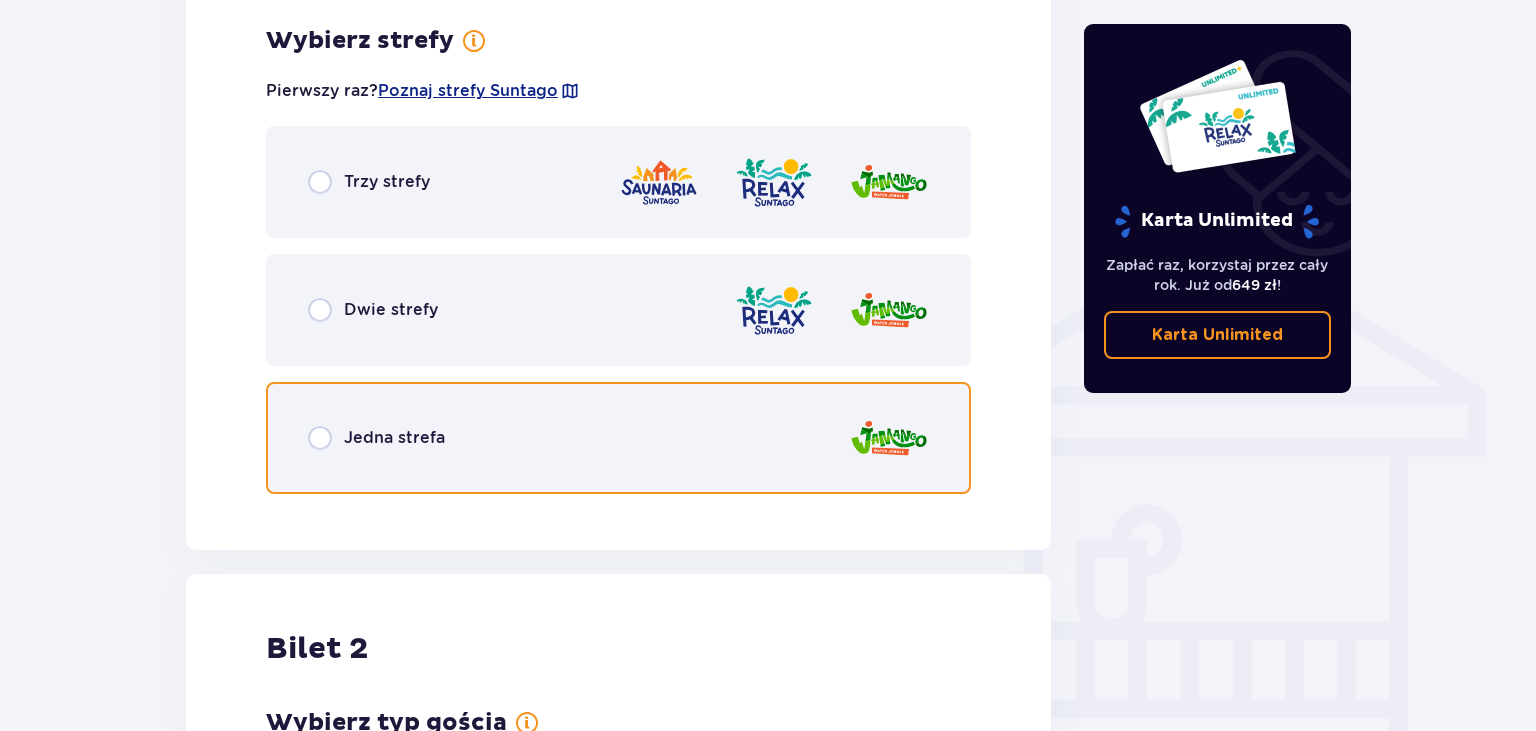 click at bounding box center (320, 438) 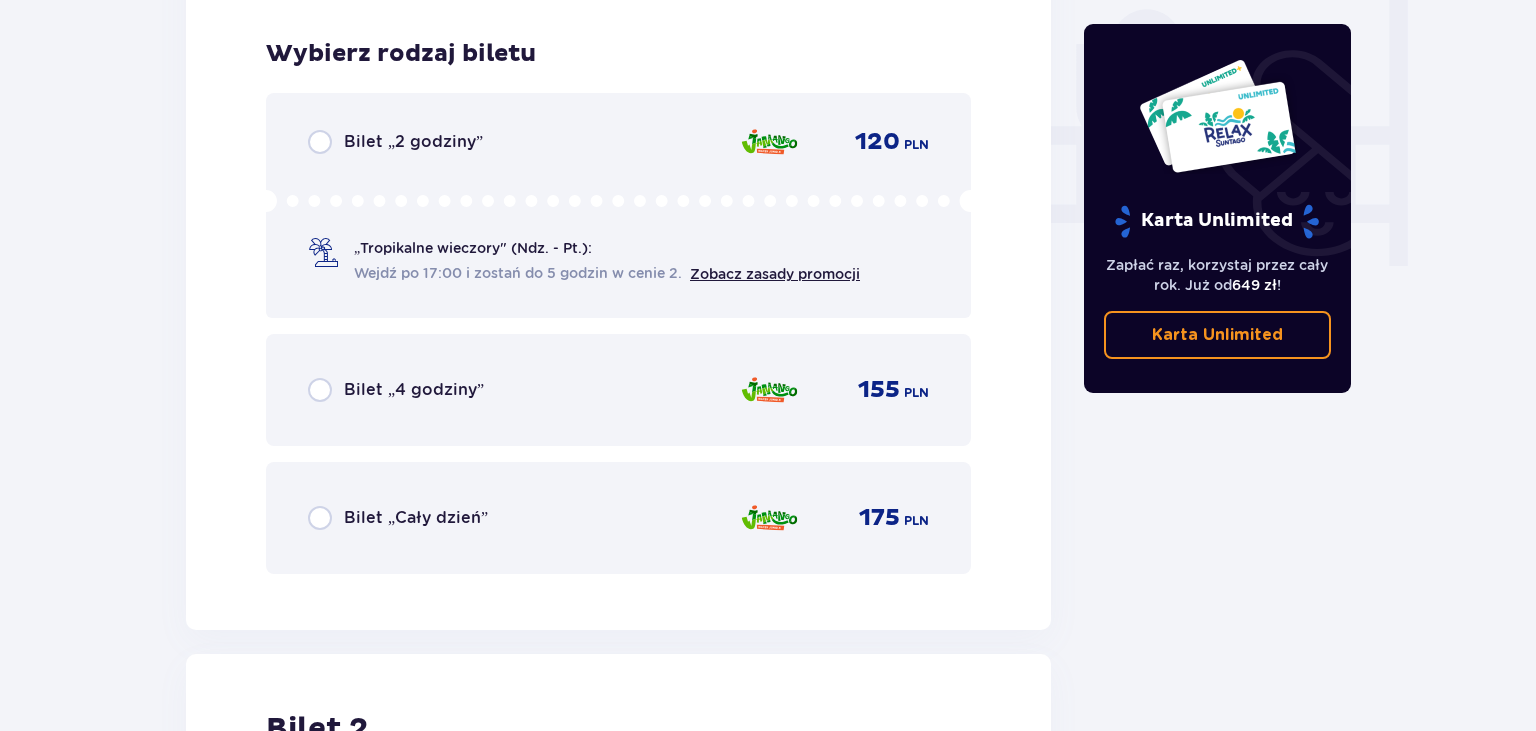 scroll, scrollTop: 1904, scrollLeft: 0, axis: vertical 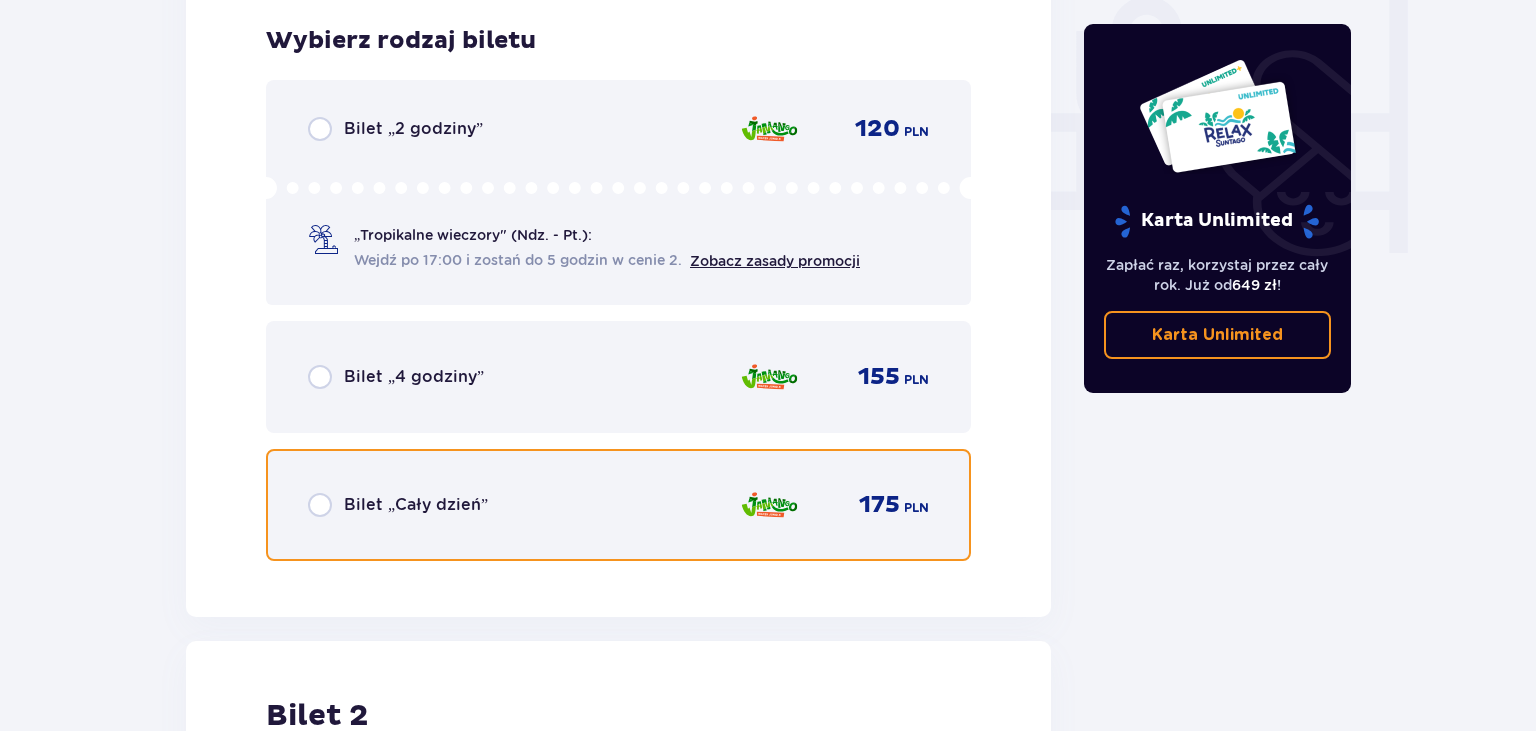 click at bounding box center [320, 505] 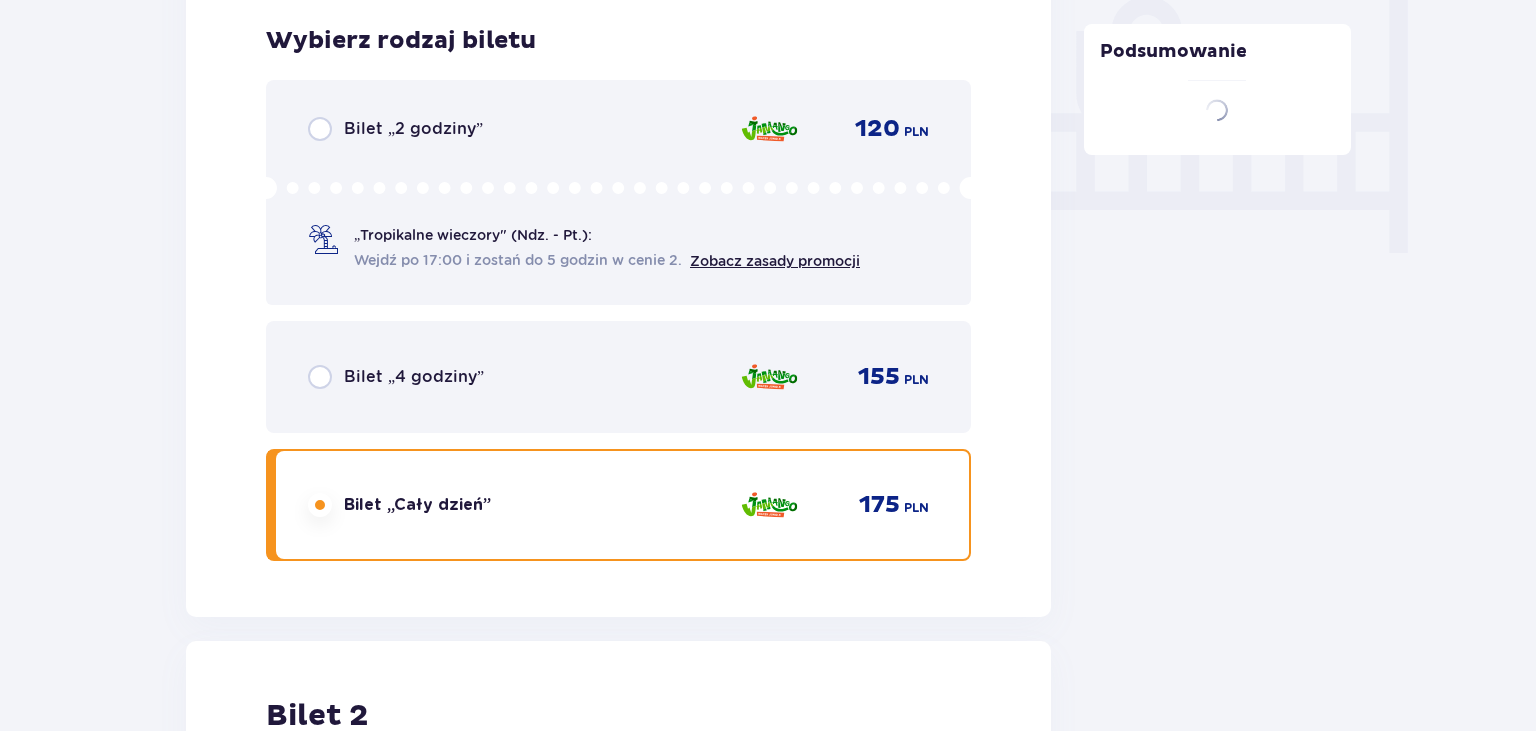 scroll, scrollTop: 2519, scrollLeft: 0, axis: vertical 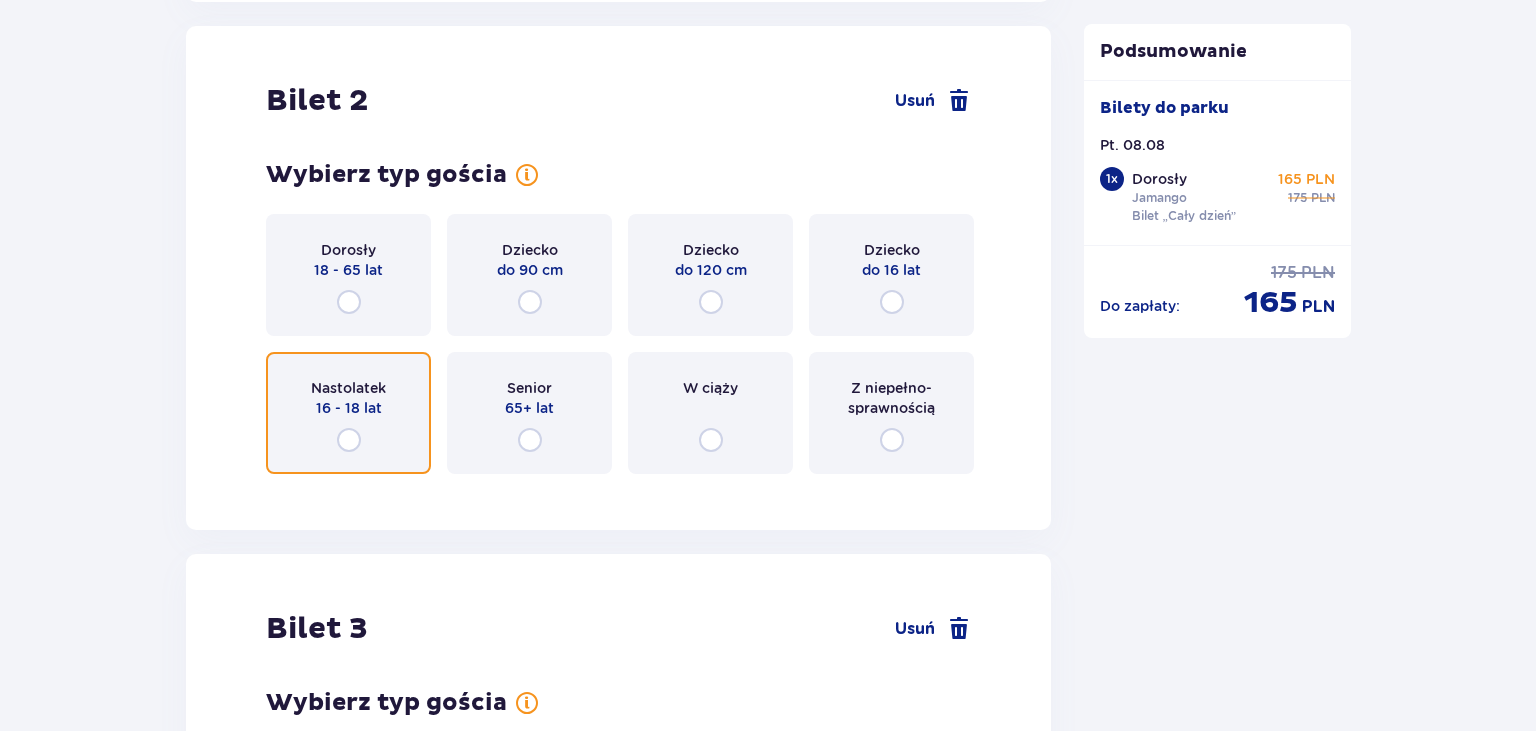 click at bounding box center (349, 440) 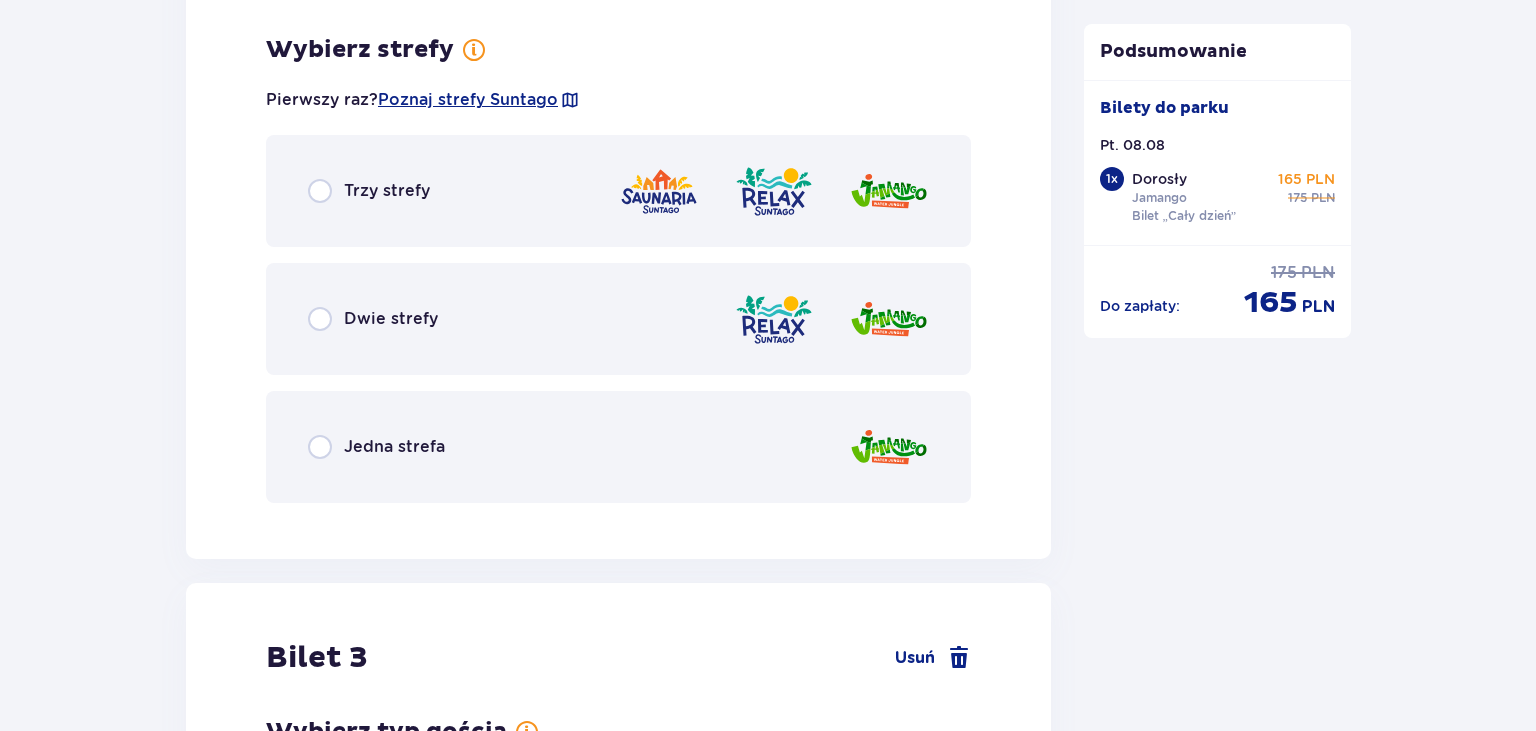 scroll, scrollTop: 3007, scrollLeft: 0, axis: vertical 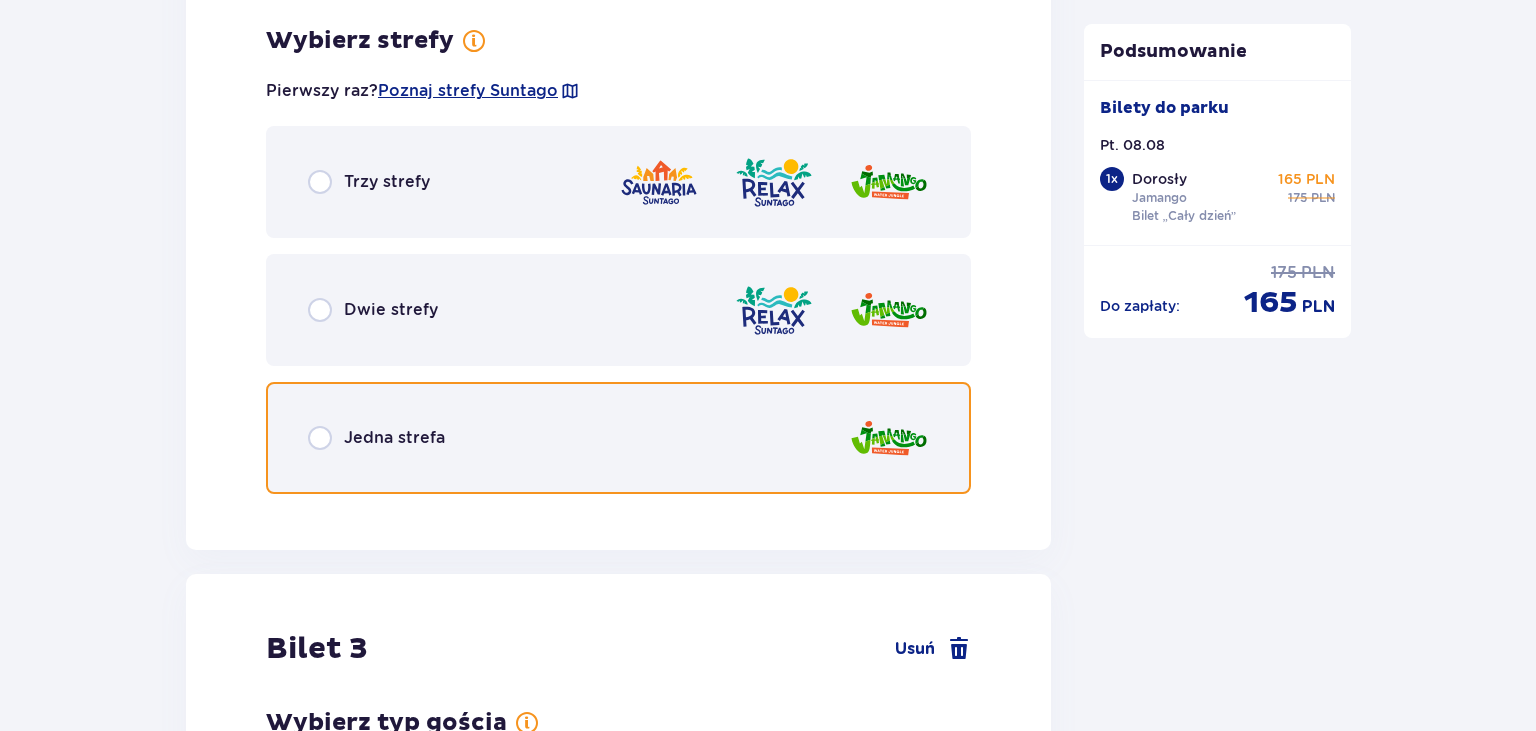 click at bounding box center (320, 438) 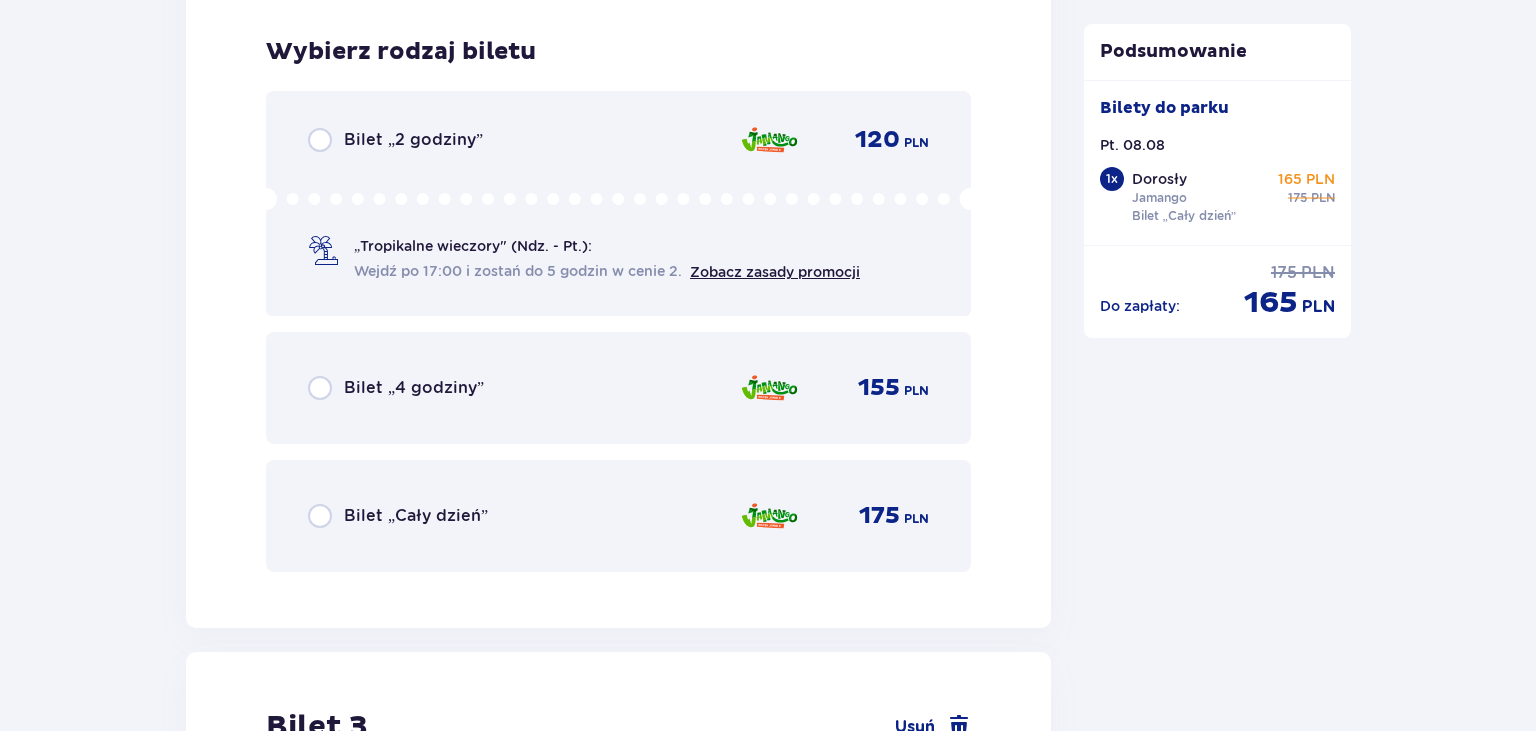 scroll, scrollTop: 3515, scrollLeft: 0, axis: vertical 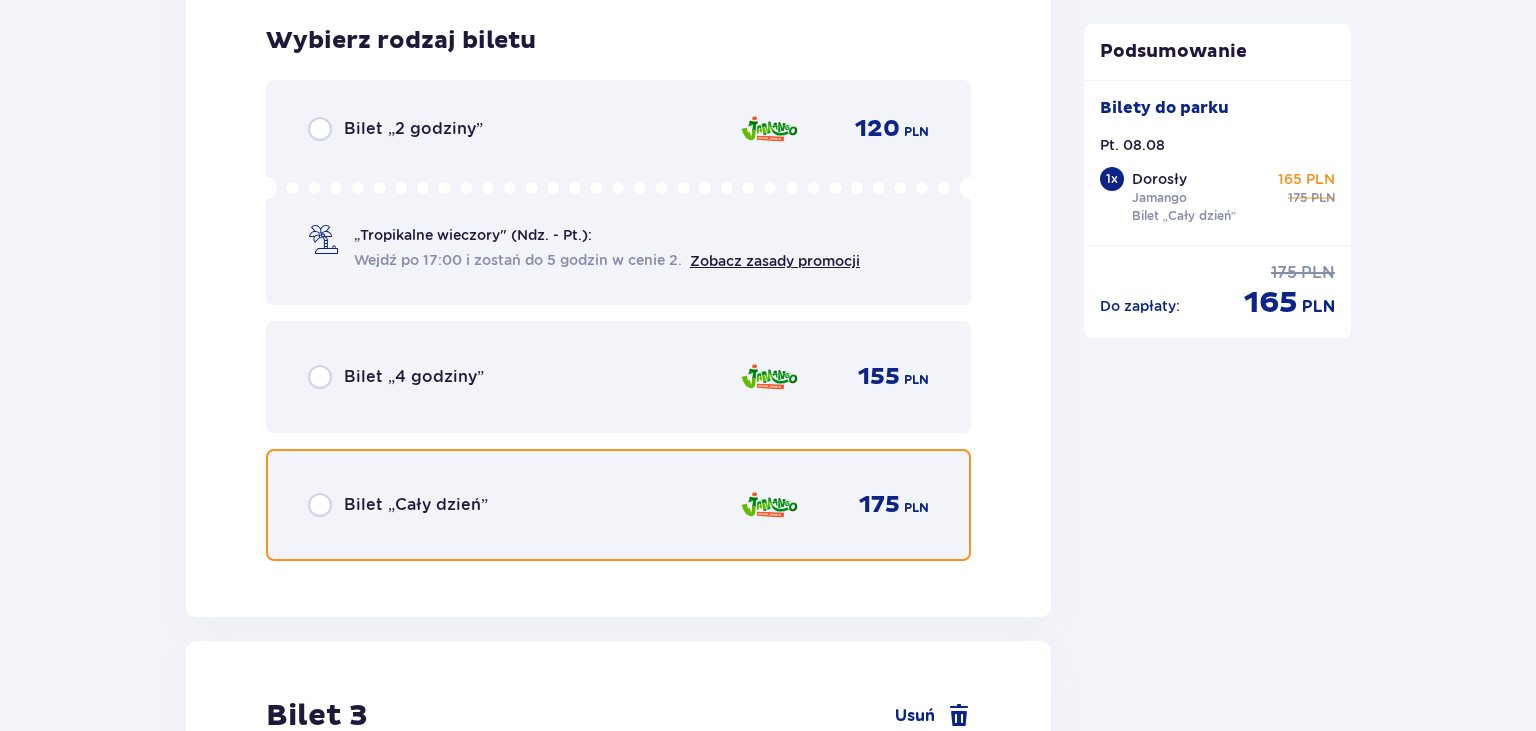 click at bounding box center [320, 505] 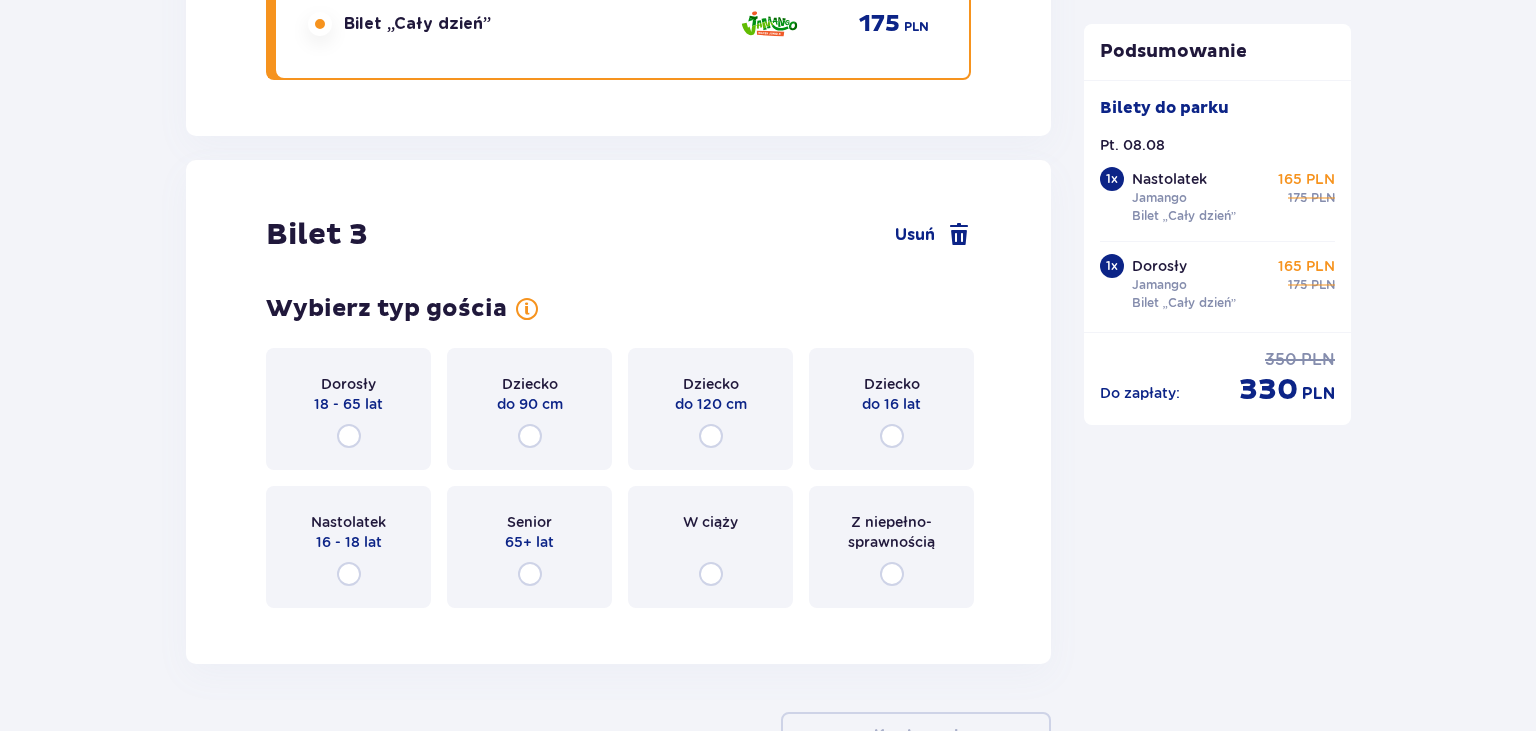 scroll, scrollTop: 4128, scrollLeft: 0, axis: vertical 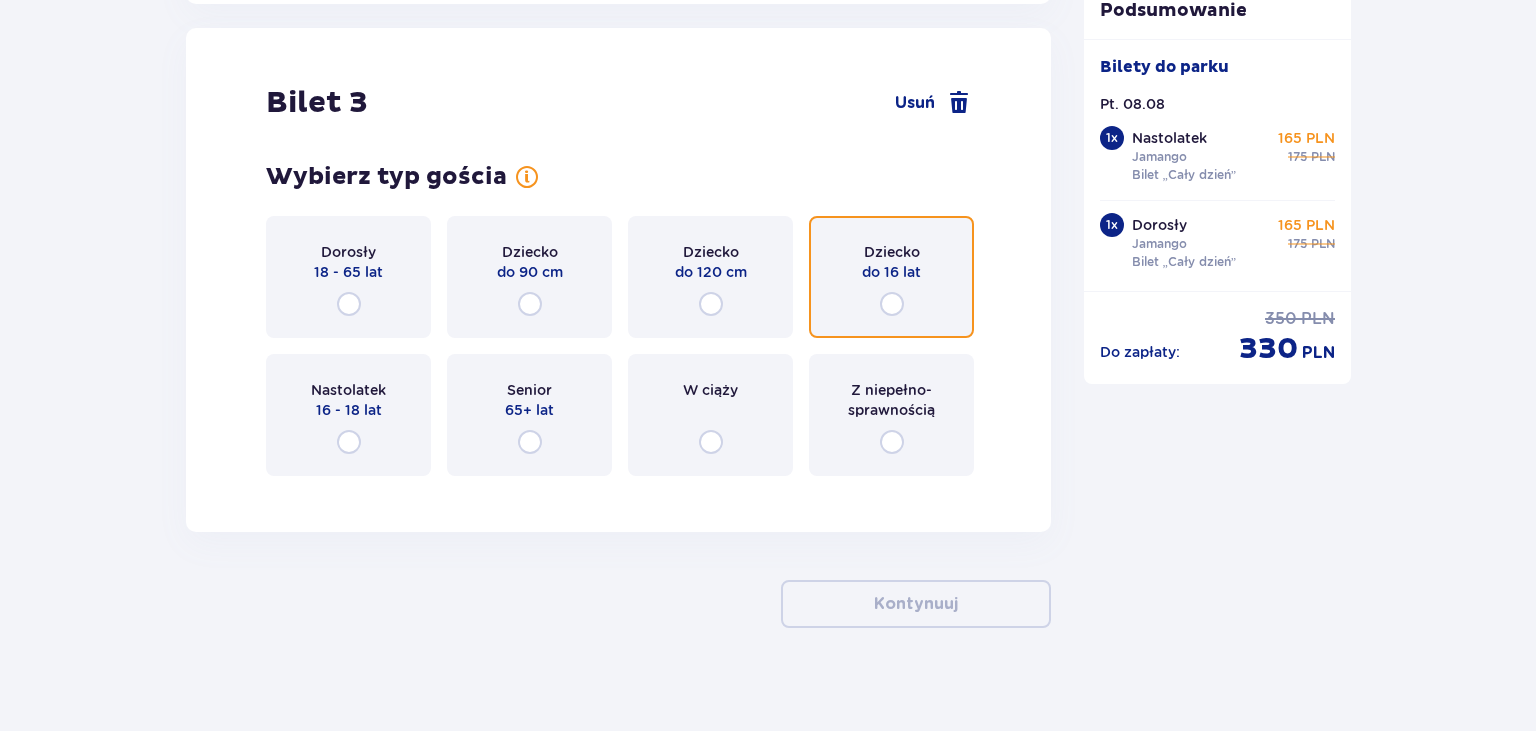 click at bounding box center [892, 304] 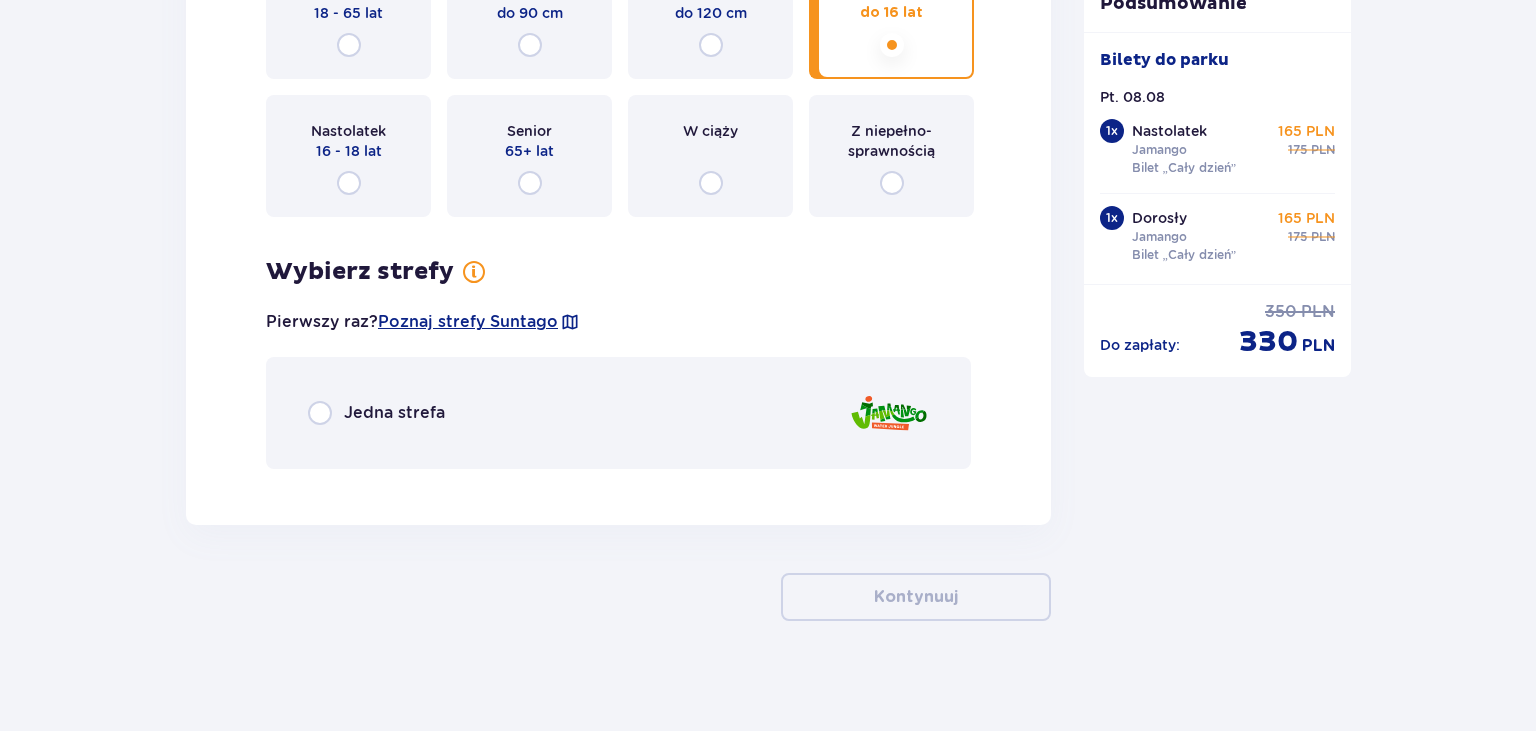 scroll, scrollTop: 4394, scrollLeft: 0, axis: vertical 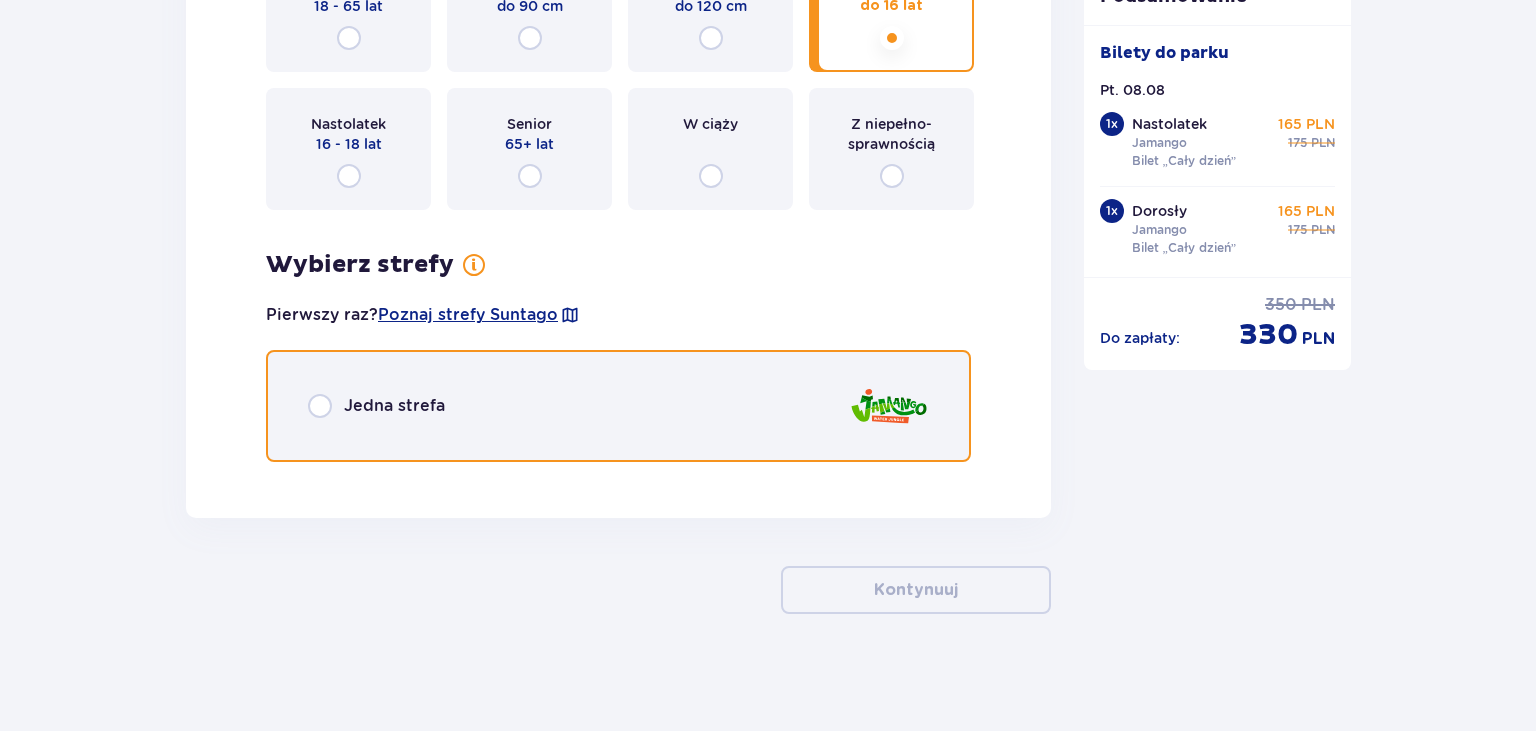 click at bounding box center (320, 406) 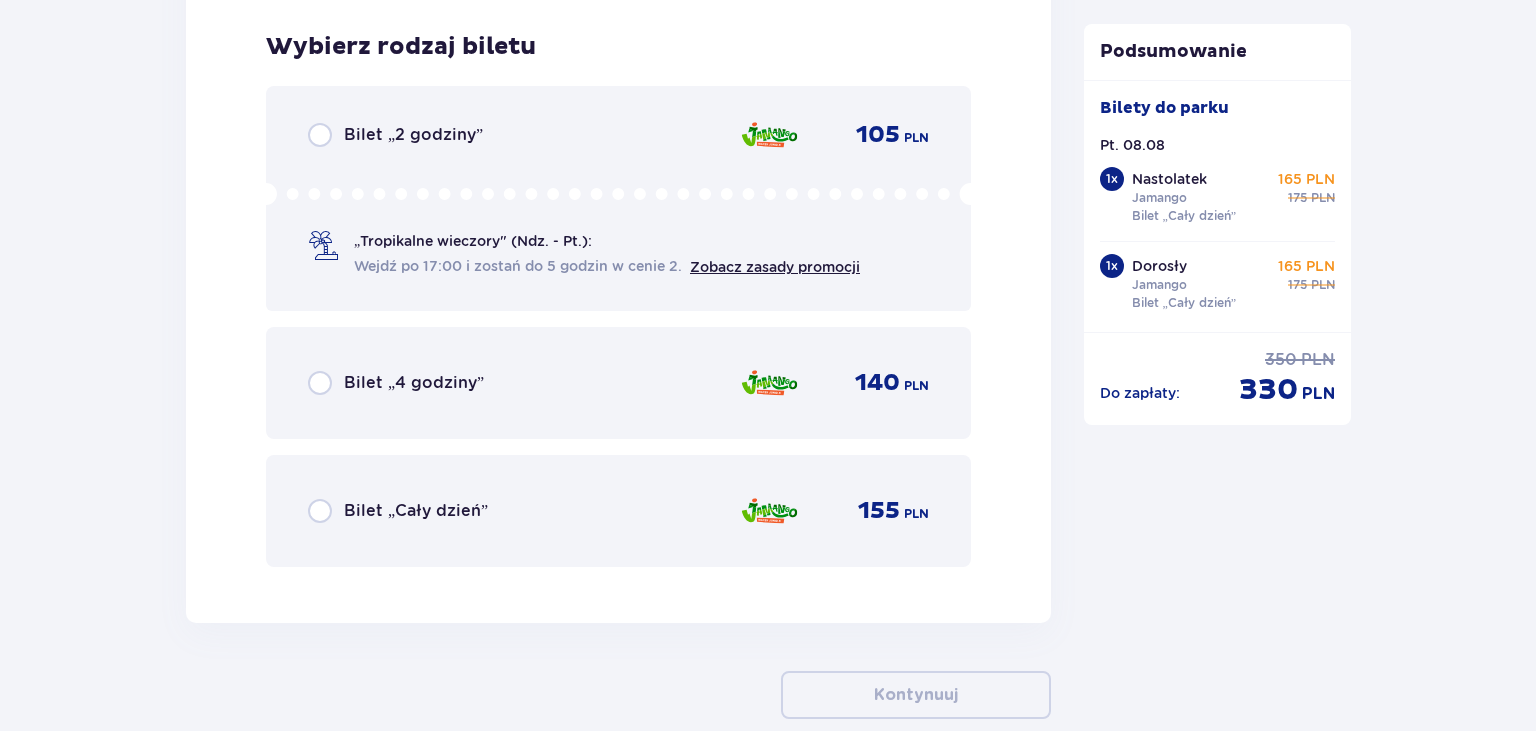 scroll, scrollTop: 4868, scrollLeft: 0, axis: vertical 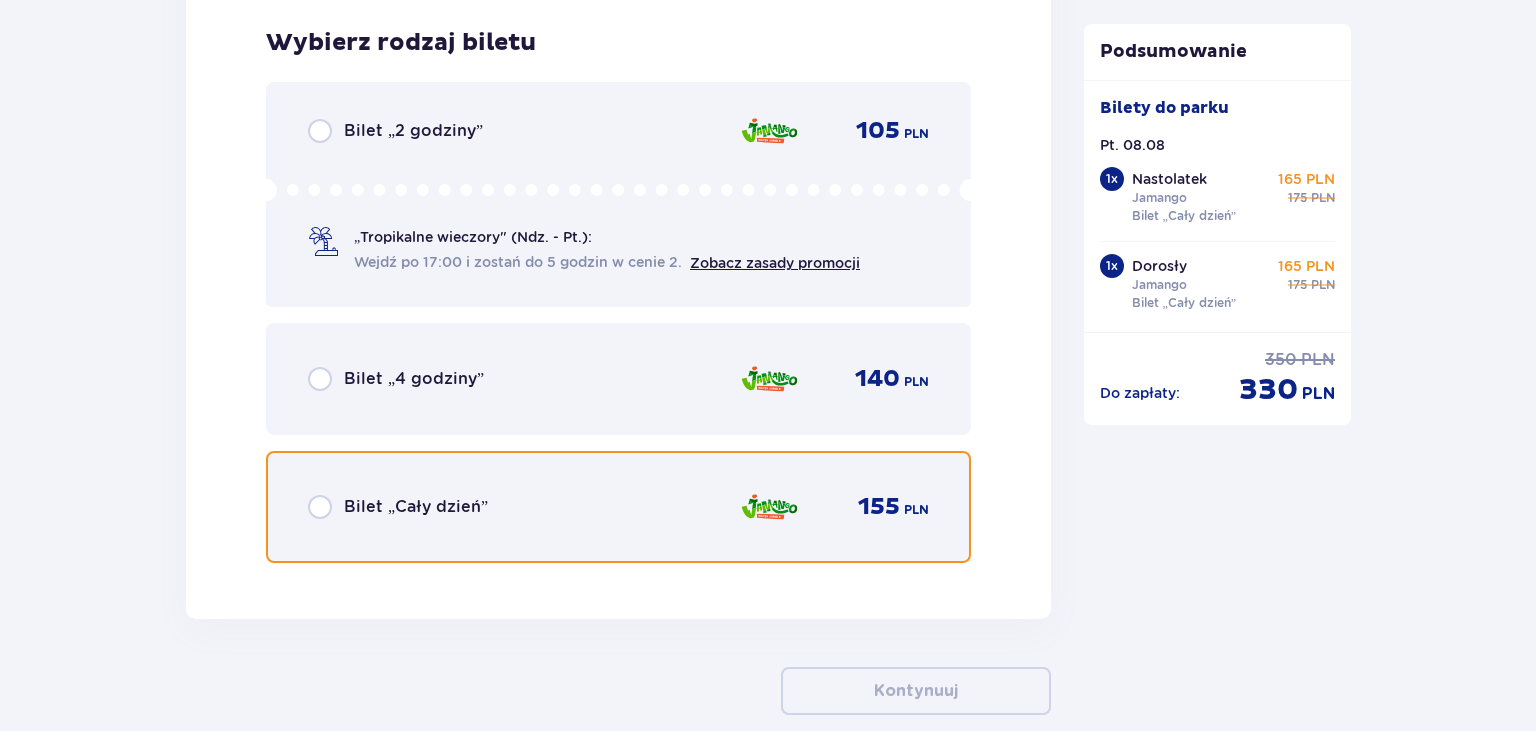 click at bounding box center (320, 507) 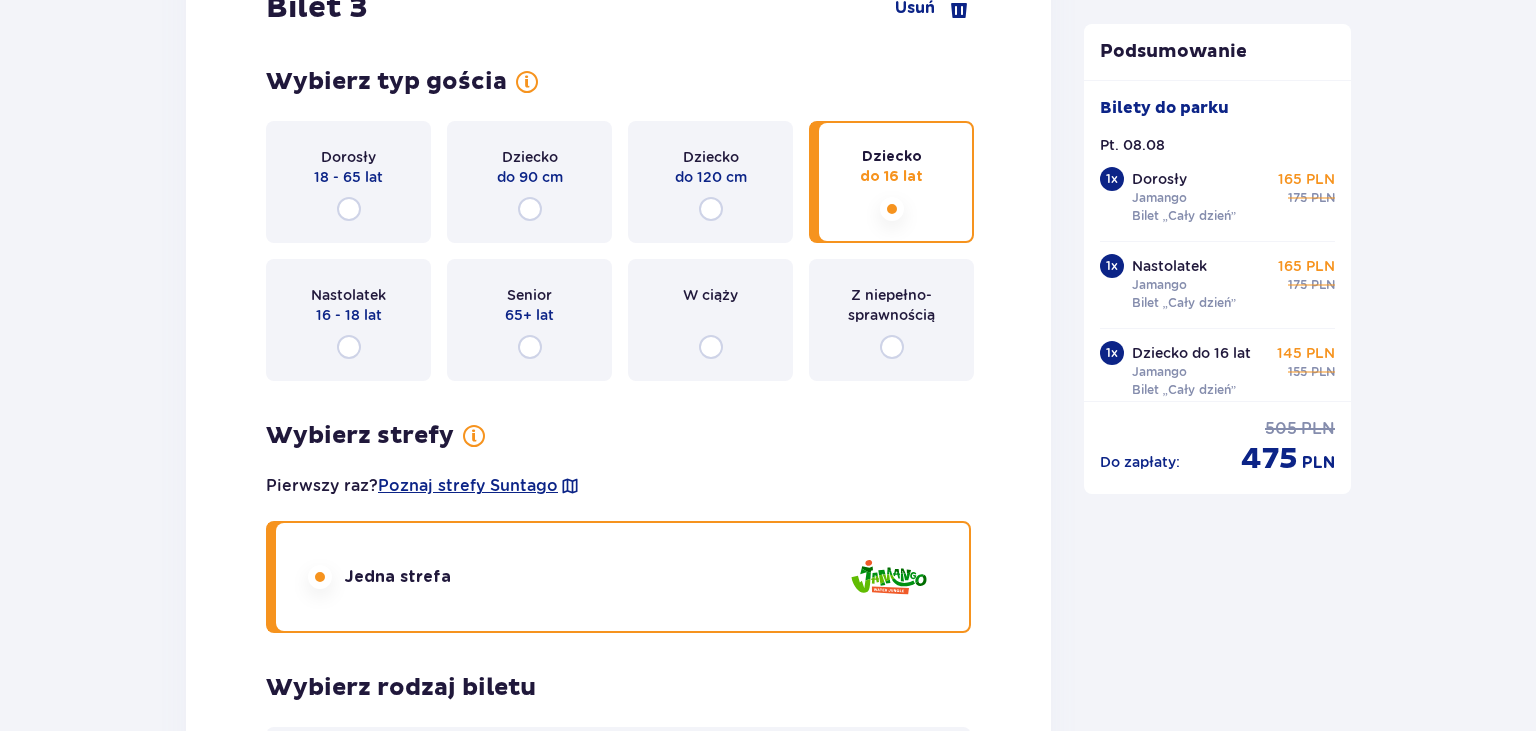 scroll, scrollTop: 4221, scrollLeft: 0, axis: vertical 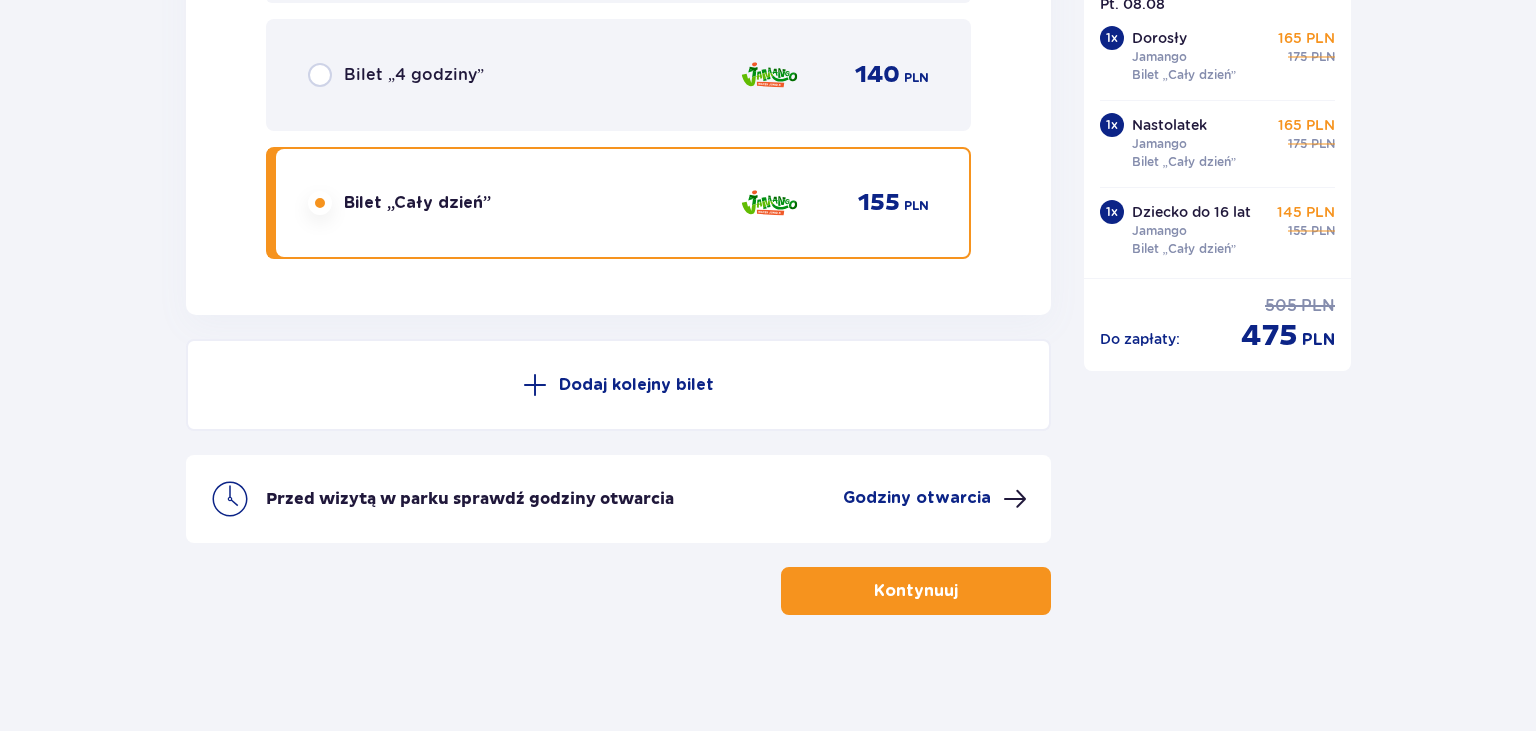 click on "Kontynuuj" at bounding box center (916, 591) 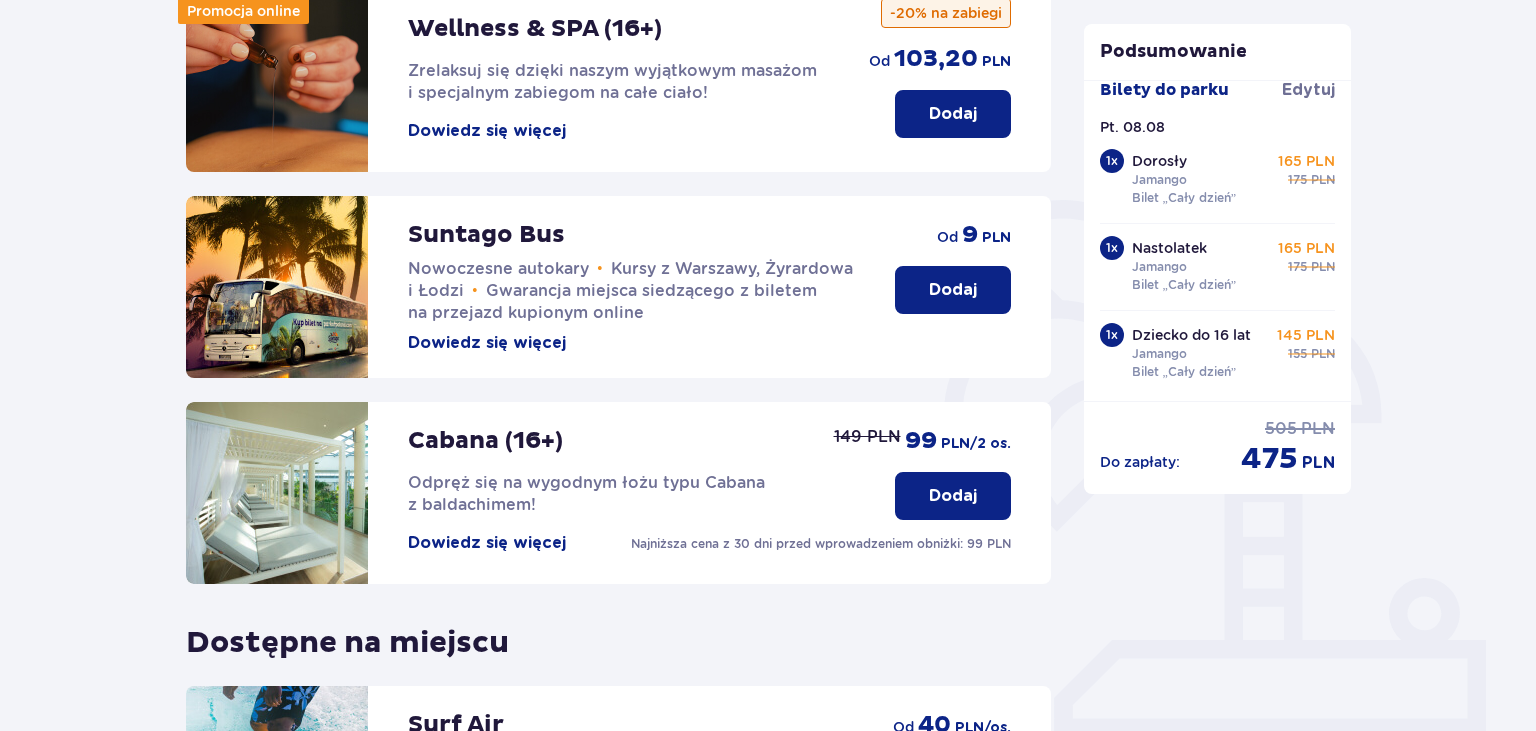 scroll, scrollTop: 316, scrollLeft: 0, axis: vertical 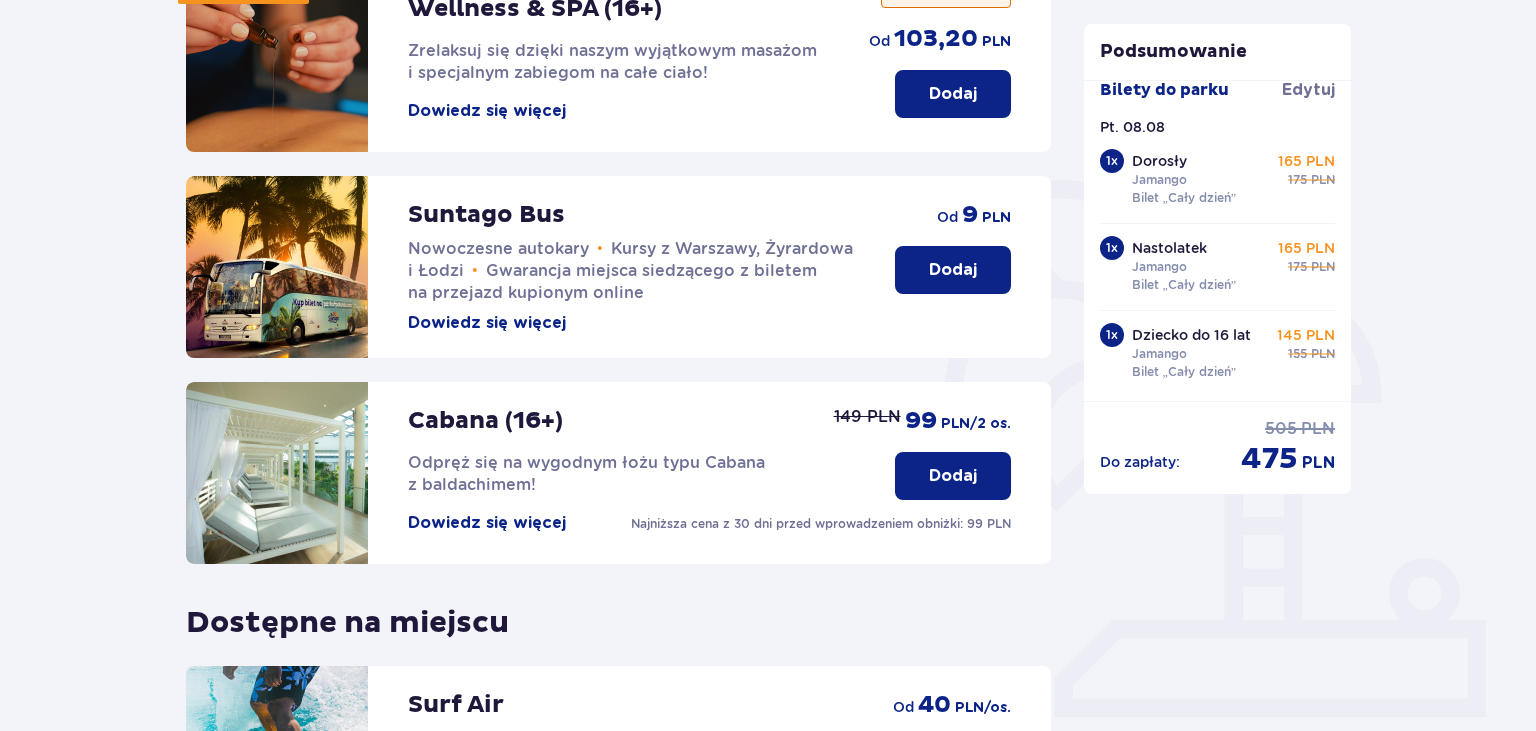 click on "Dodaj" at bounding box center (953, 270) 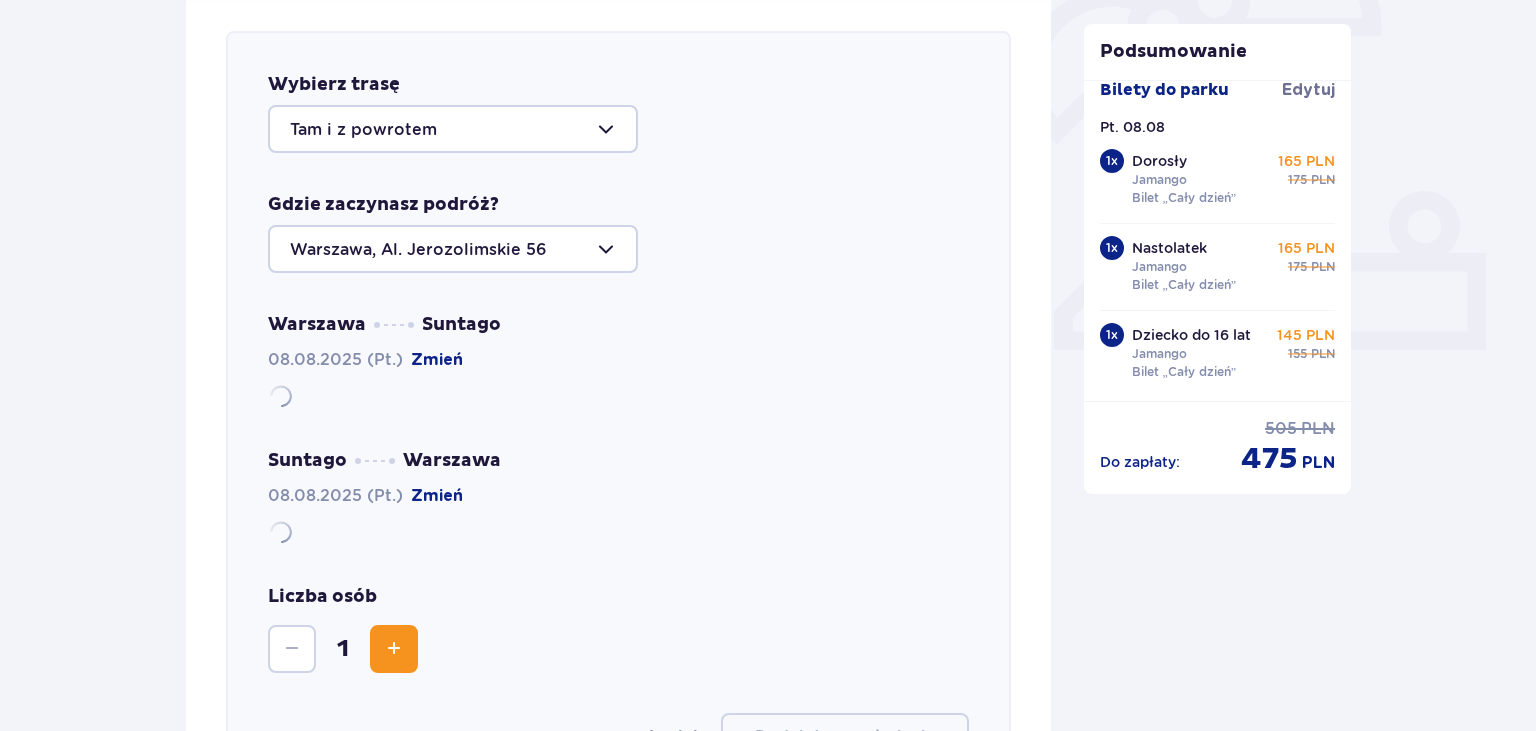 scroll, scrollTop: 690, scrollLeft: 0, axis: vertical 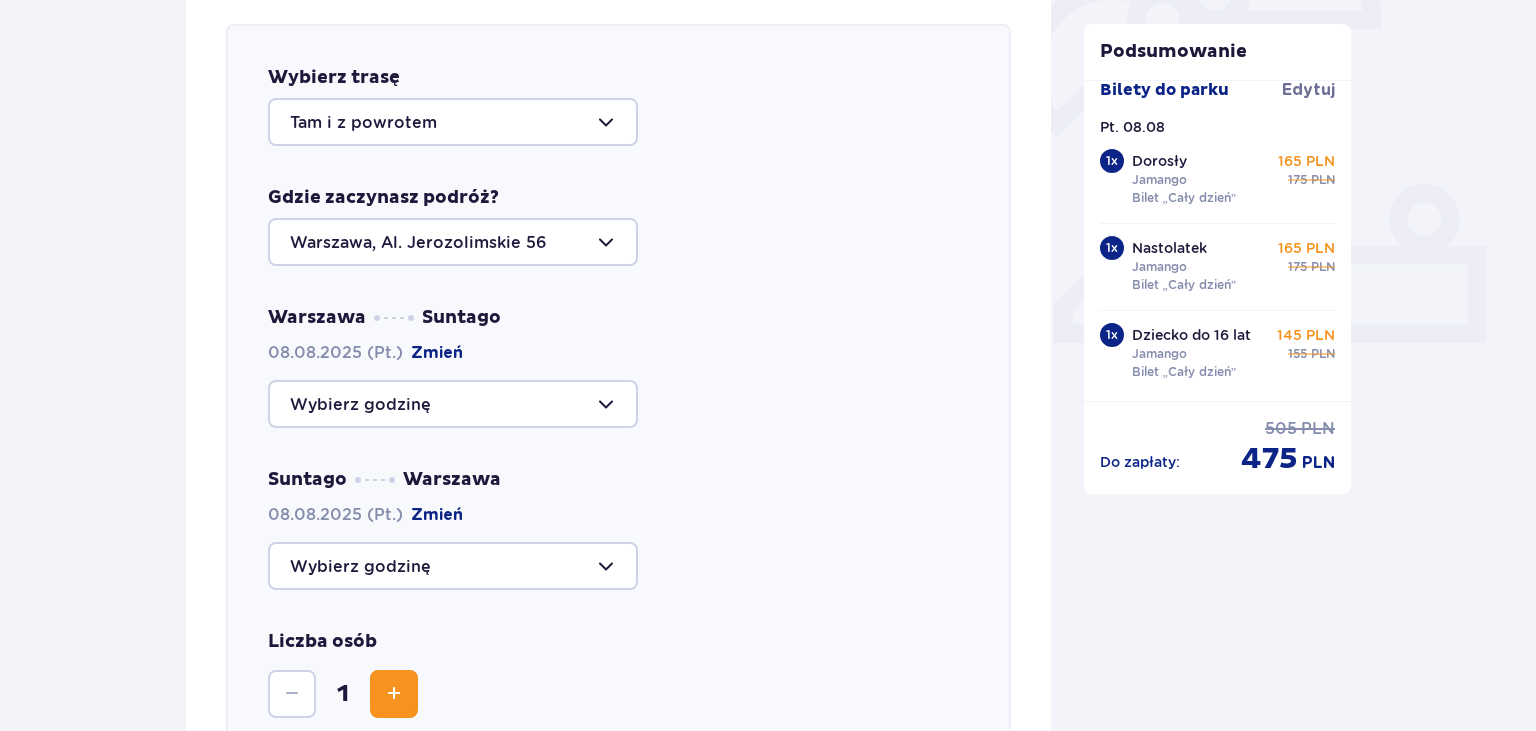 click at bounding box center [453, 404] 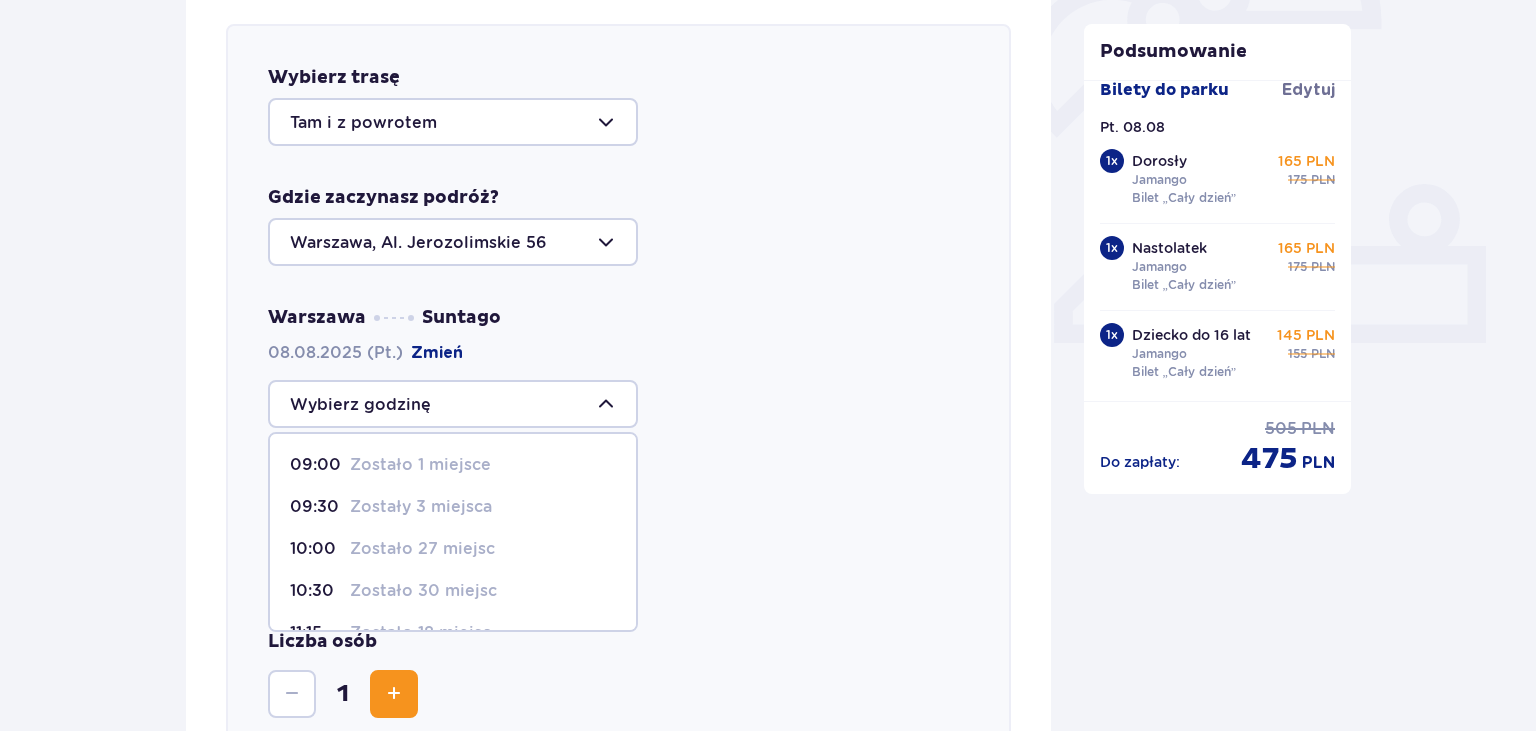 click on "Zostało 27 miejsc" at bounding box center [422, 549] 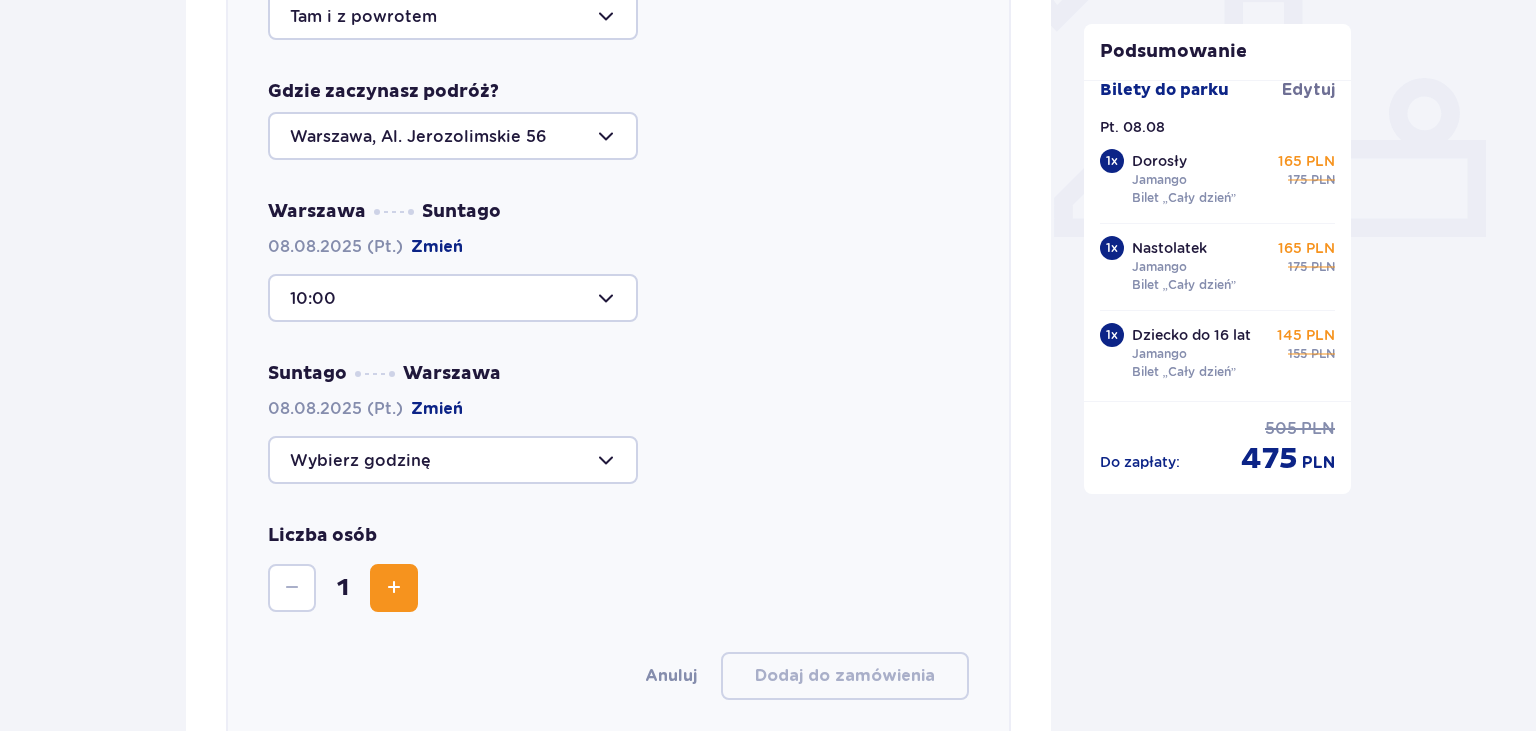 scroll, scrollTop: 901, scrollLeft: 0, axis: vertical 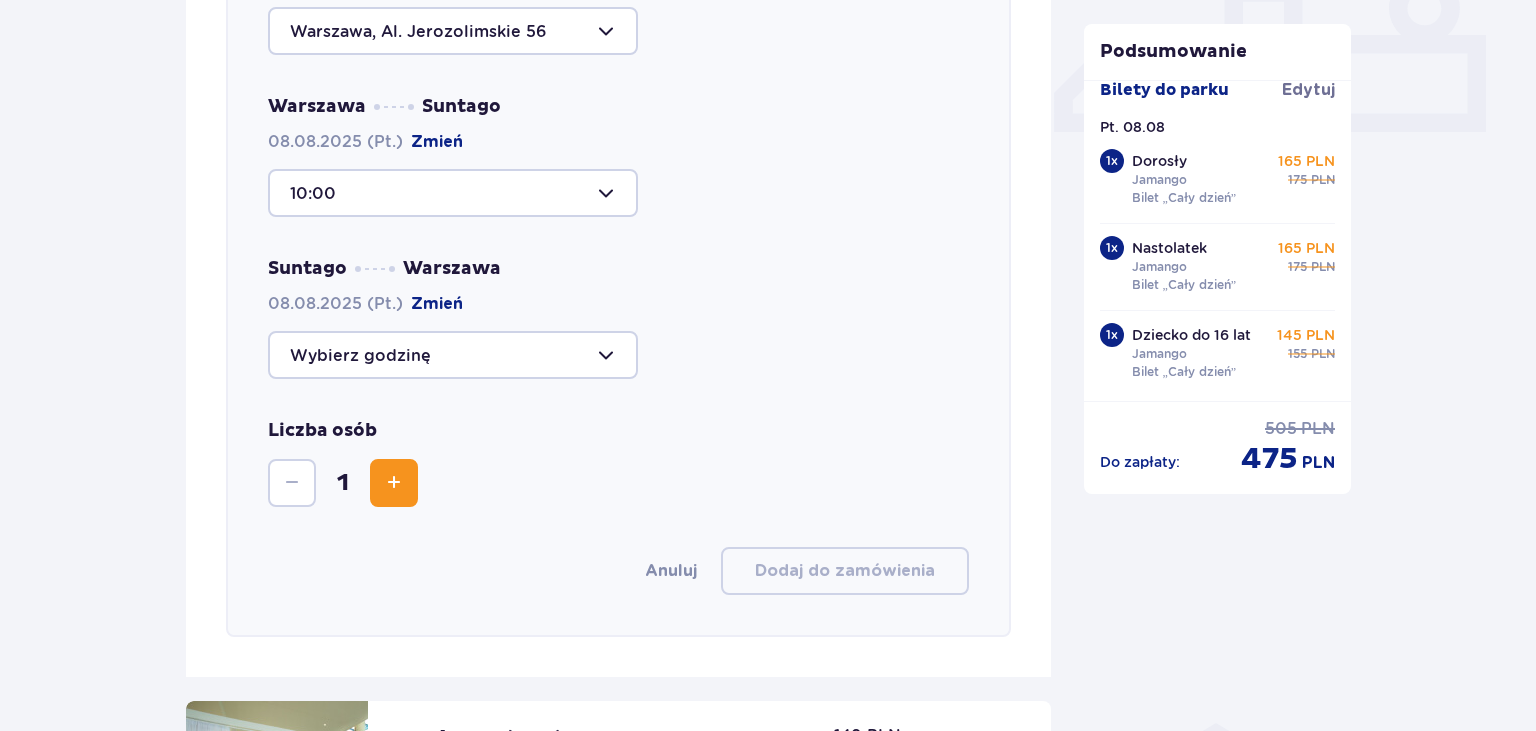 click at bounding box center [394, 483] 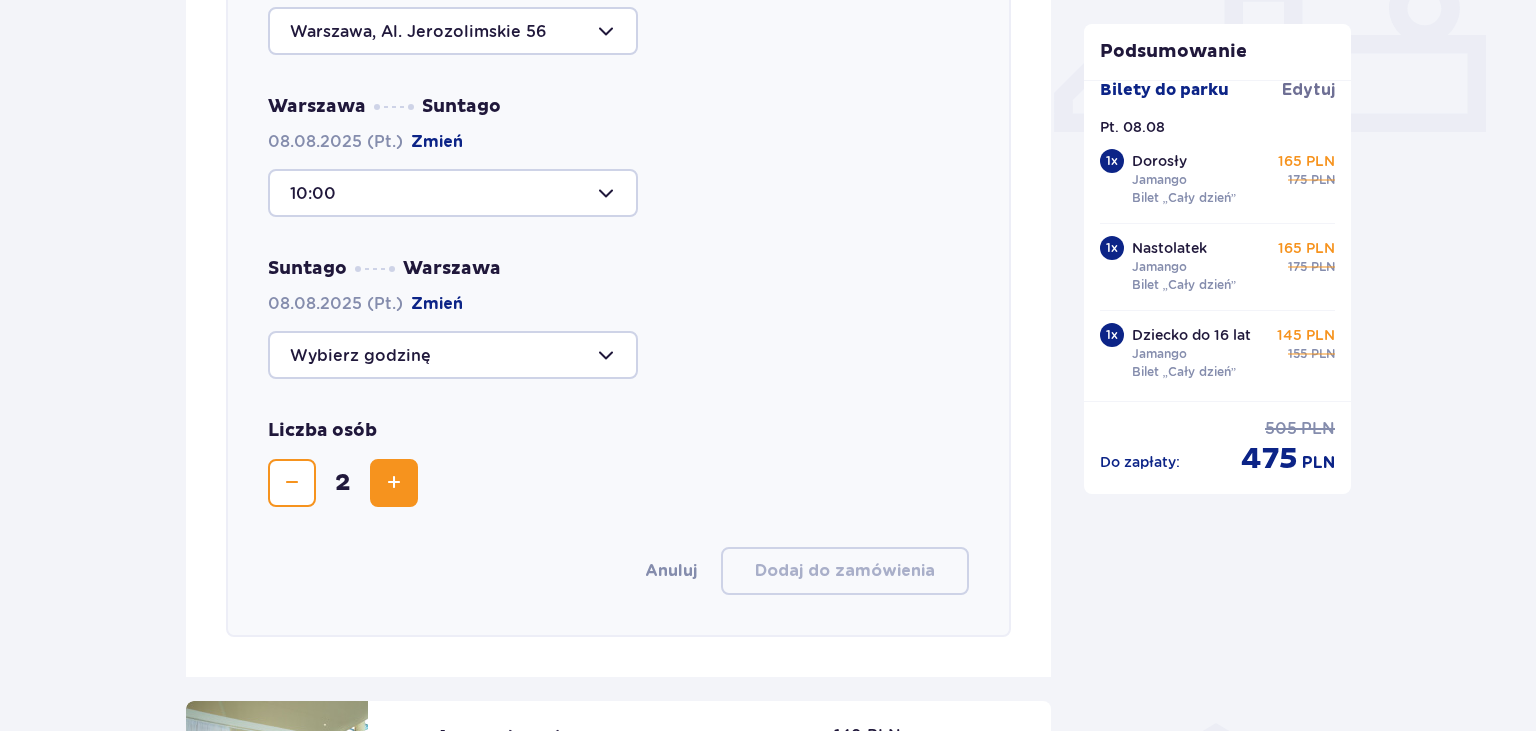 click at bounding box center (394, 483) 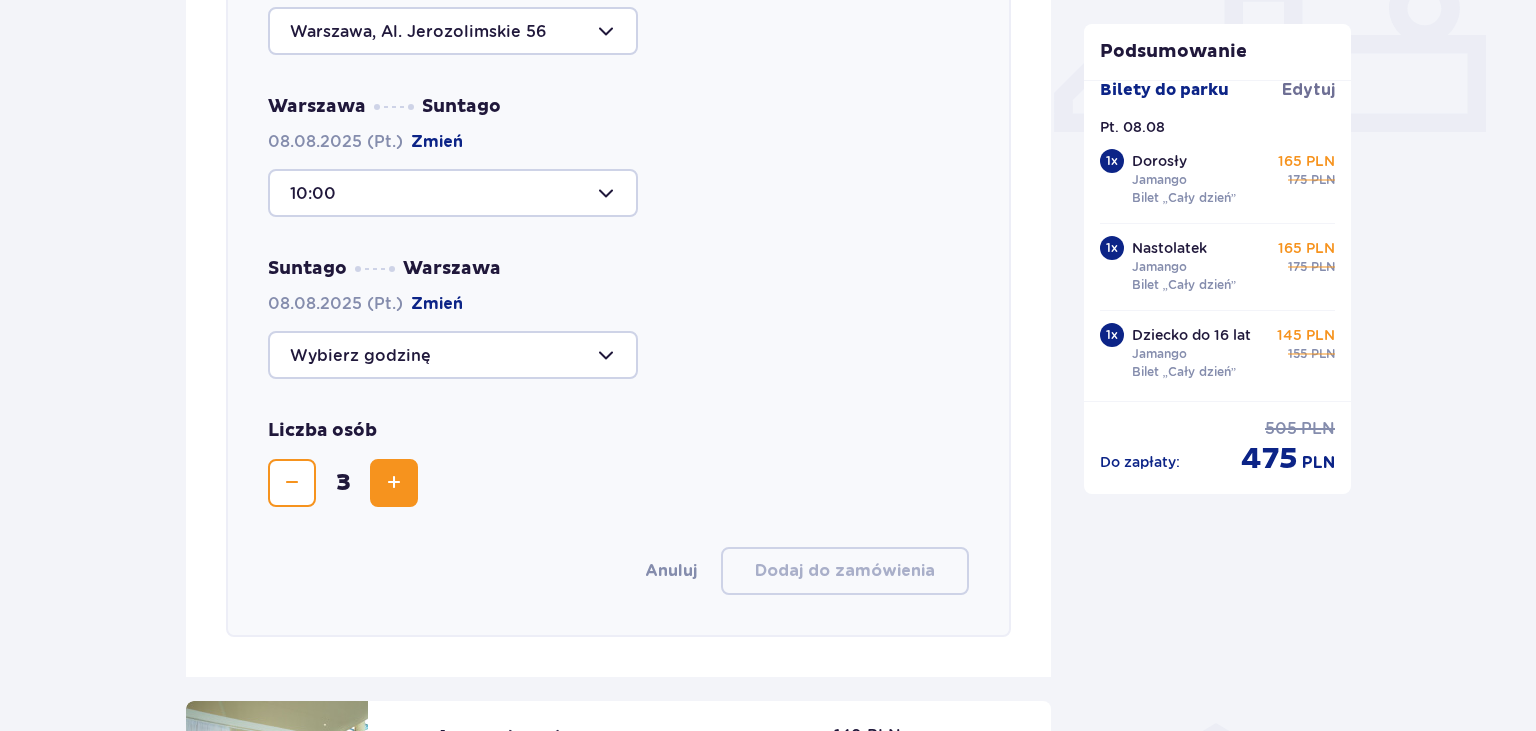 click on "Liczba osób 3" at bounding box center [618, 463] 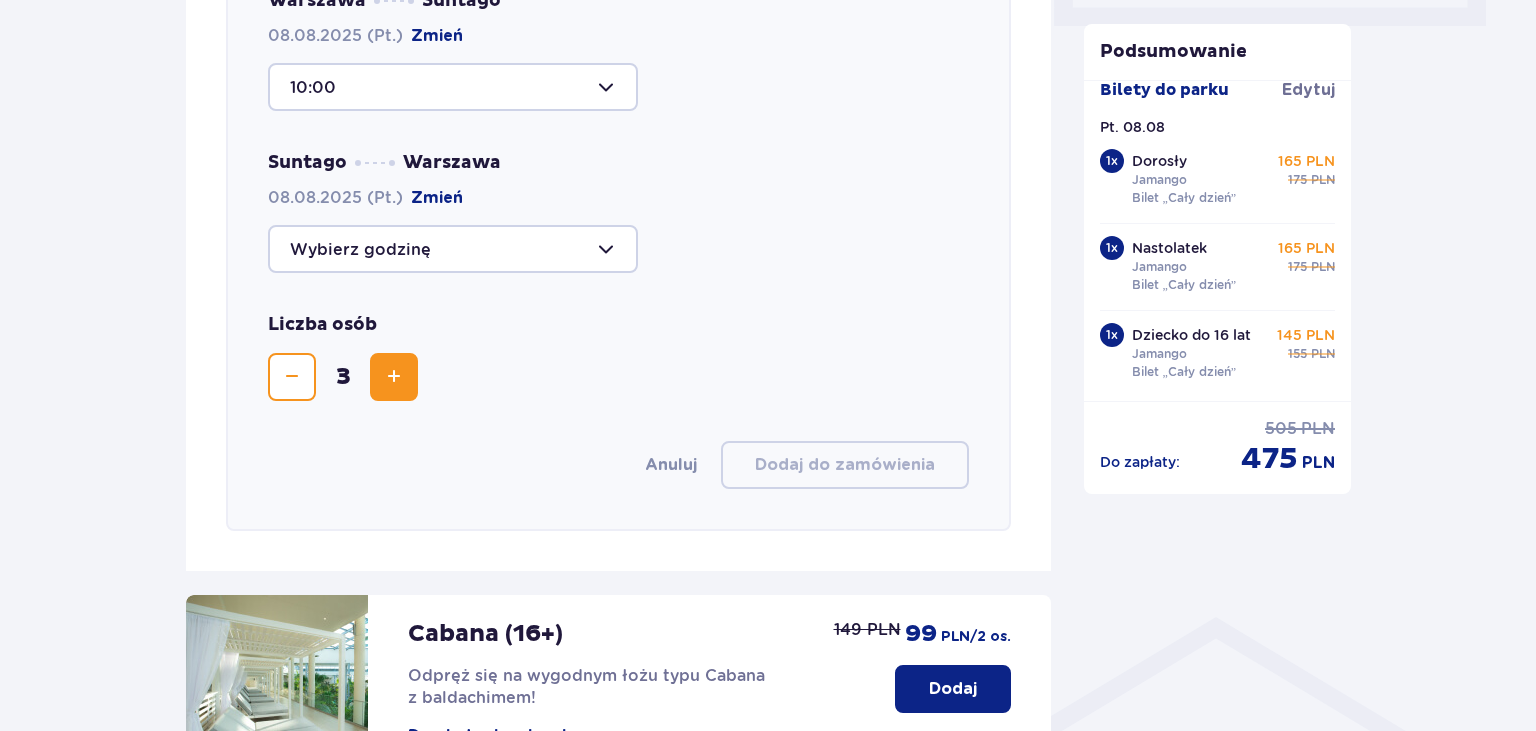 scroll, scrollTop: 796, scrollLeft: 0, axis: vertical 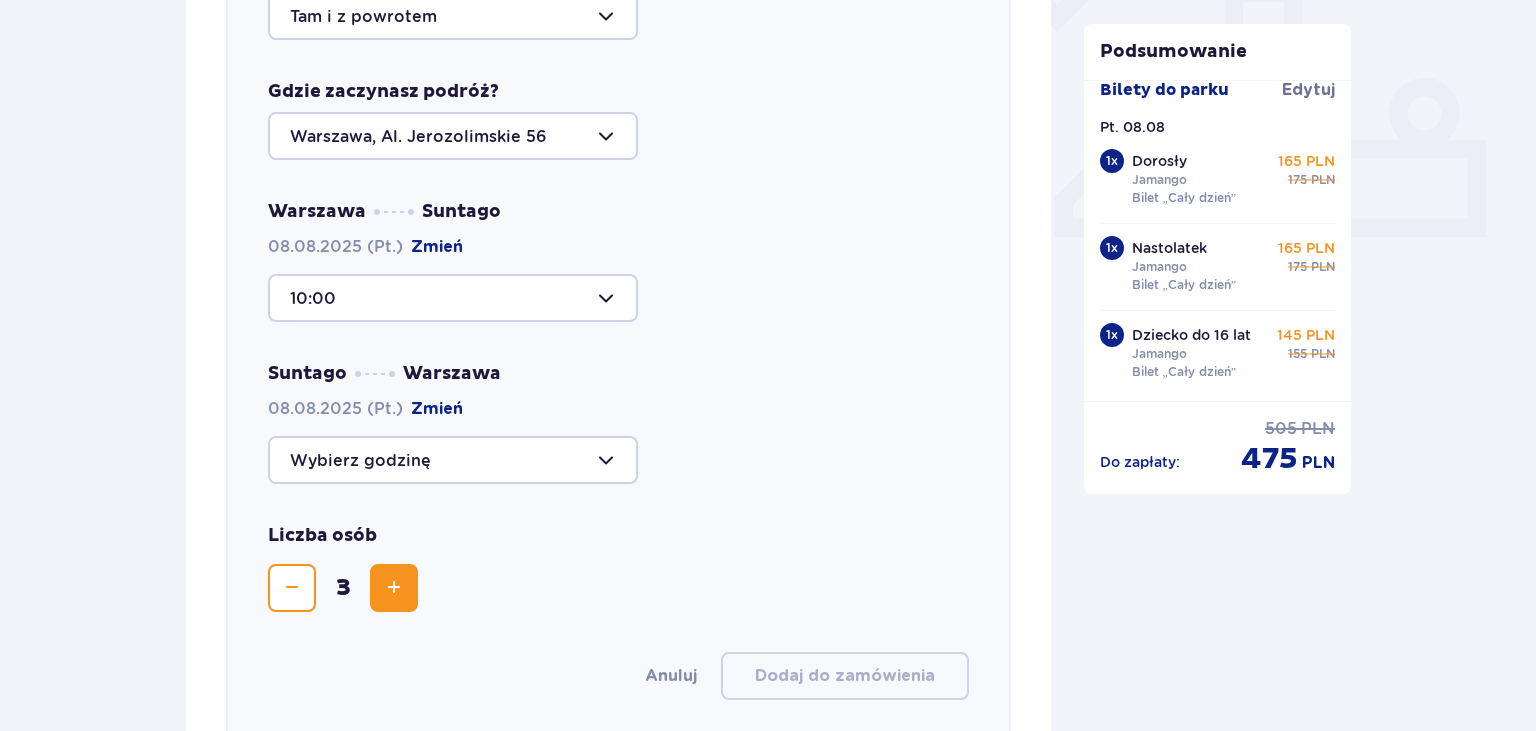 click at bounding box center [453, 460] 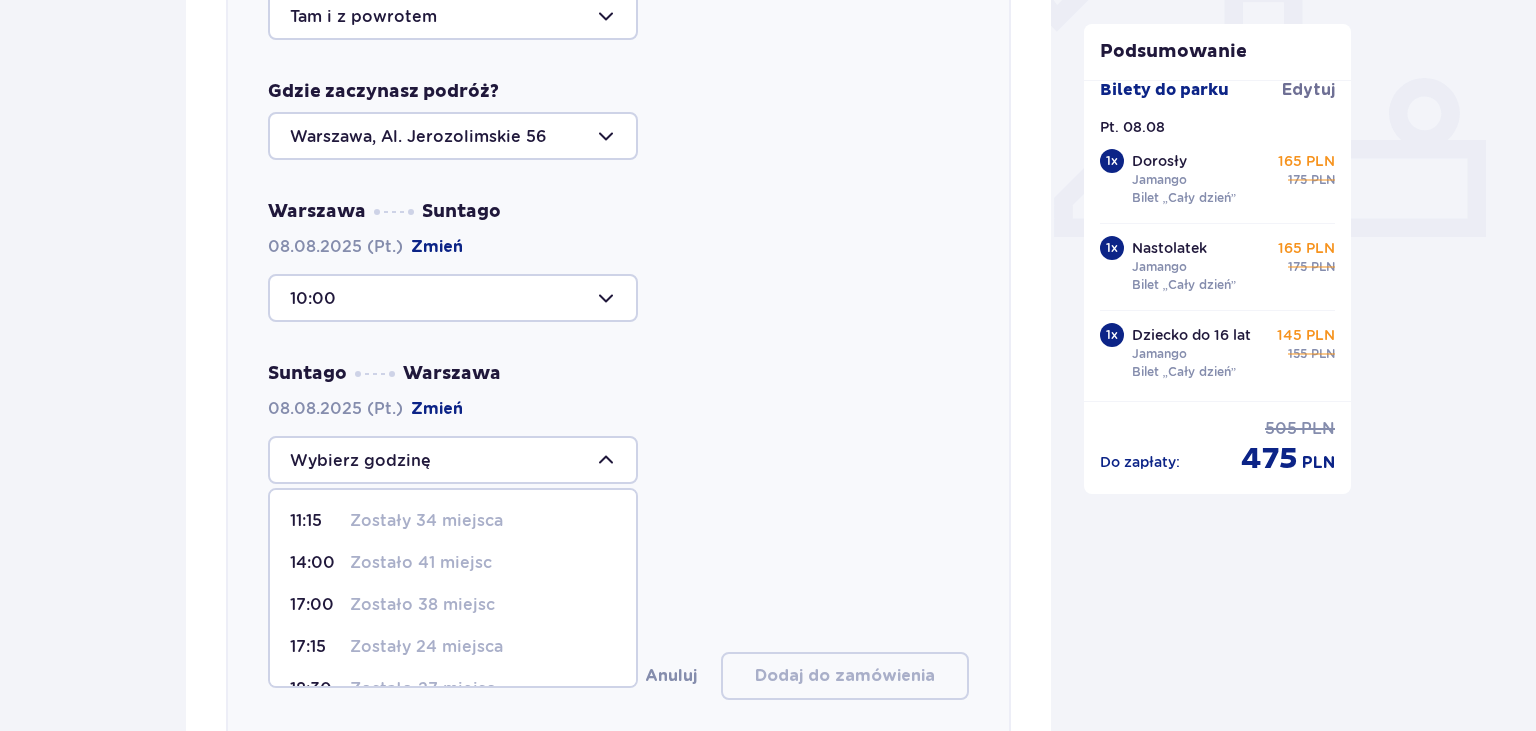 scroll, scrollTop: 230, scrollLeft: 0, axis: vertical 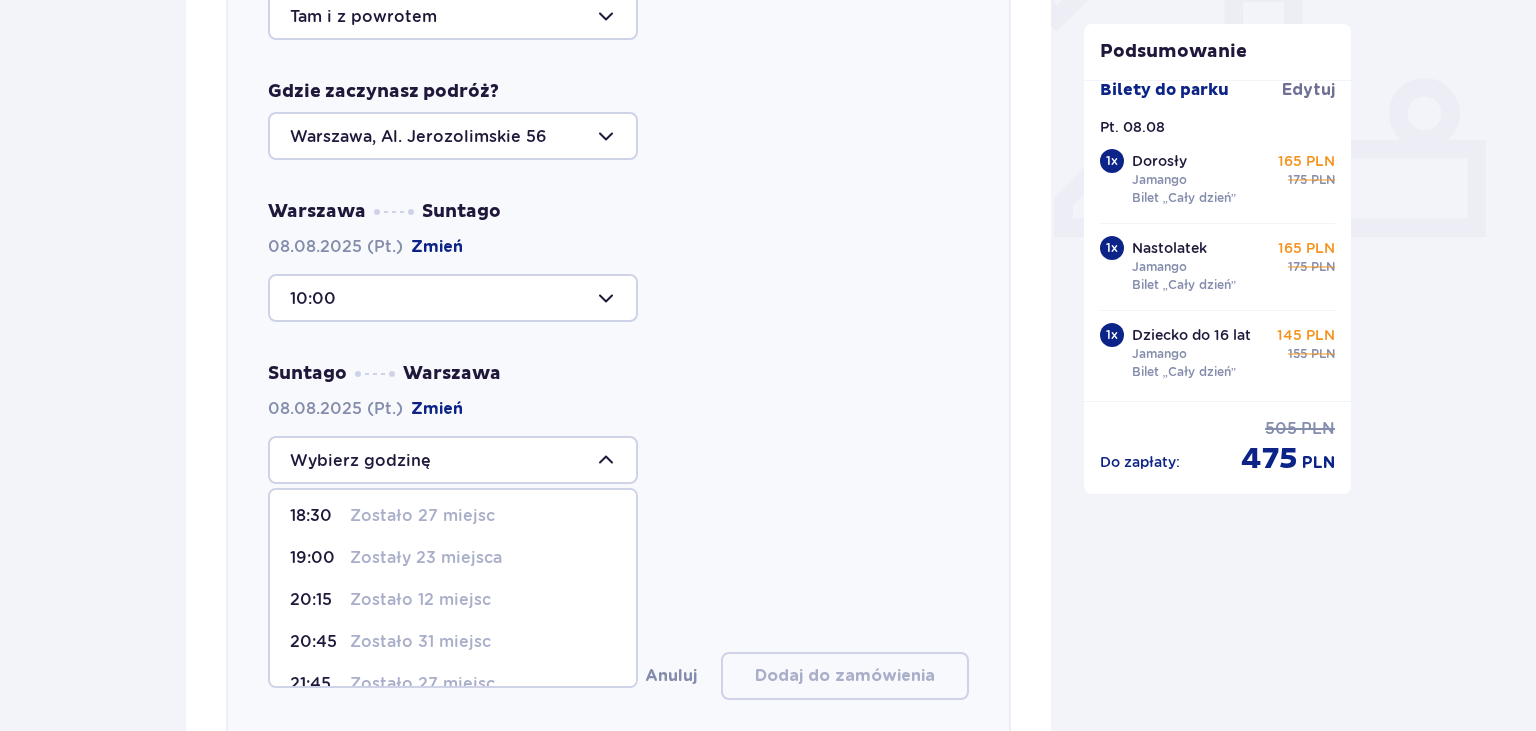 click on "Zostały 23 miejsca" at bounding box center (426, 558) 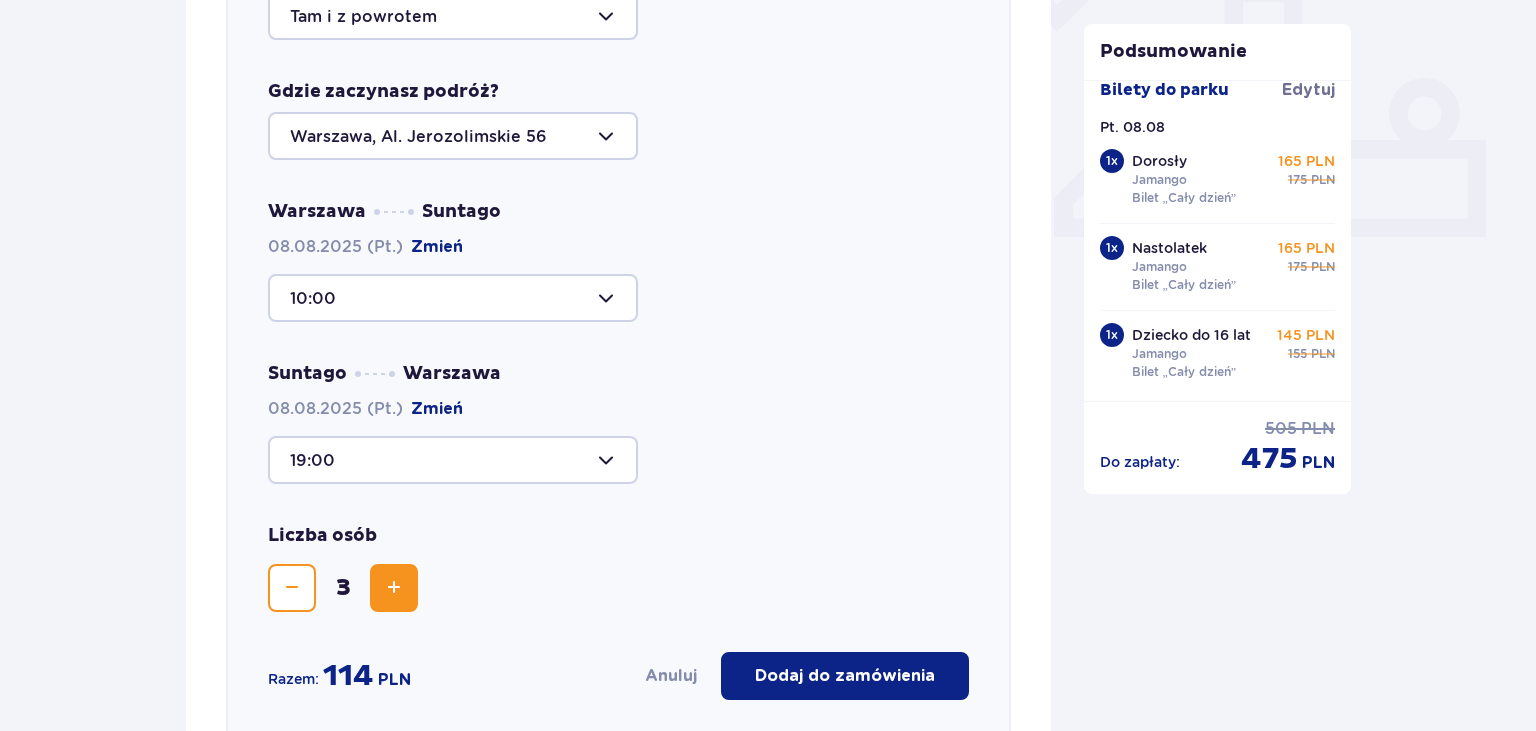 click at bounding box center (453, 460) 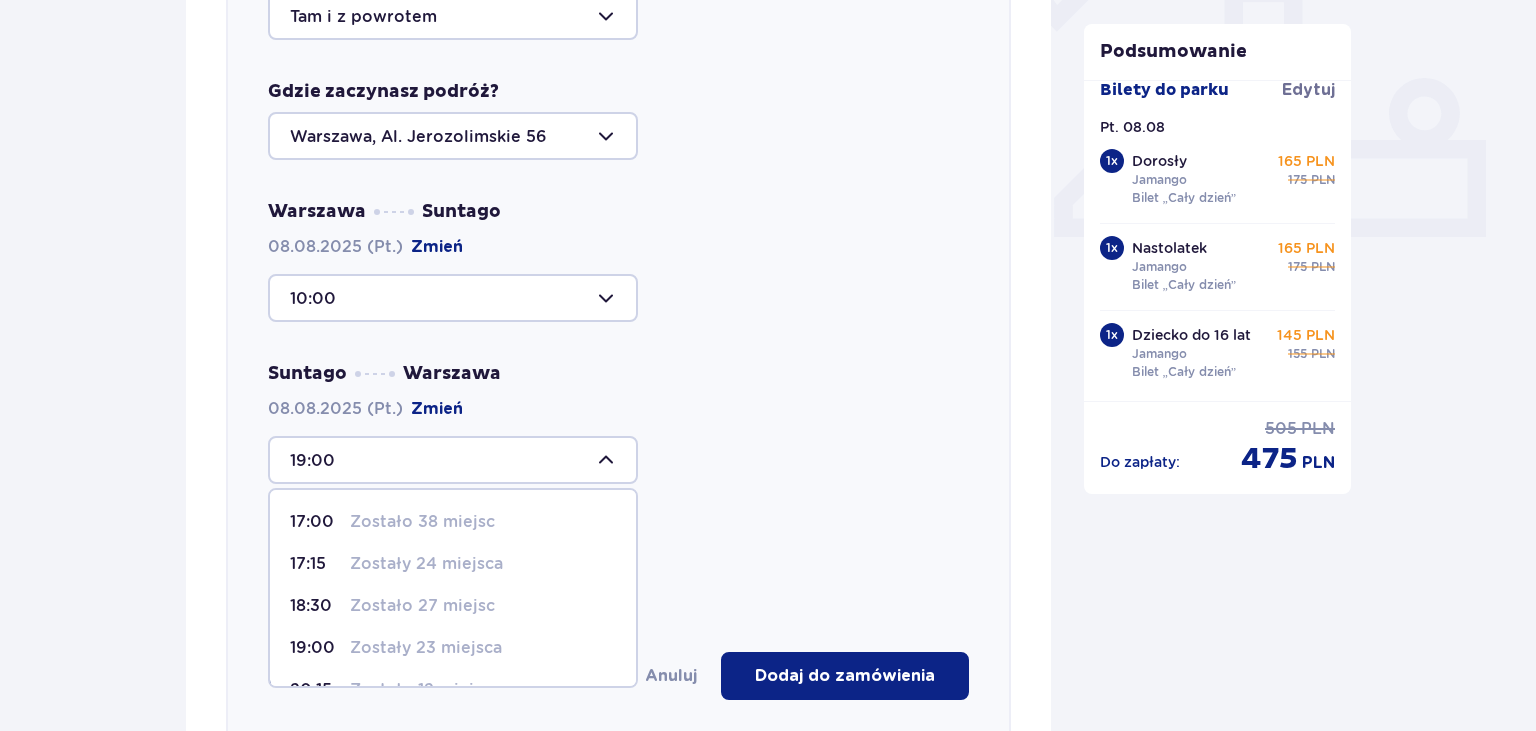 scroll, scrollTop: 86, scrollLeft: 0, axis: vertical 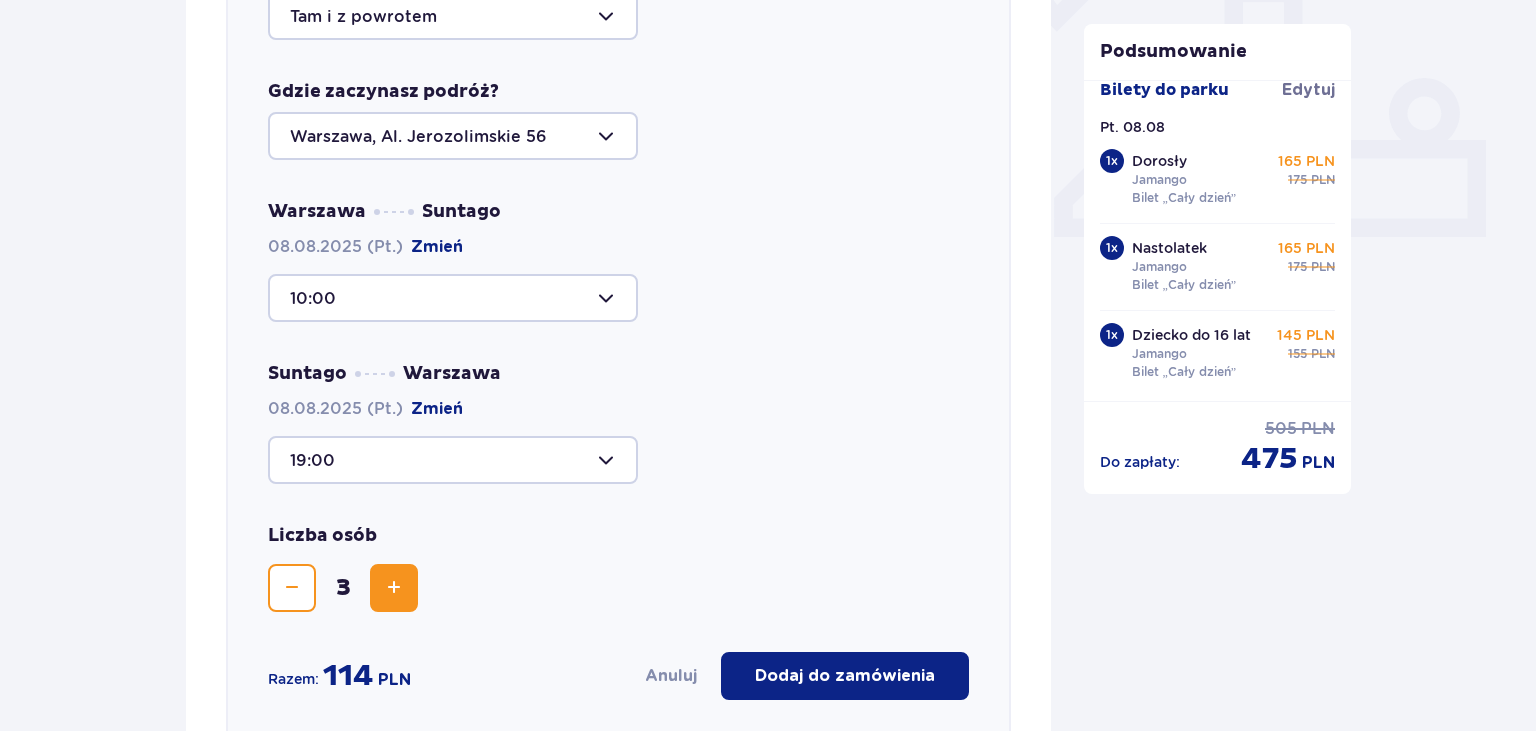 click on "Liczba osób 3" at bounding box center [618, 568] 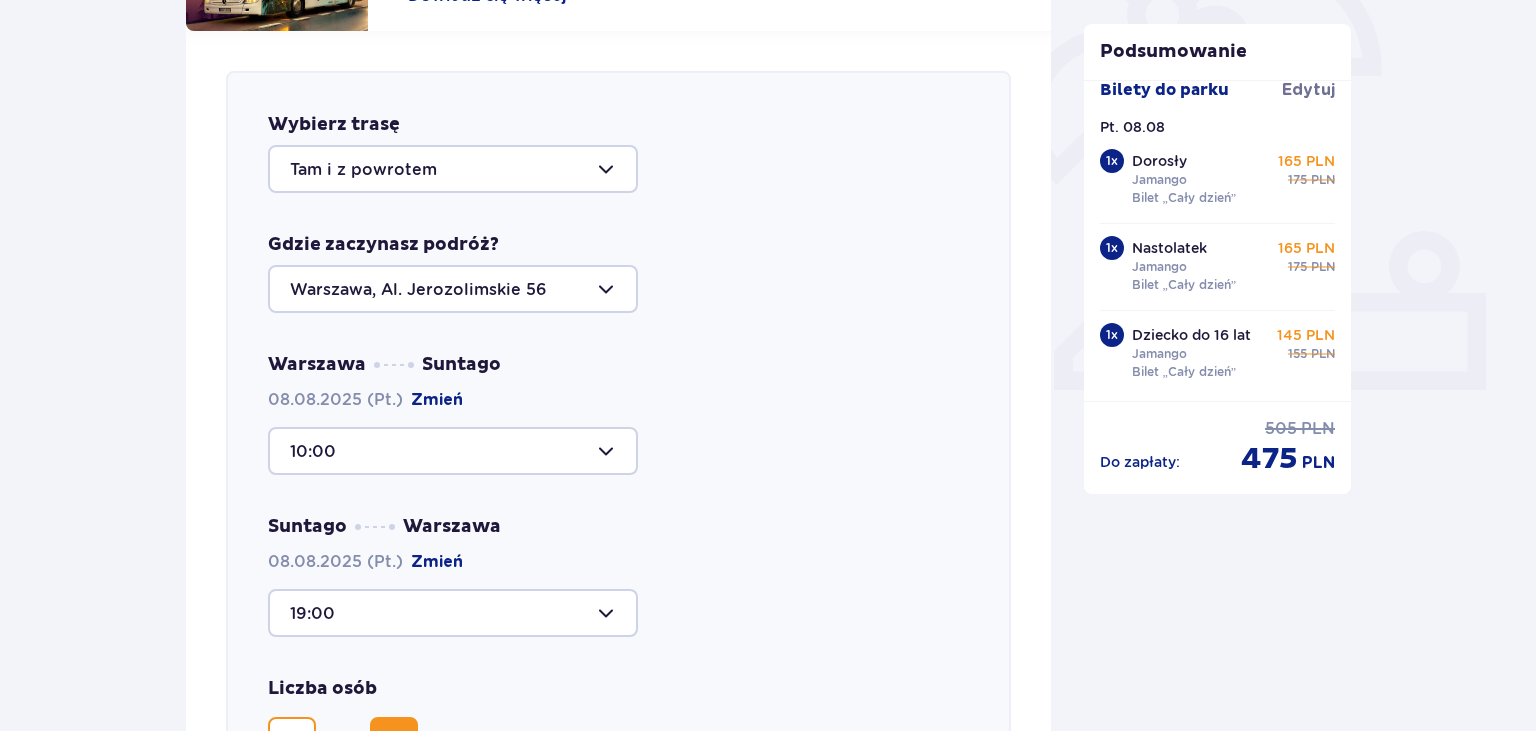 scroll, scrollTop: 584, scrollLeft: 0, axis: vertical 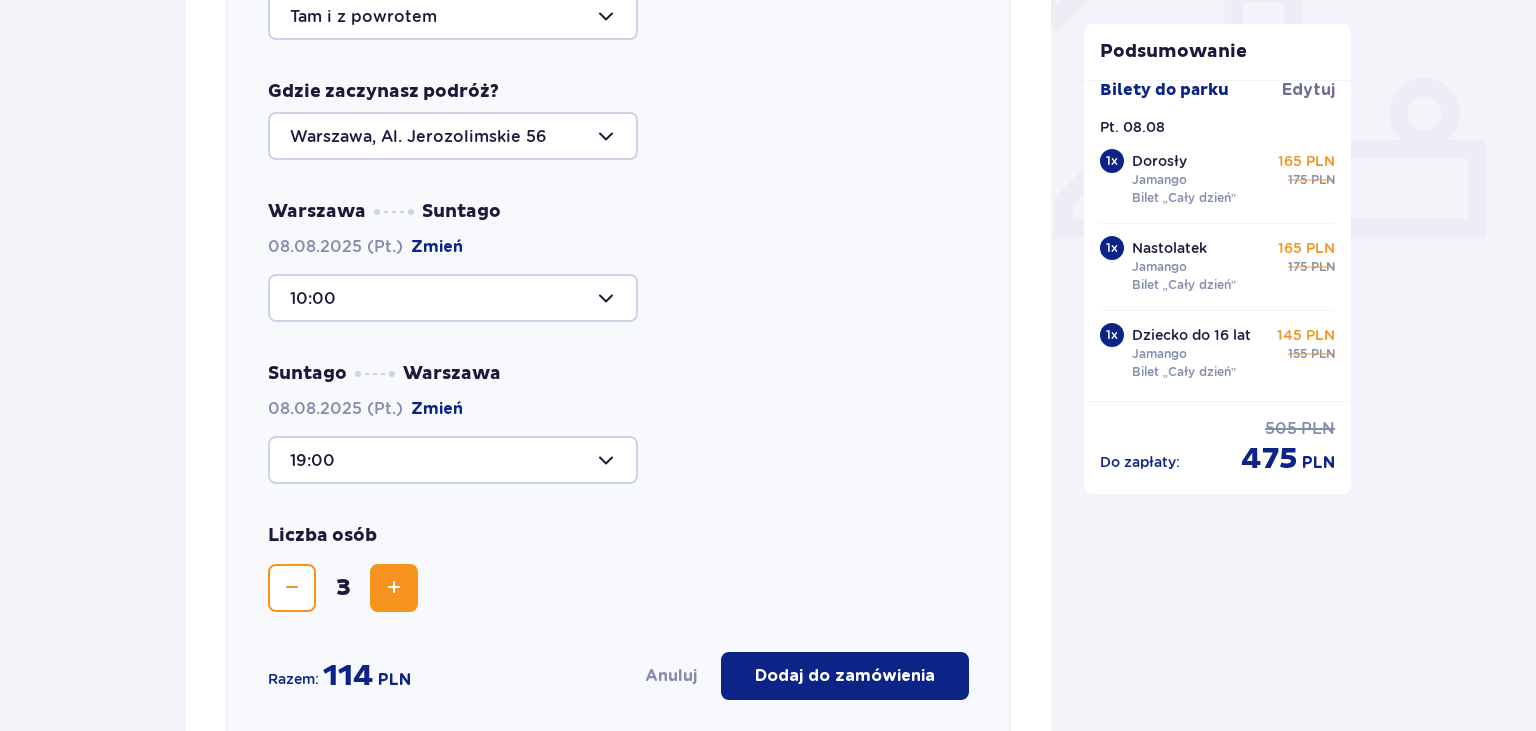 click on "Dodaj do zamówienia" at bounding box center (845, 676) 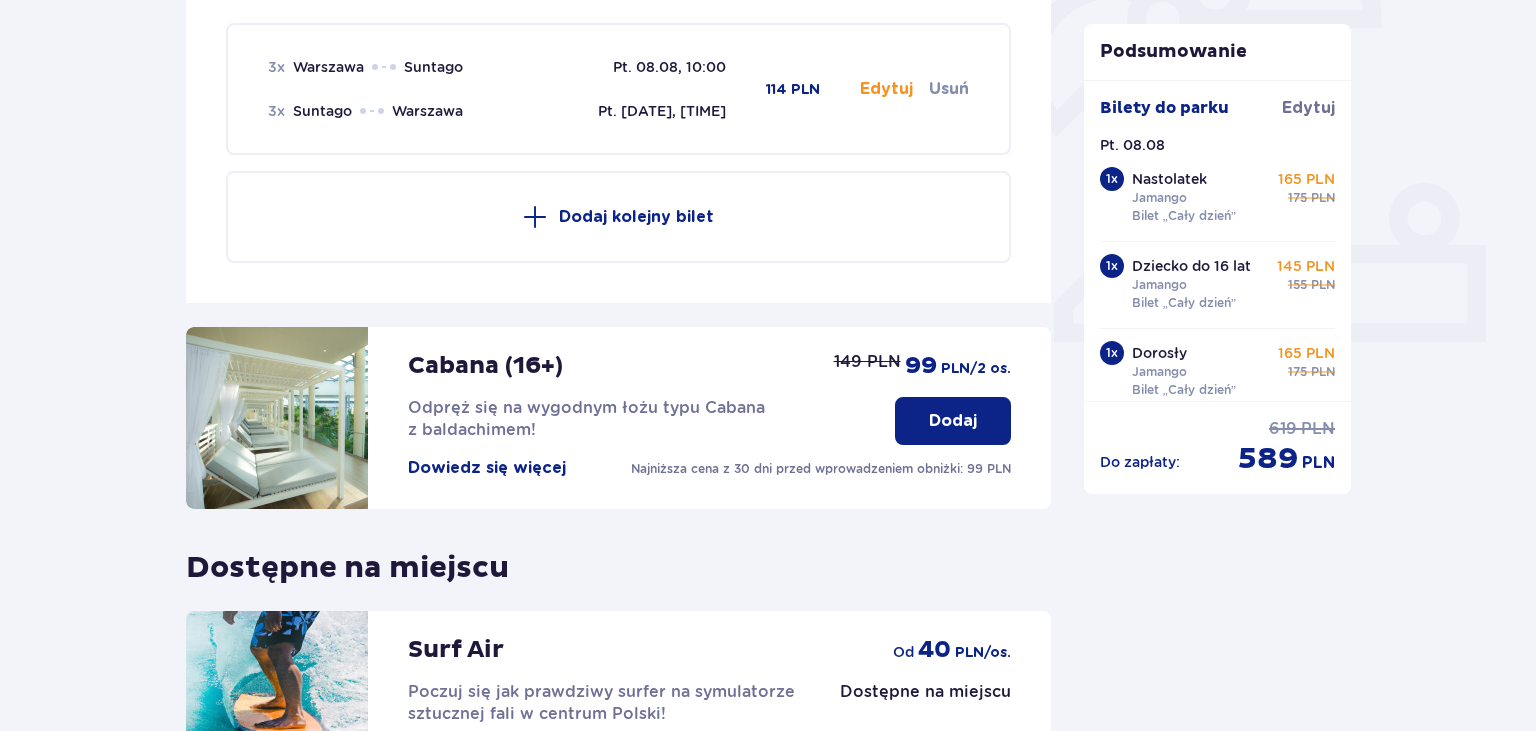 scroll, scrollTop: 689, scrollLeft: 0, axis: vertical 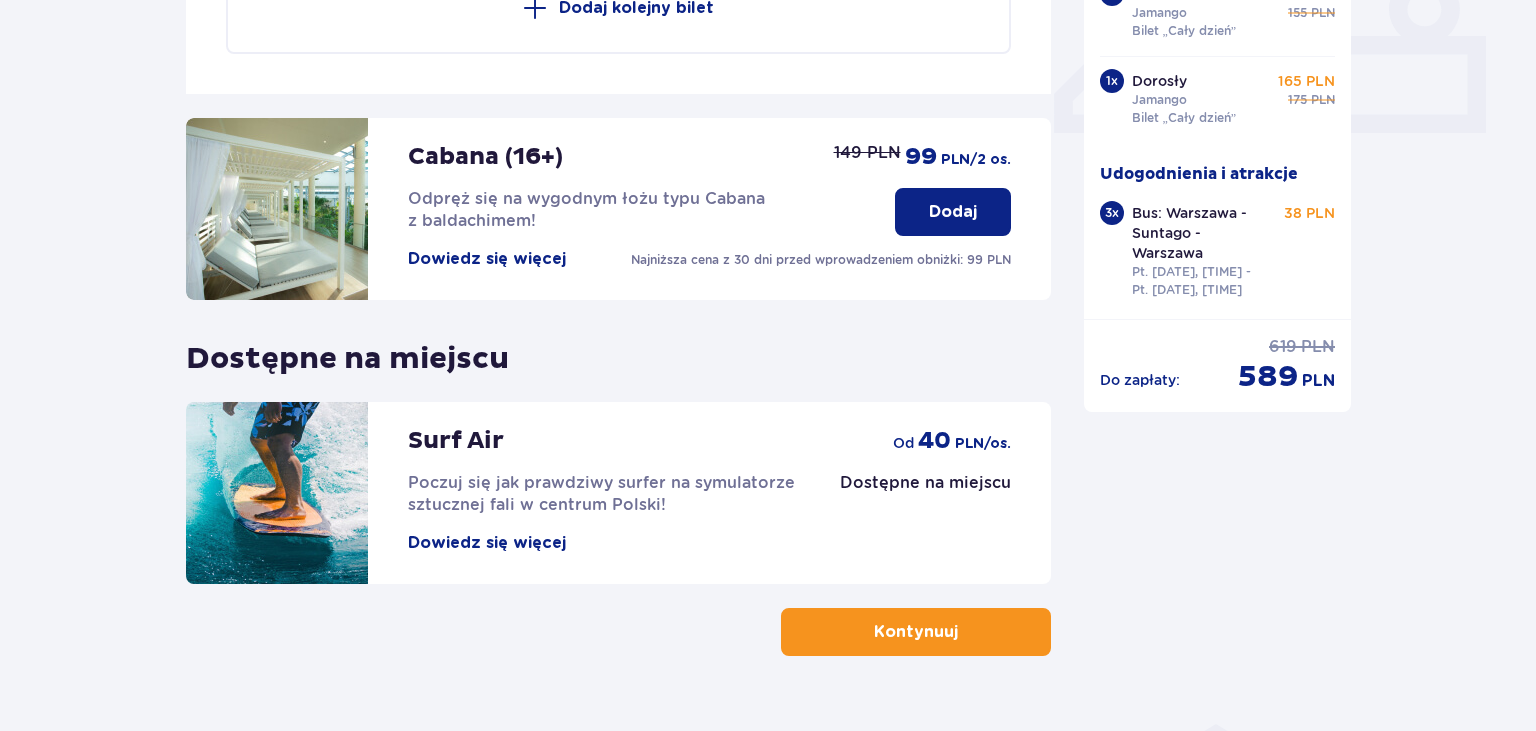 click on "Kontynuuj" at bounding box center [916, 632] 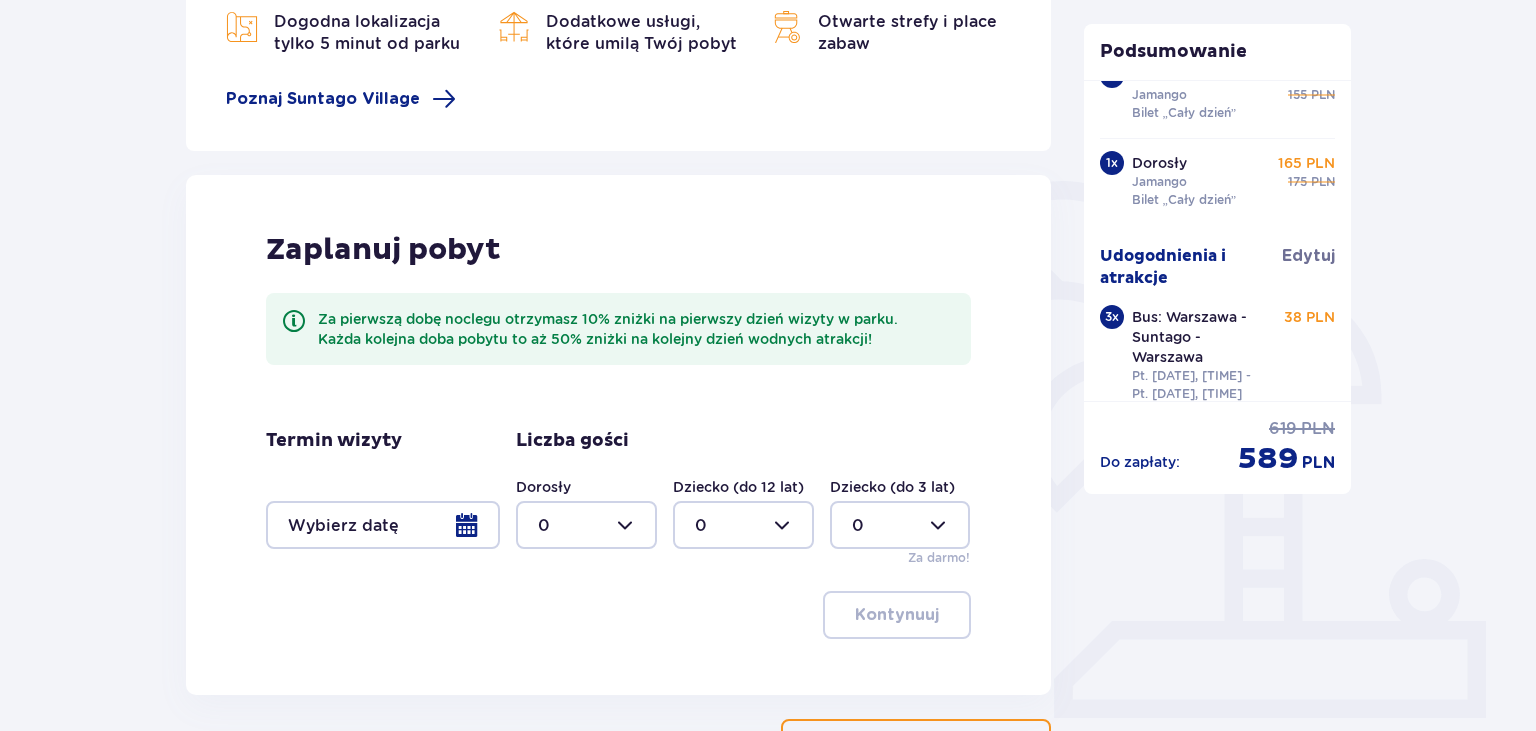 scroll, scrollTop: 471, scrollLeft: 0, axis: vertical 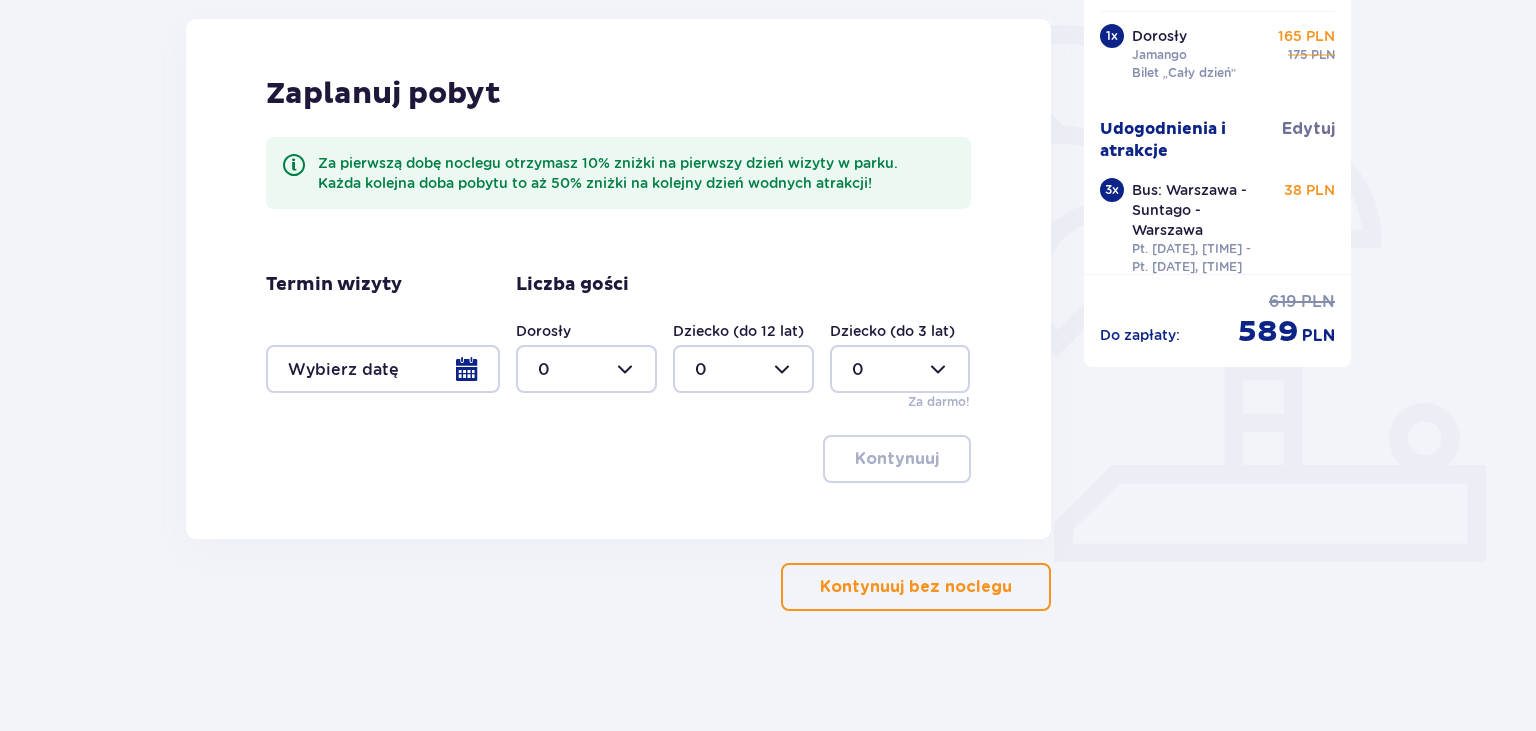 click on "Kontynuuj bez noclegu" at bounding box center [916, 587] 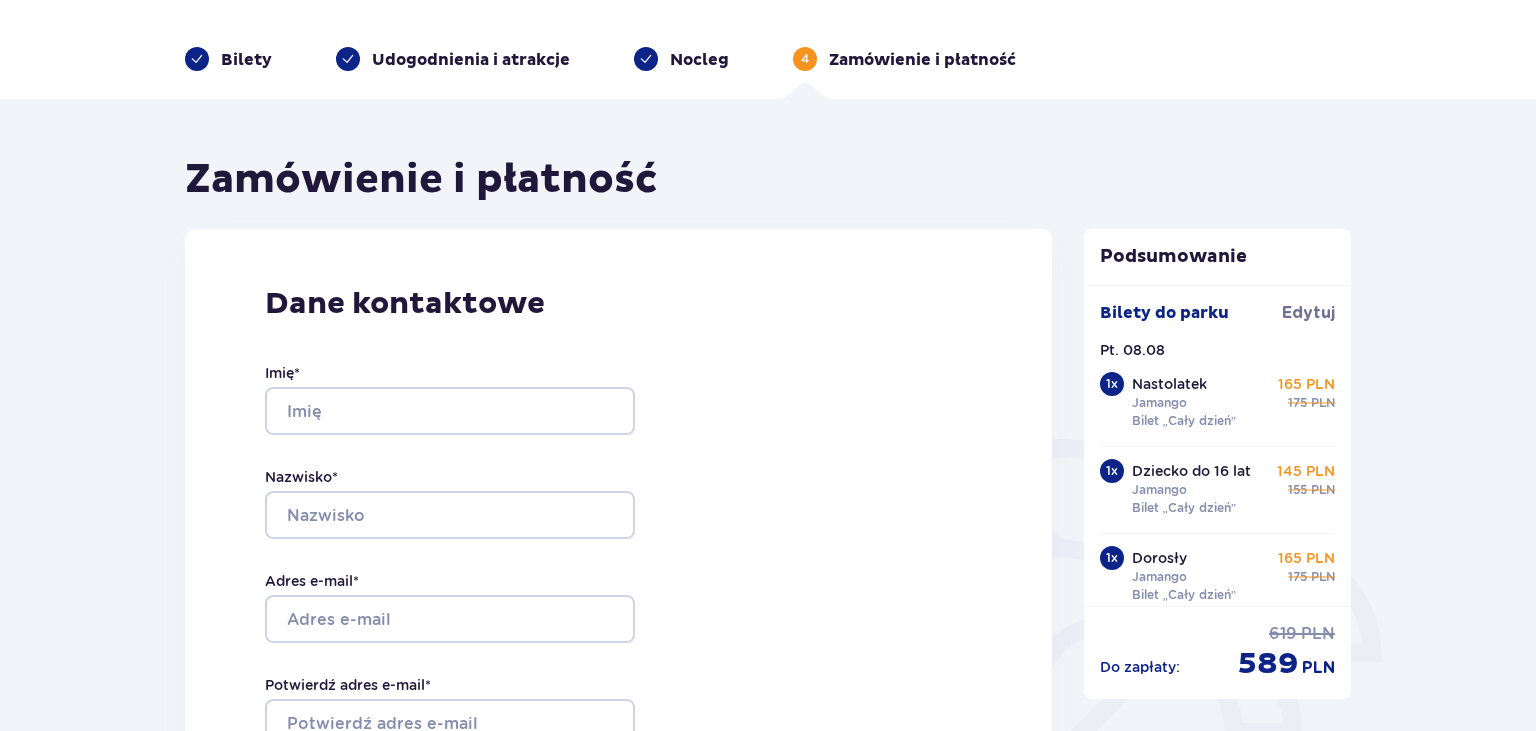 scroll, scrollTop: 0, scrollLeft: 0, axis: both 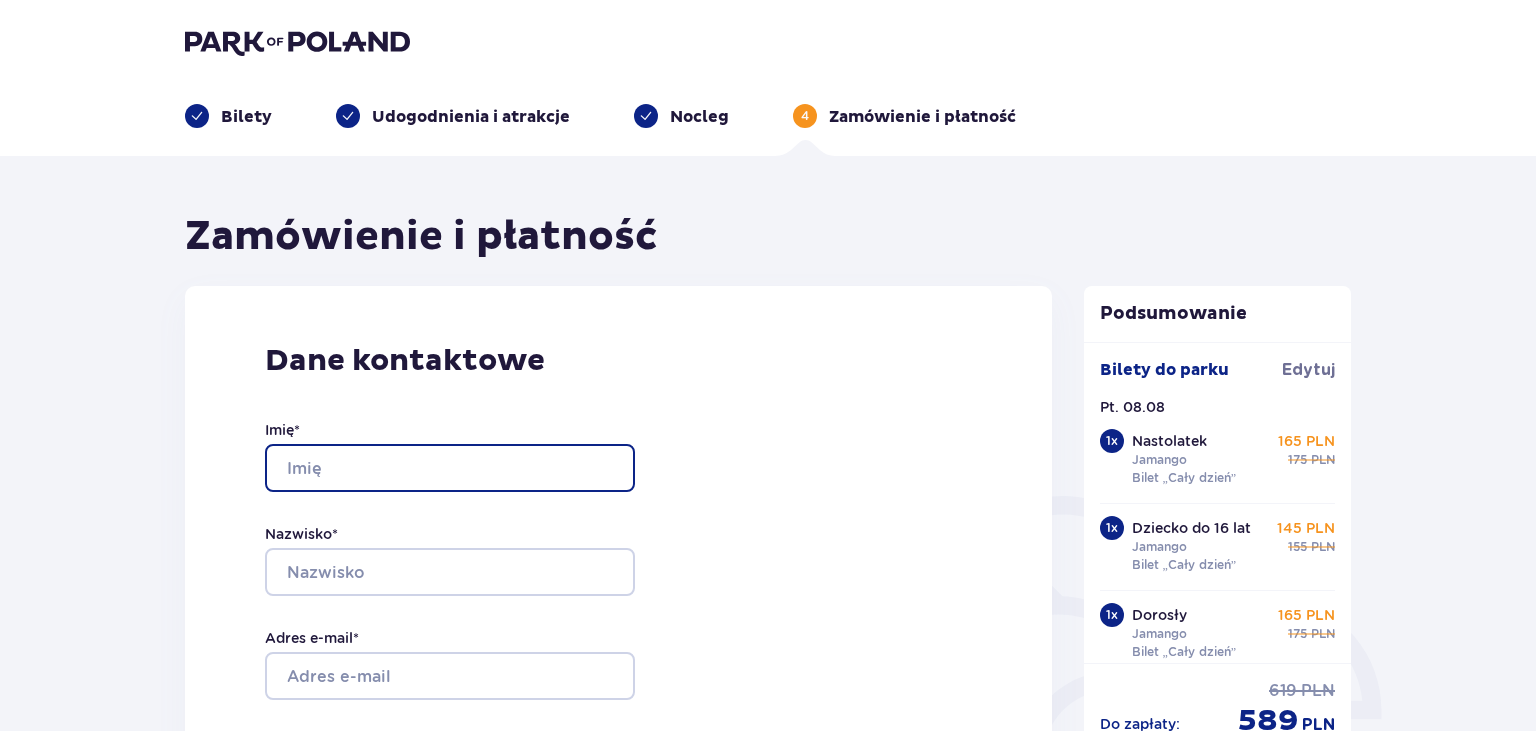 click on "Imię *" at bounding box center [450, 468] 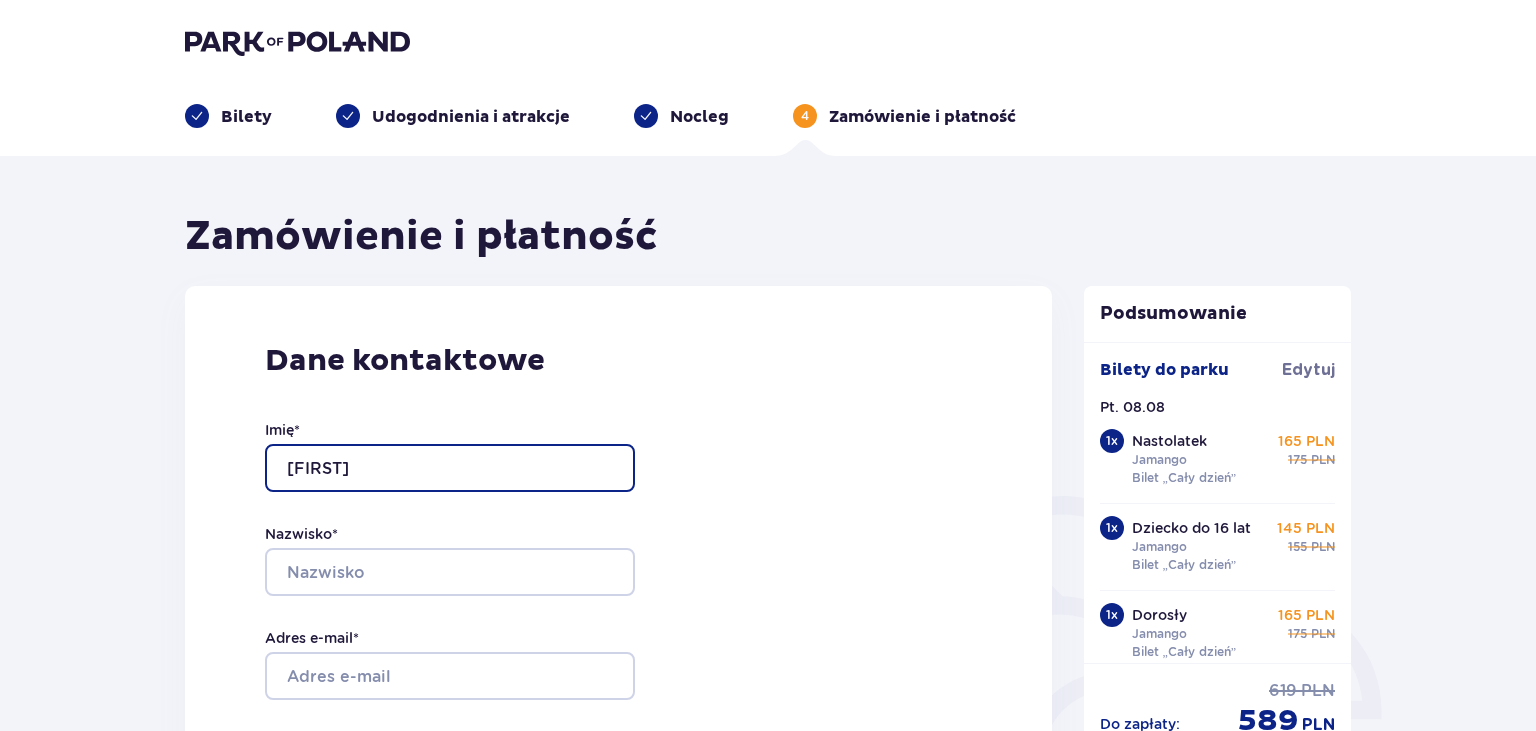 type on "Małgorzata" 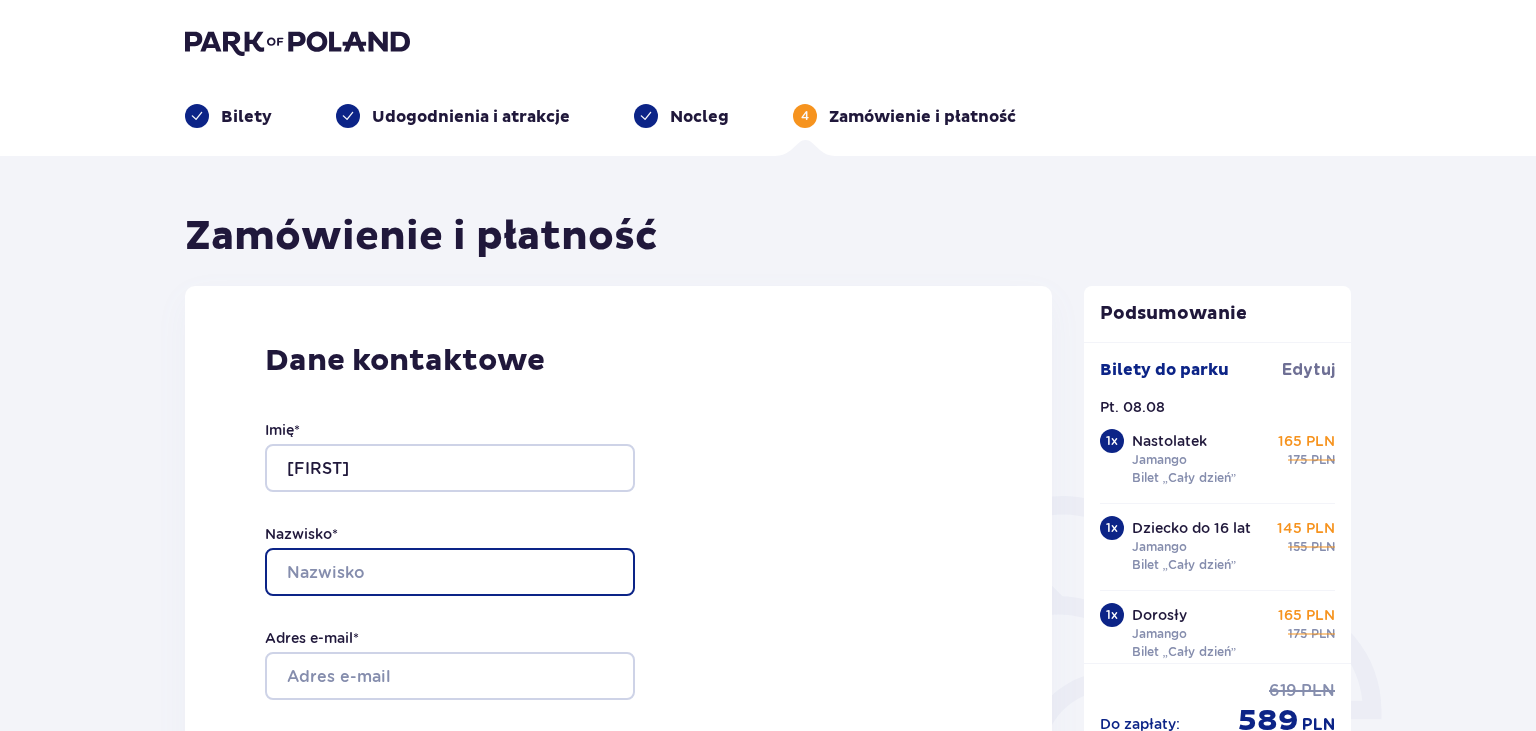 click on "Nazwisko *" at bounding box center (450, 572) 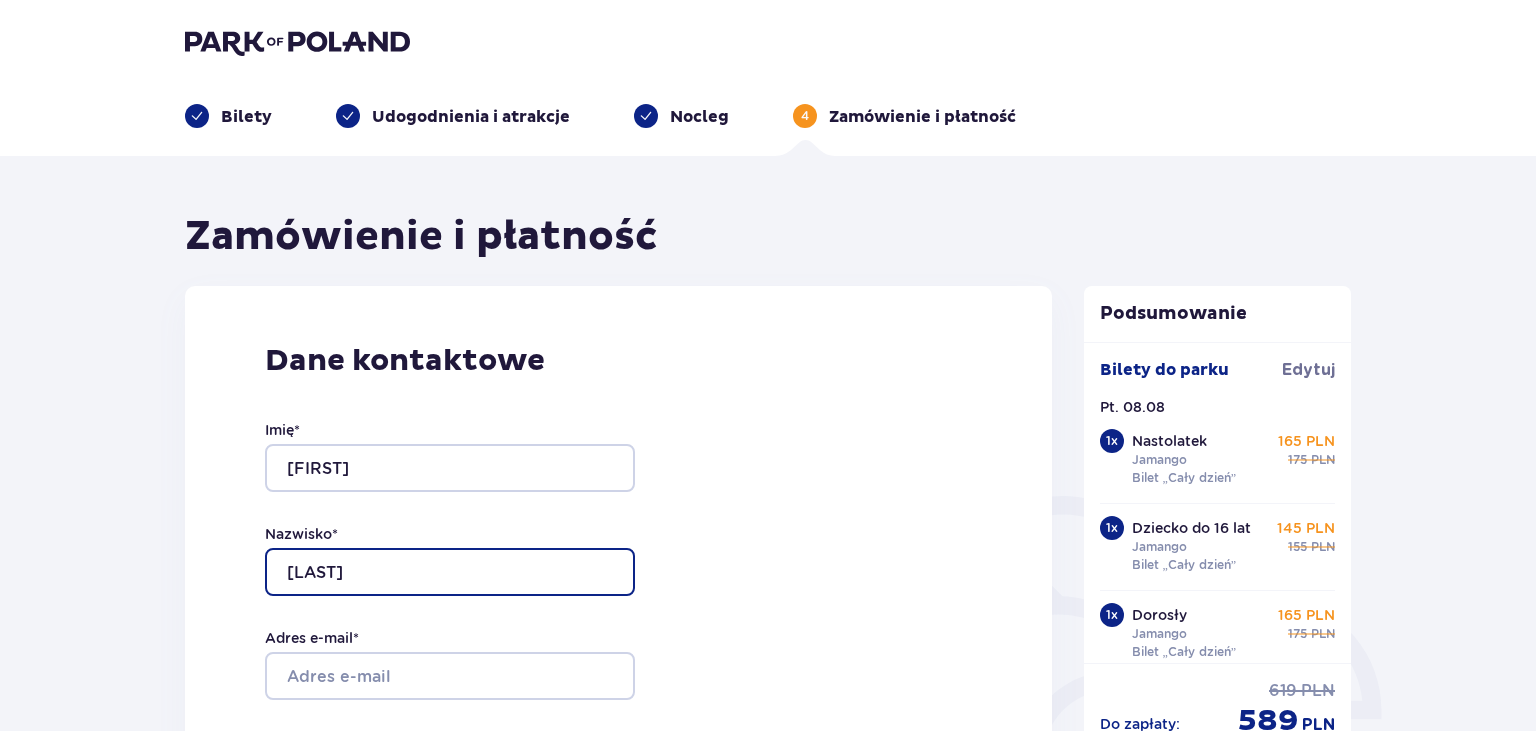 type on "Sokołowska" 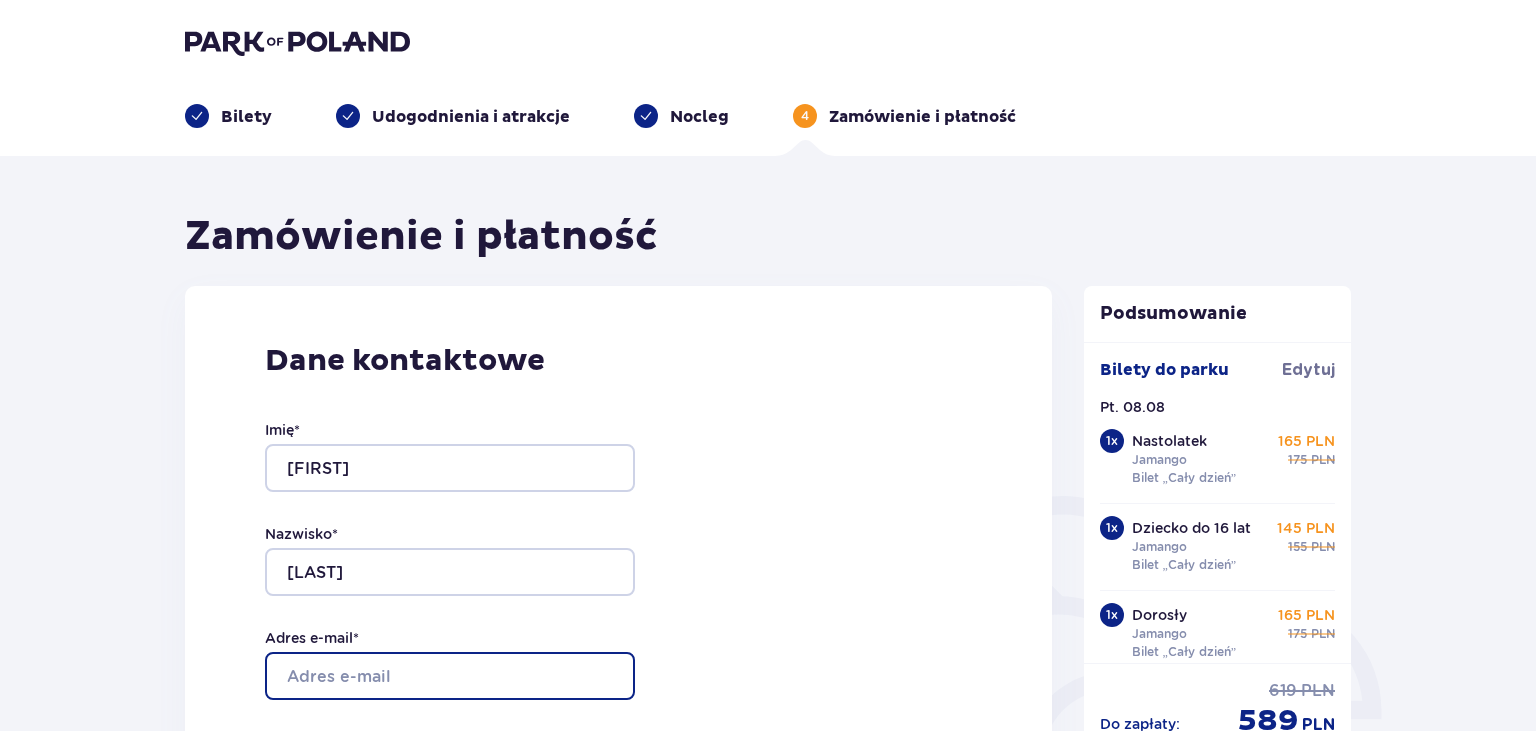 click on "Adres e-mail *" at bounding box center (450, 676) 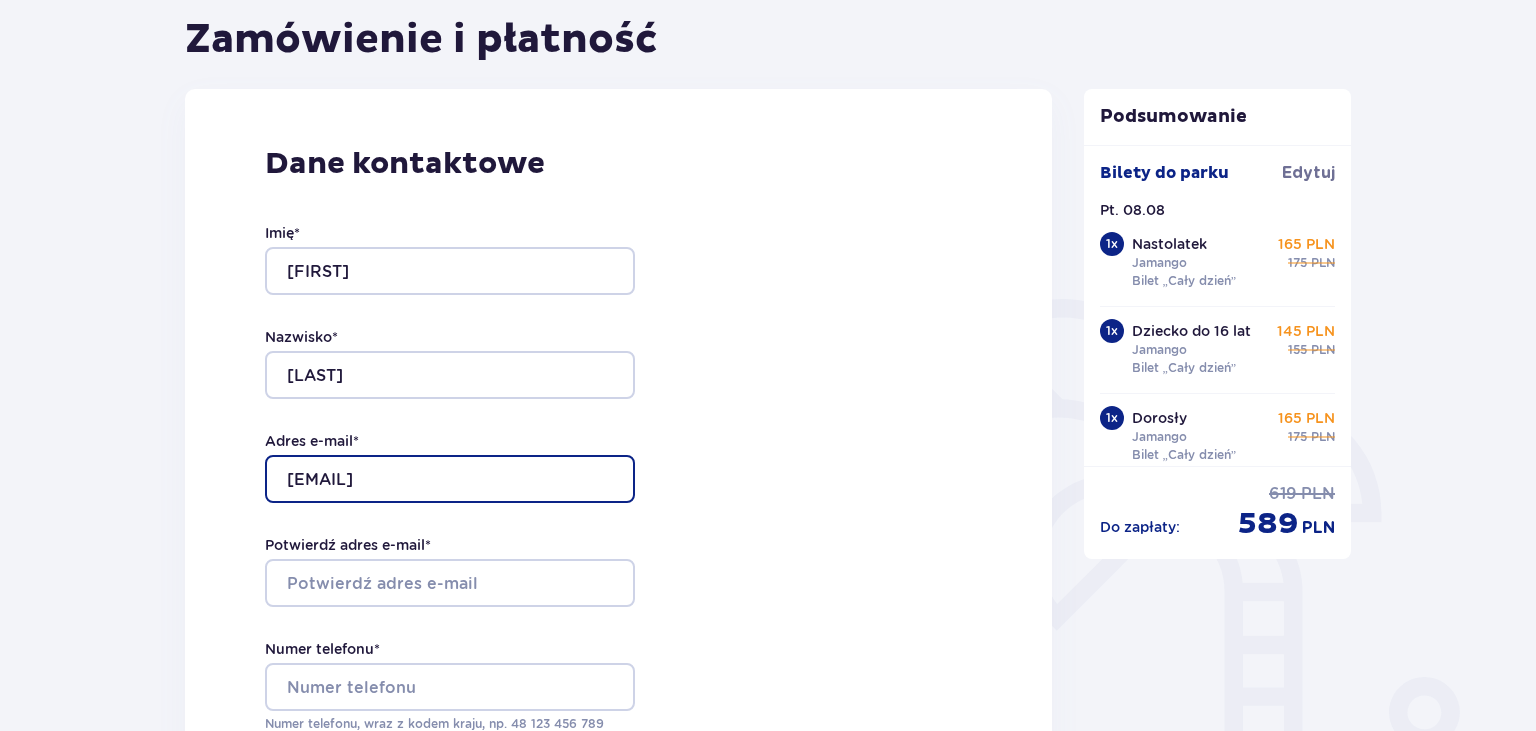scroll, scrollTop: 211, scrollLeft: 0, axis: vertical 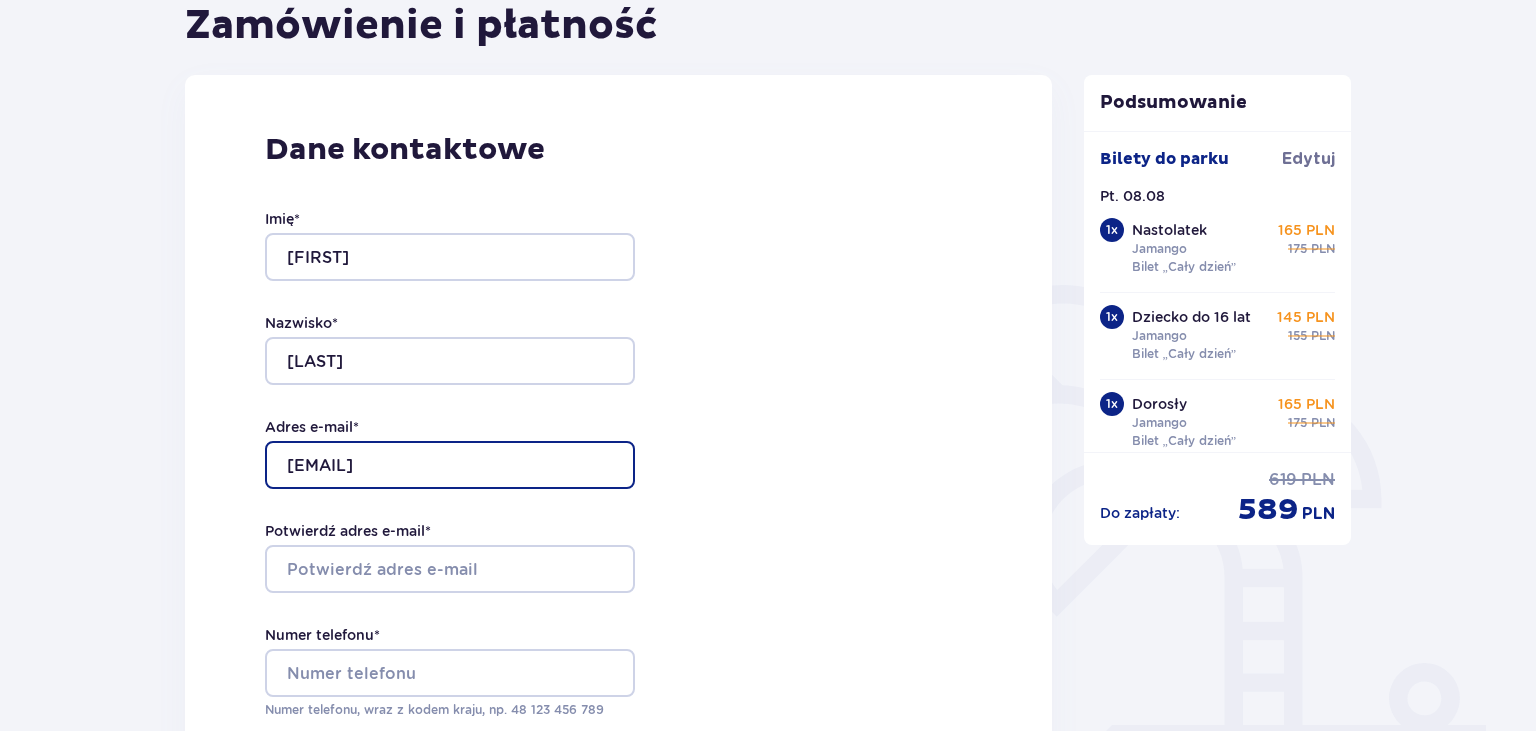 type on "[EMAIL]" 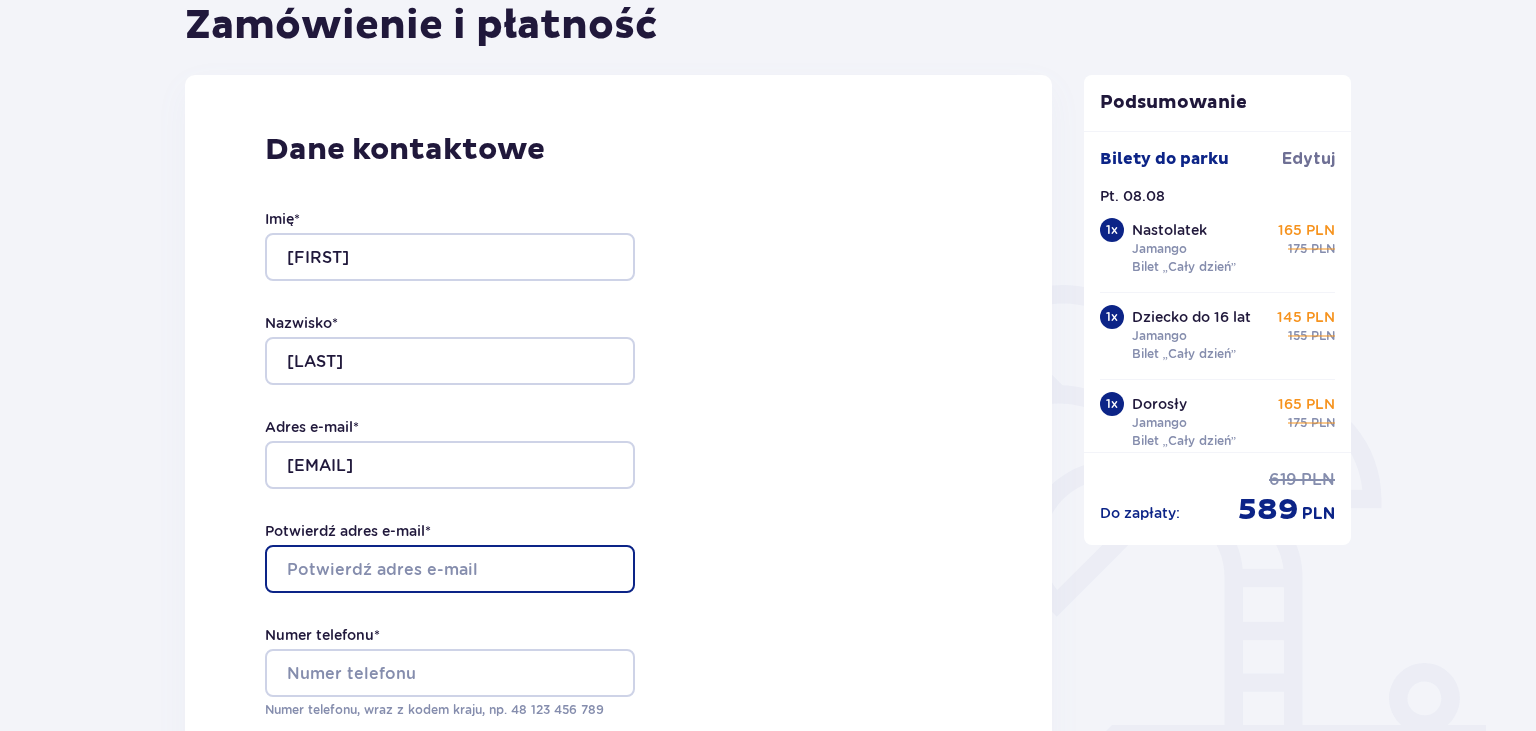 click on "Potwierdź adres e-mail *" at bounding box center [450, 569] 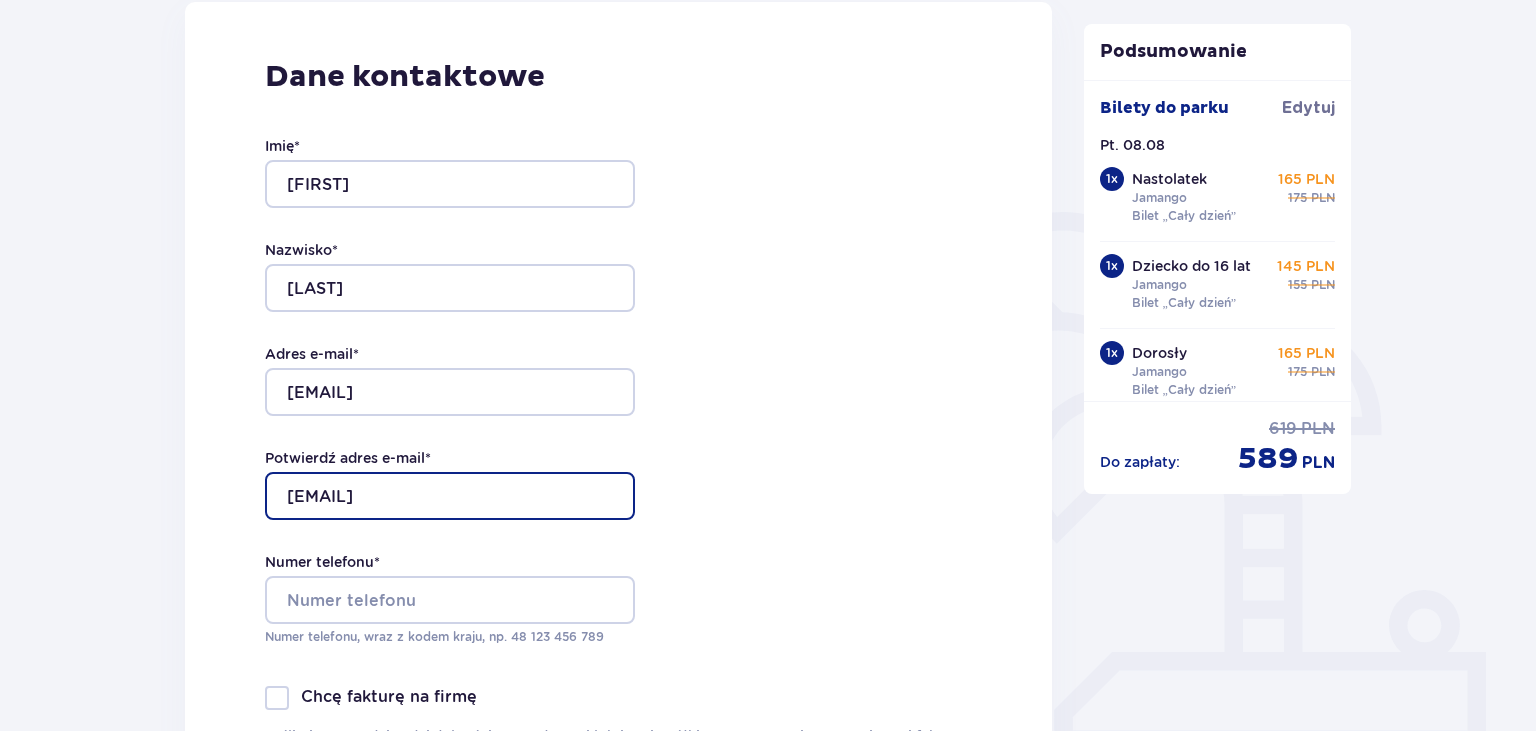 scroll, scrollTop: 316, scrollLeft: 0, axis: vertical 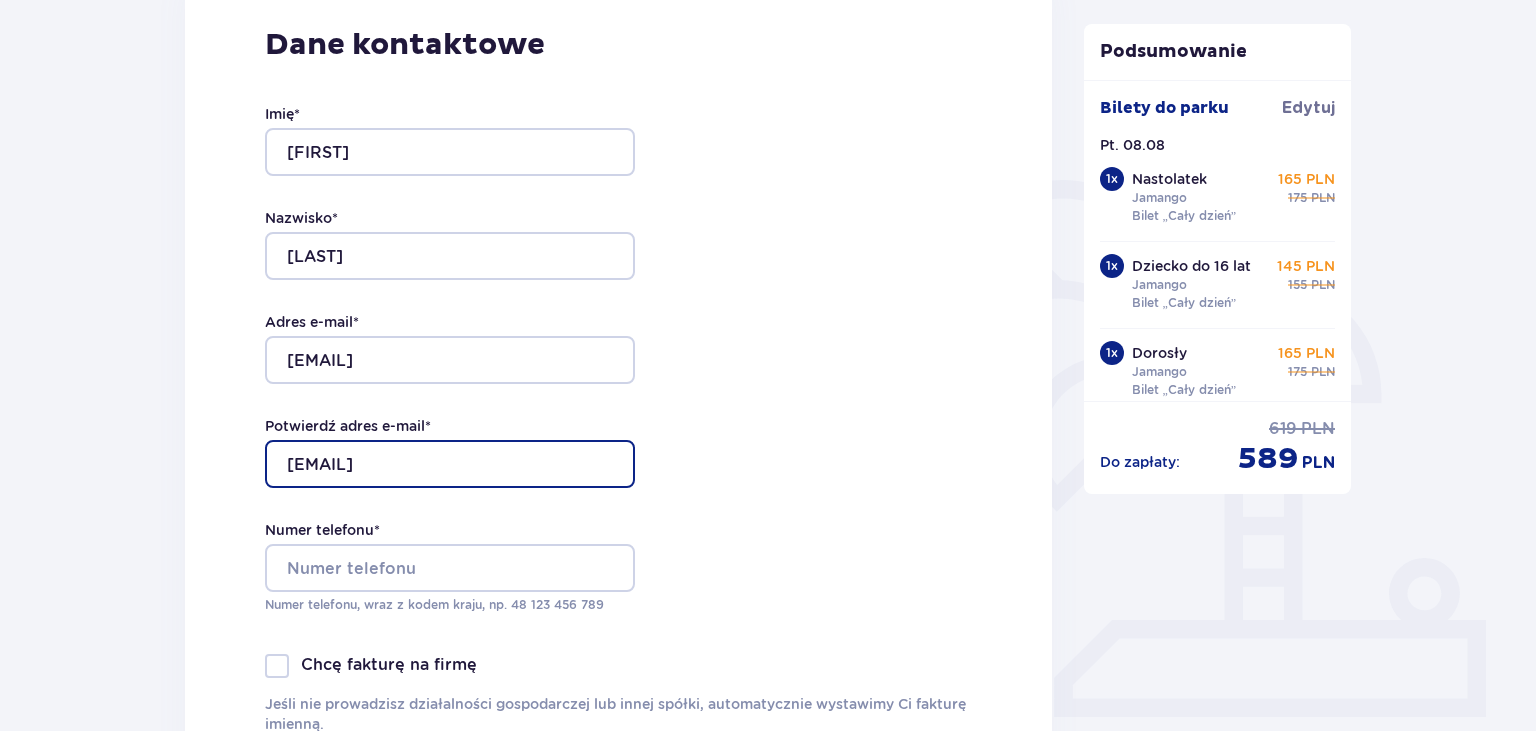 type on "[EMAIL]" 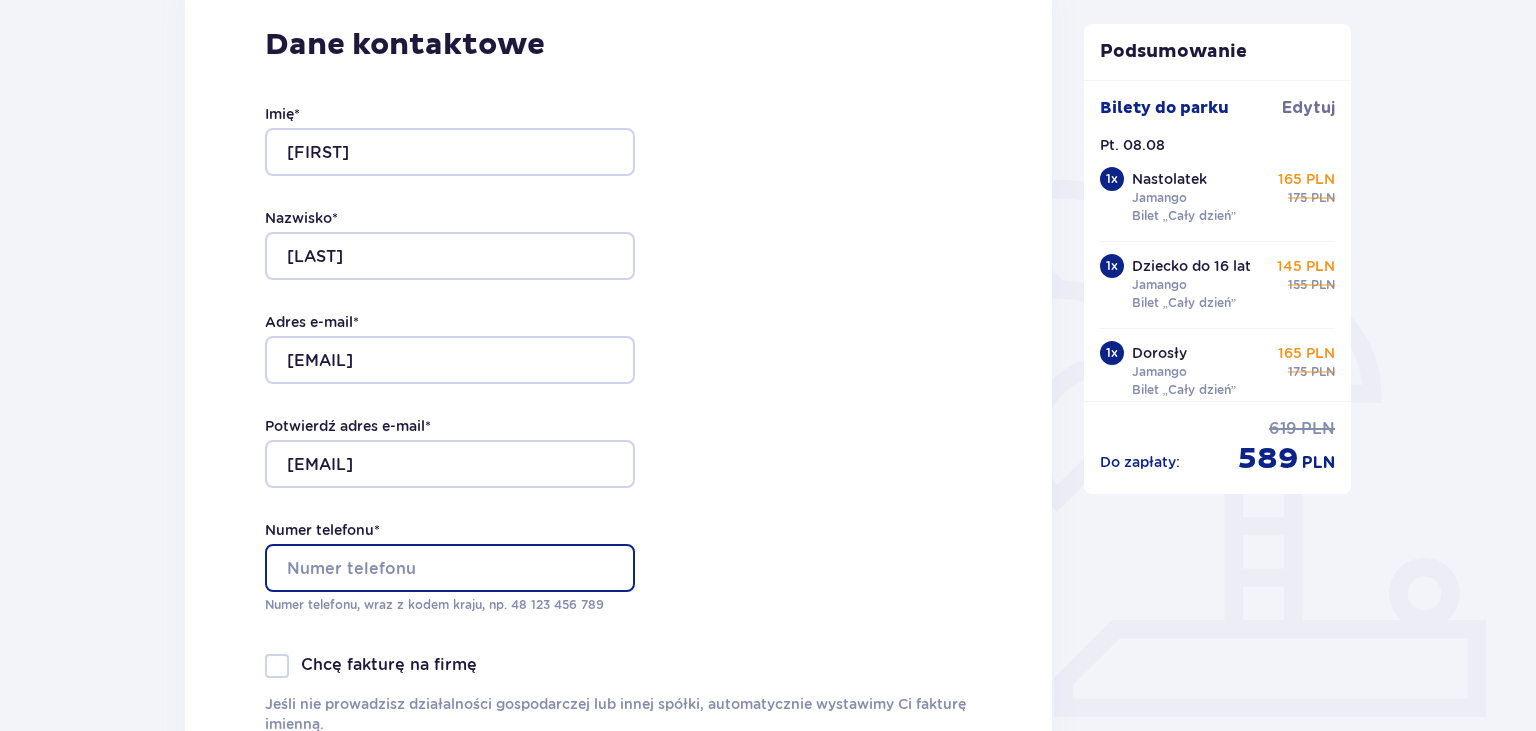 click on "Numer telefonu *" at bounding box center (450, 568) 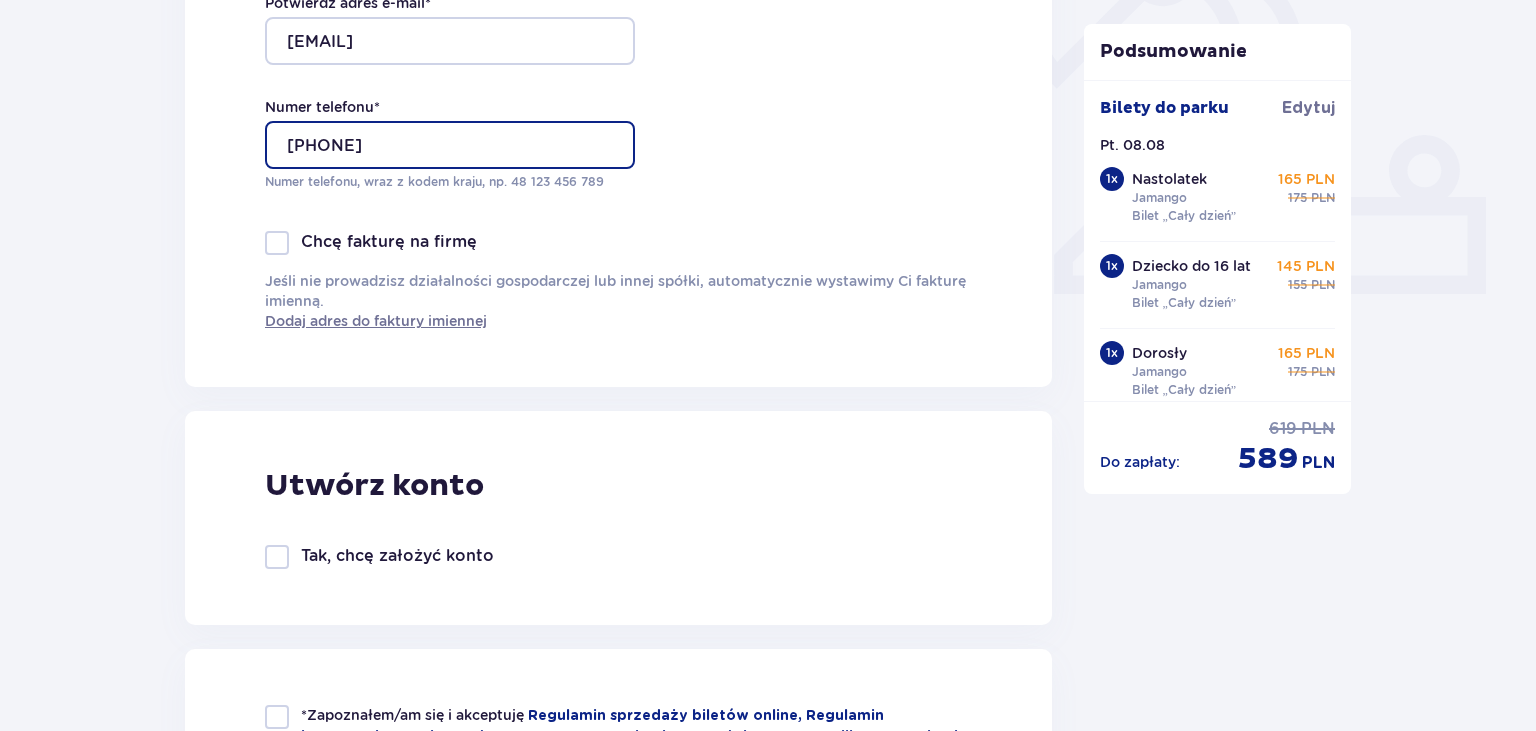 scroll, scrollTop: 844, scrollLeft: 0, axis: vertical 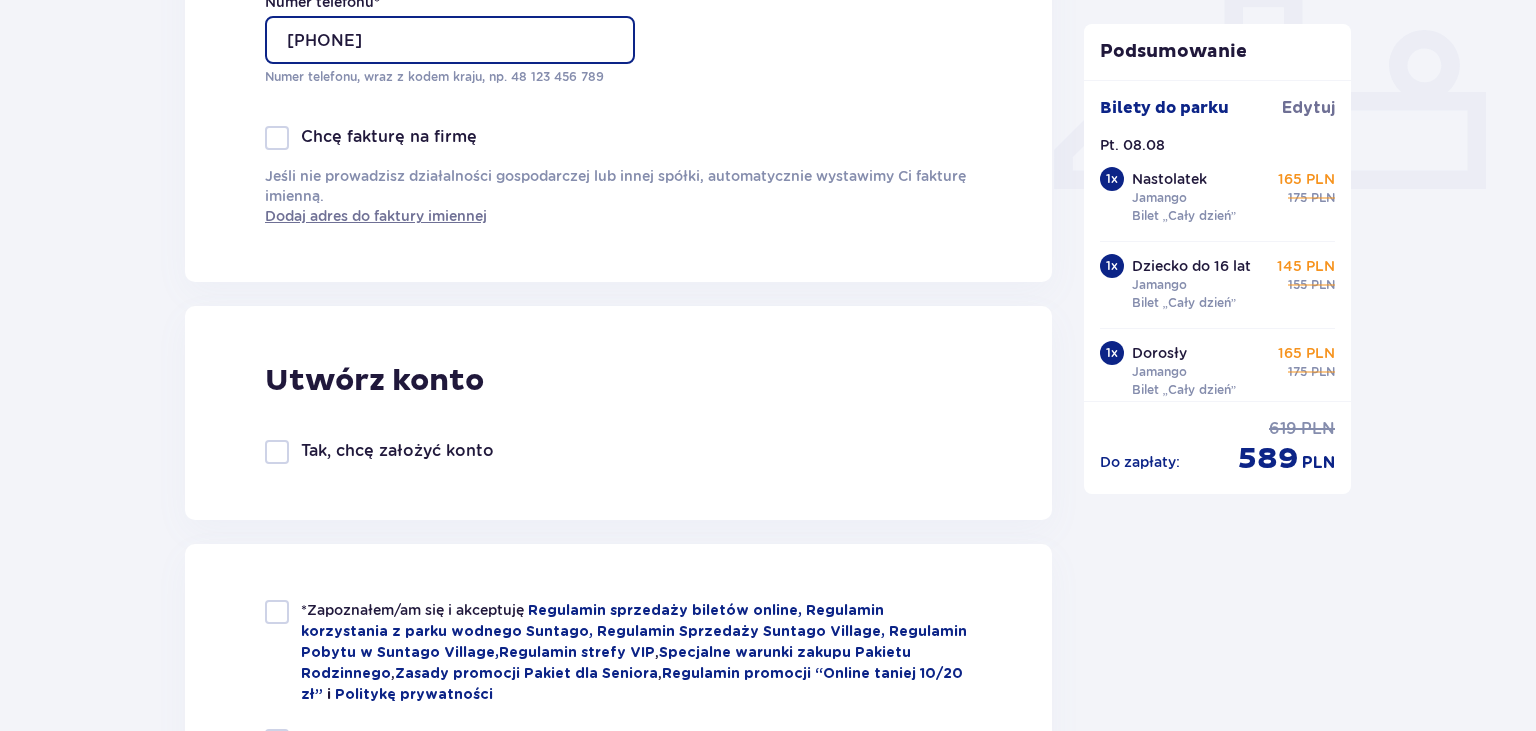 type on "602842396" 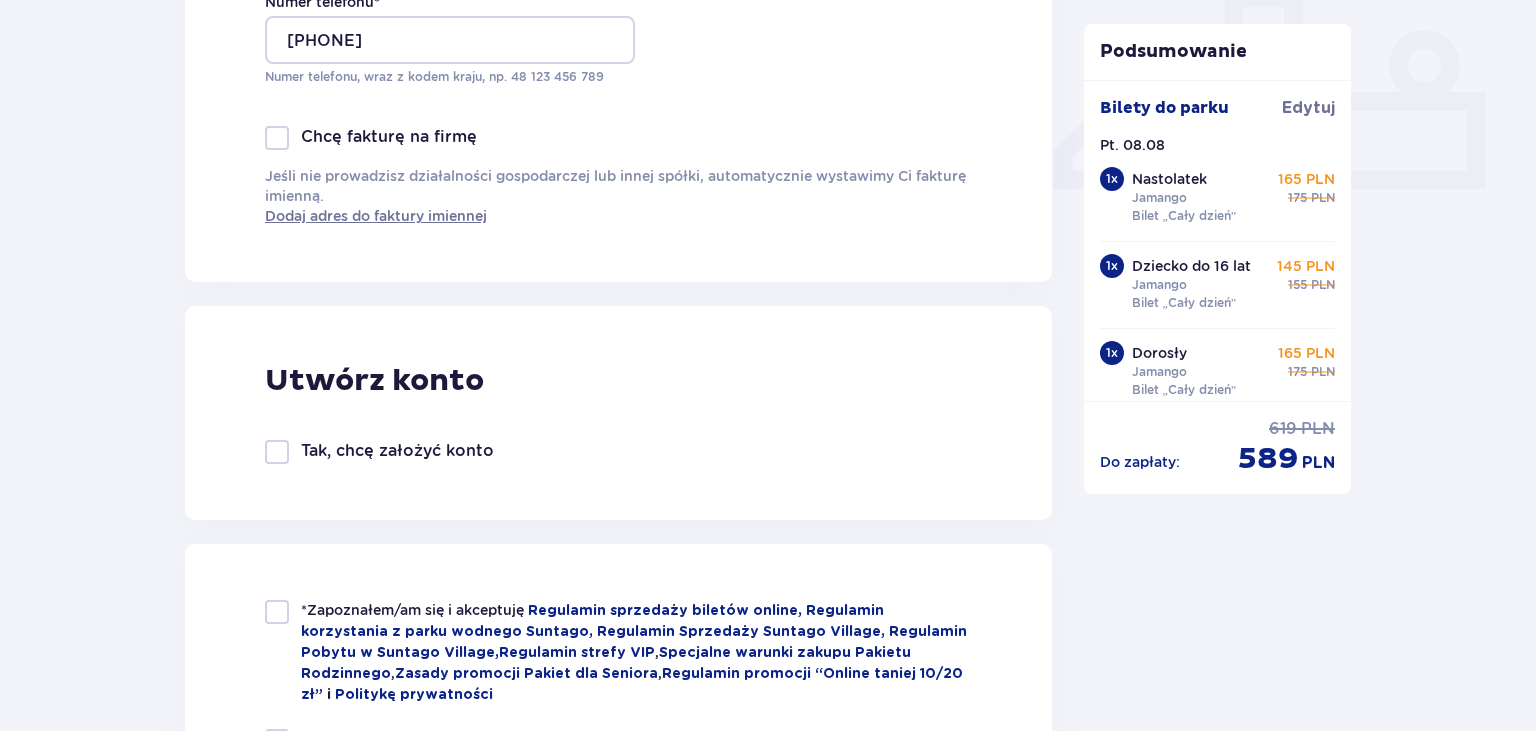 click at bounding box center [277, 612] 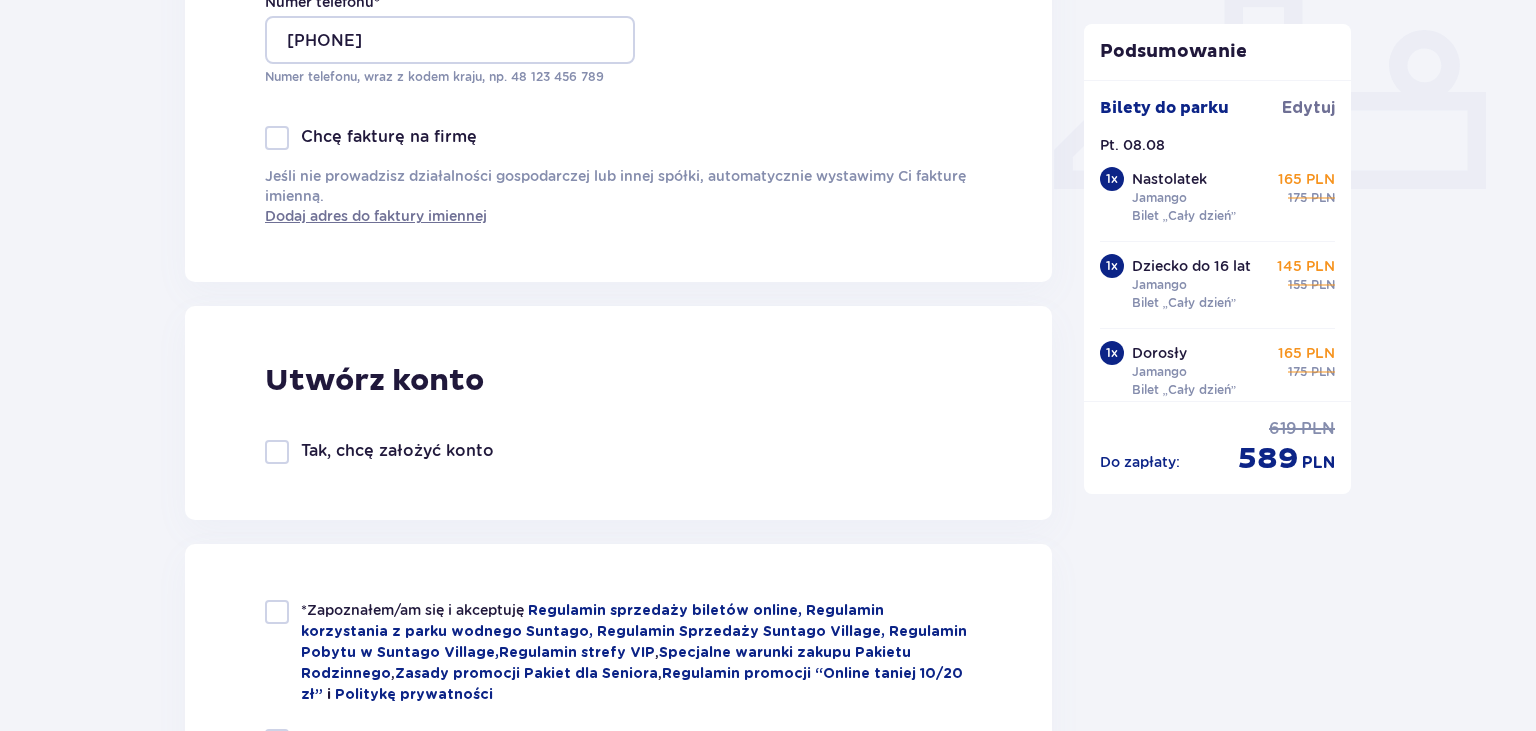checkbox on "true" 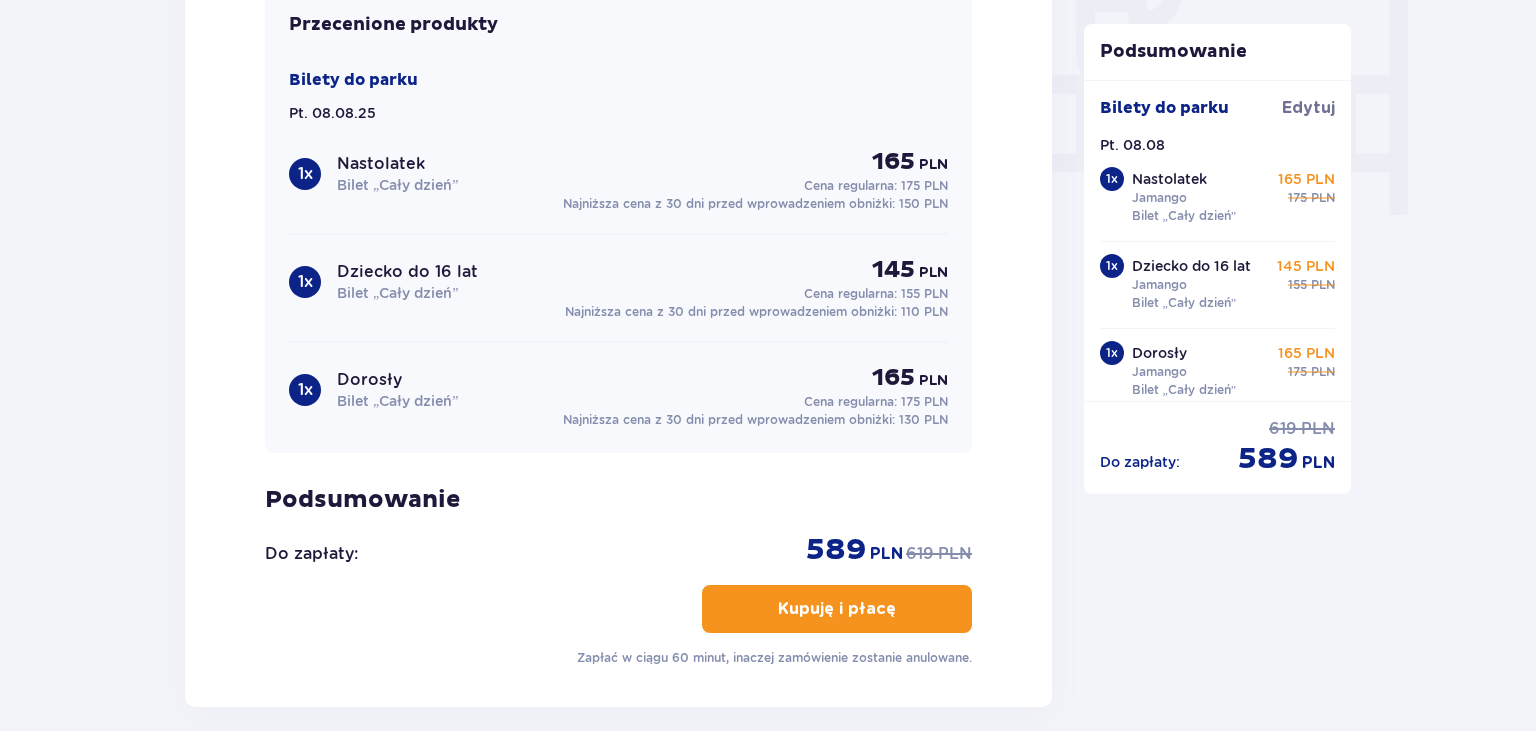 scroll, scrollTop: 2006, scrollLeft: 0, axis: vertical 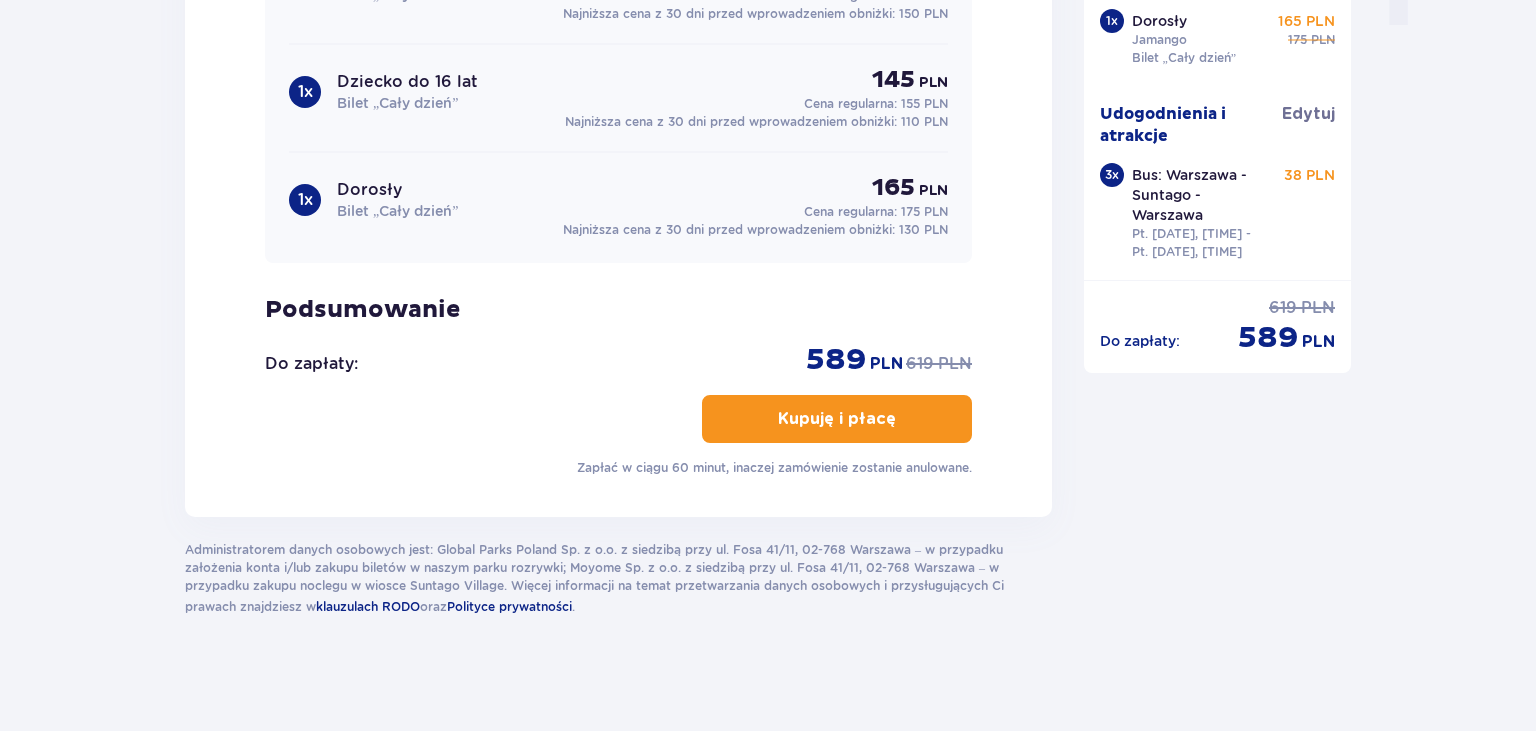 click on "Kupuję i płacę" at bounding box center [837, 419] 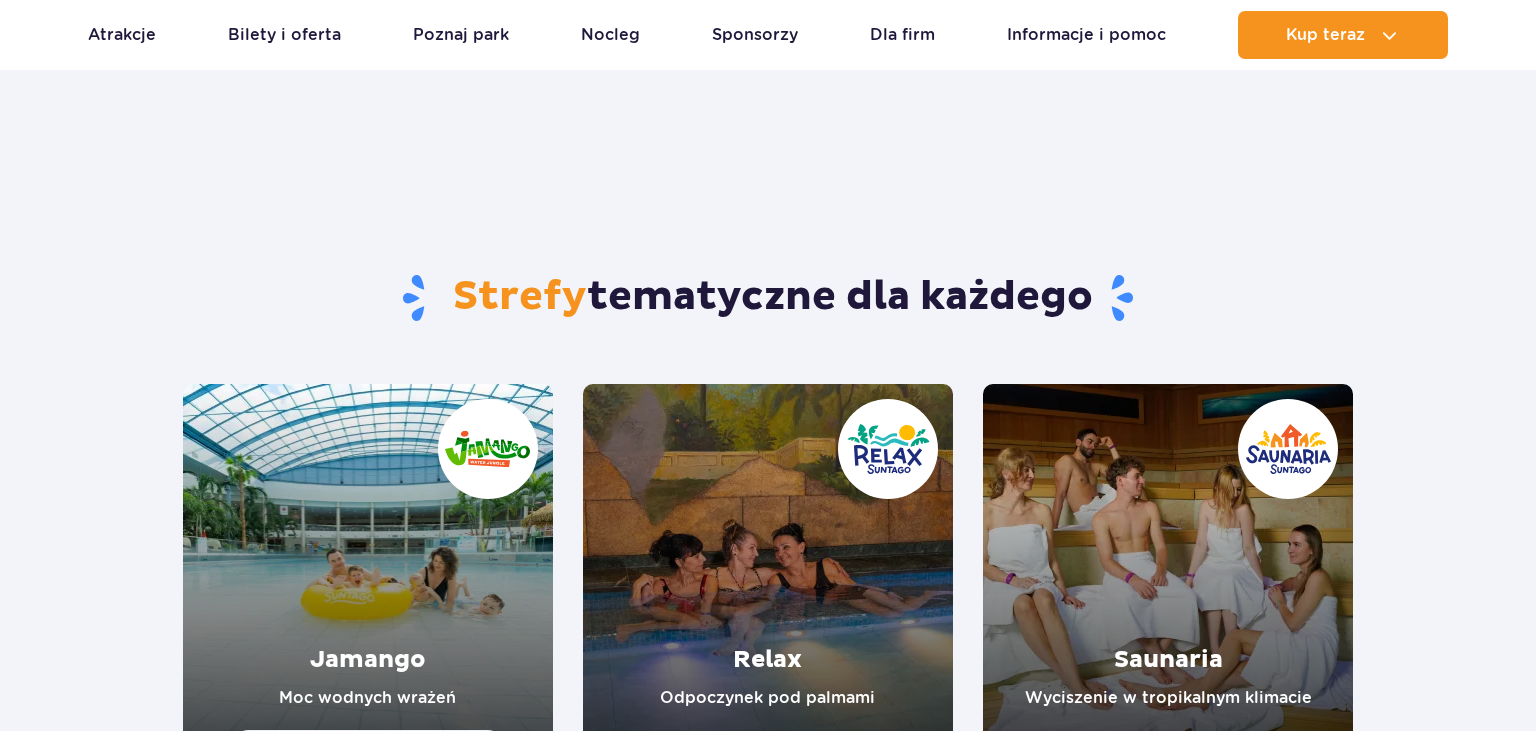 scroll, scrollTop: 106, scrollLeft: 0, axis: vertical 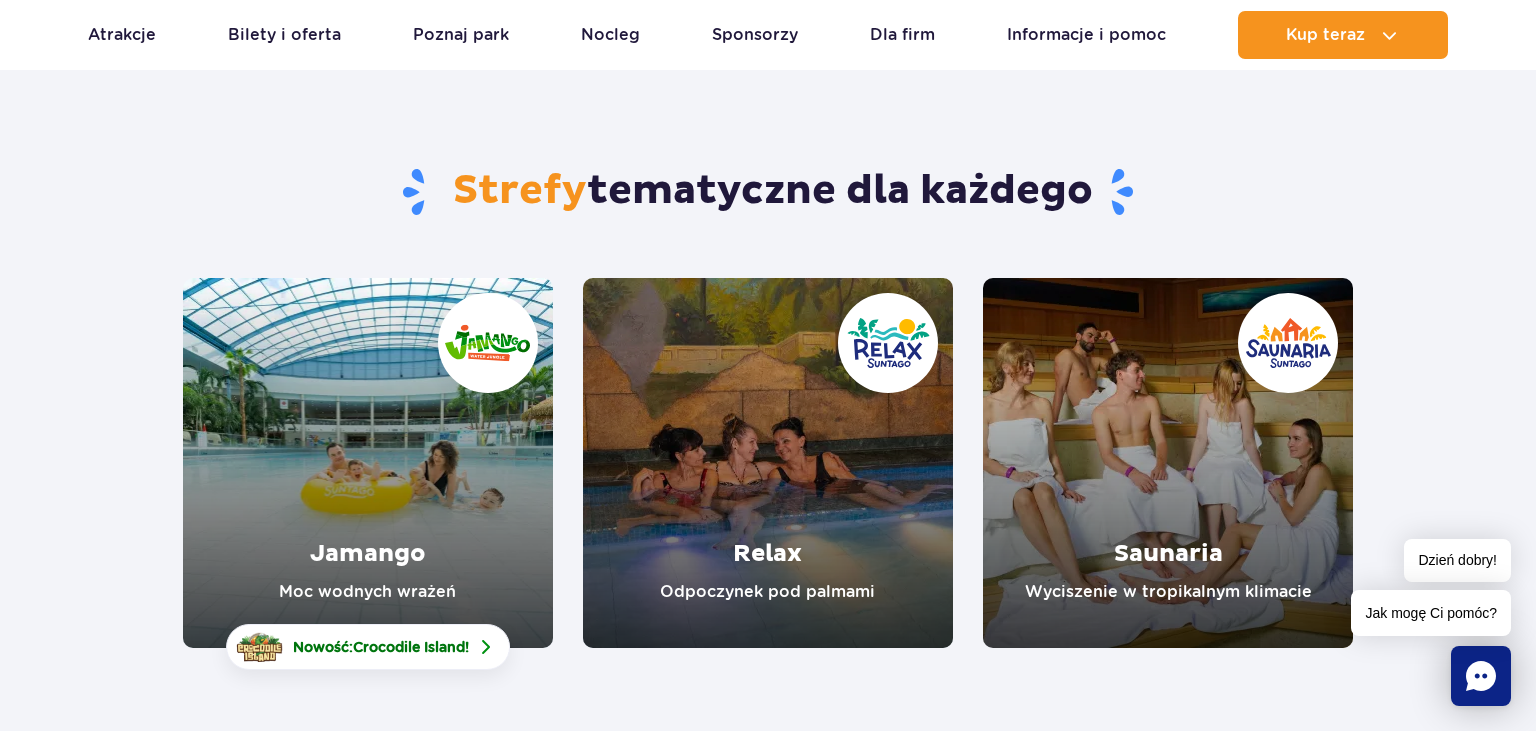 click at bounding box center [368, 463] 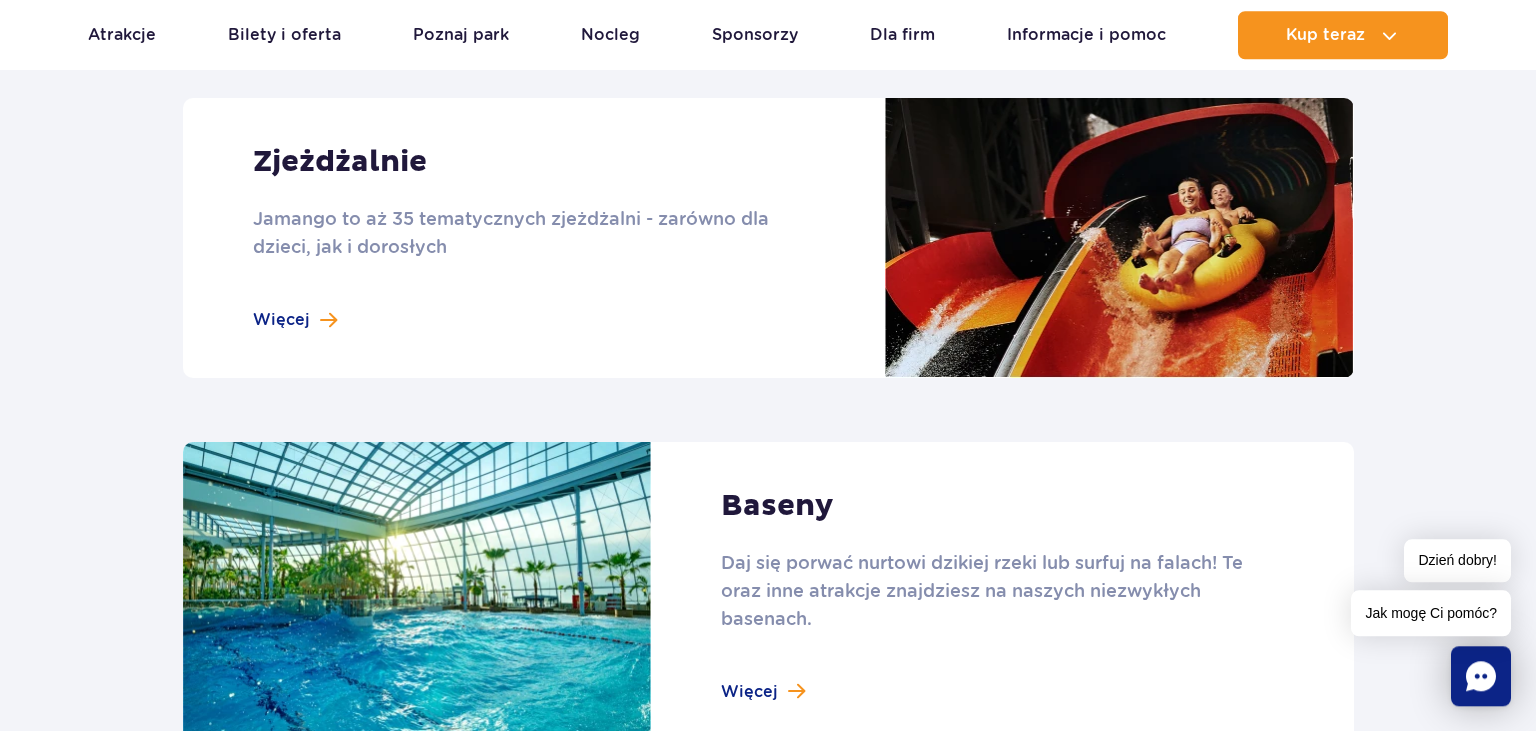 scroll, scrollTop: 1795, scrollLeft: 0, axis: vertical 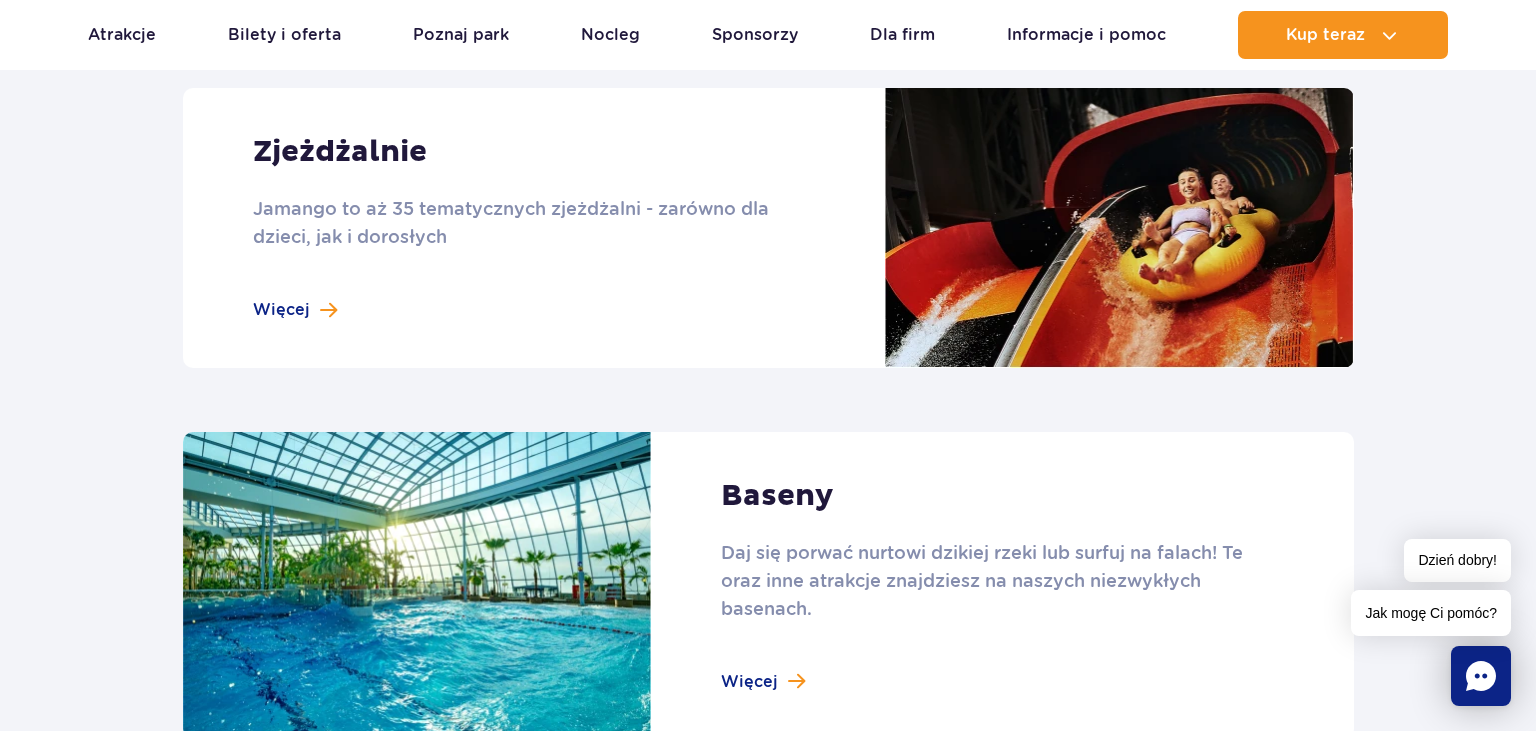 click at bounding box center (768, 228) 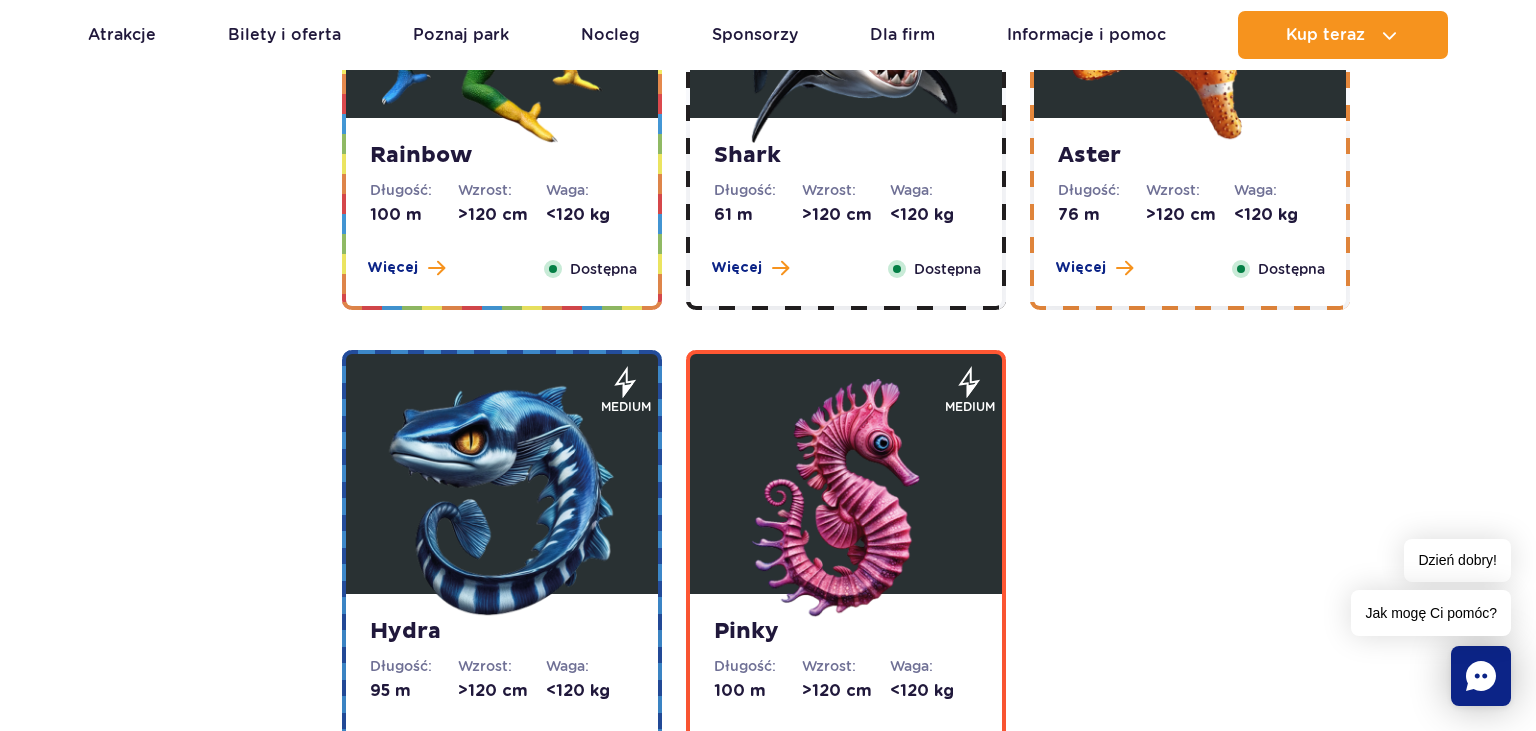 scroll, scrollTop: 3168, scrollLeft: 0, axis: vertical 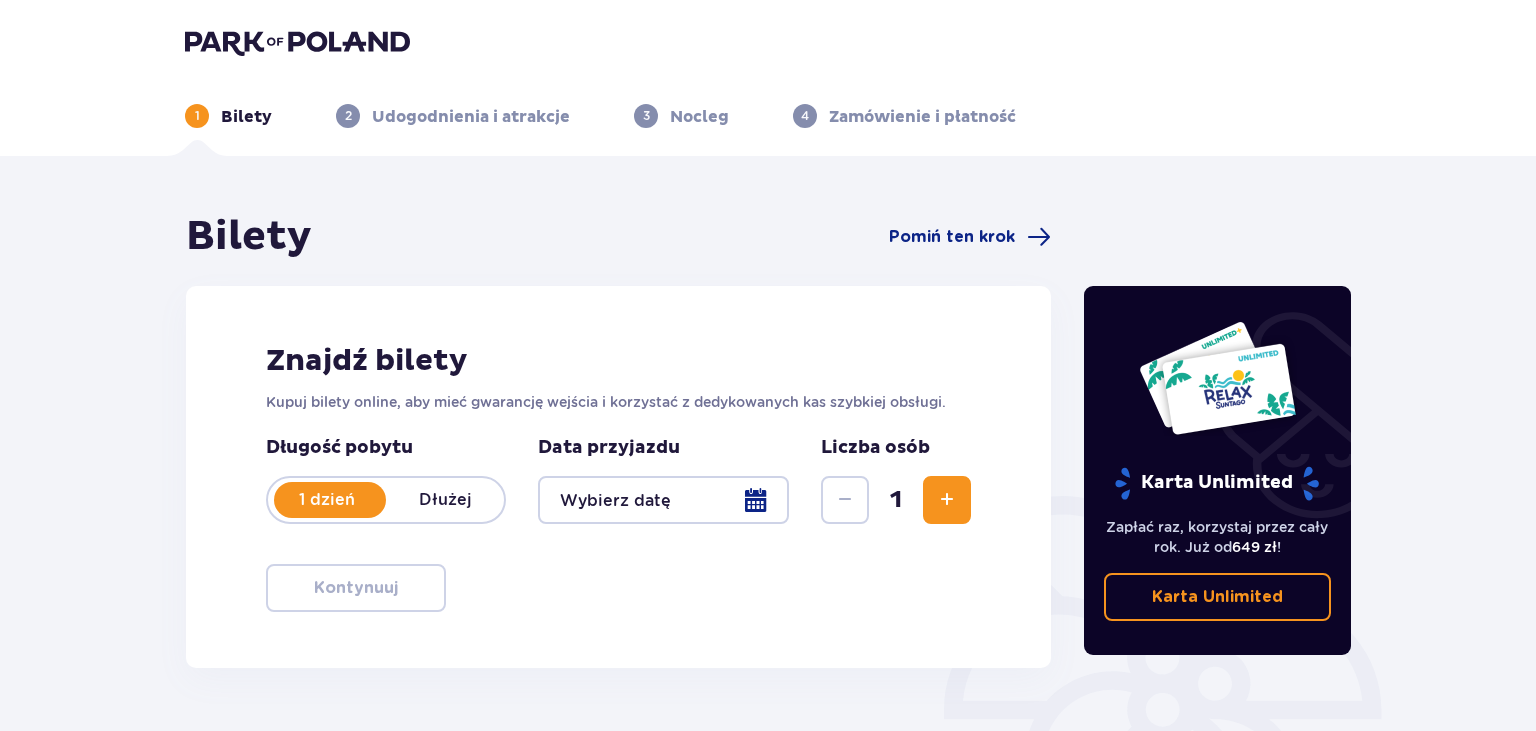 click at bounding box center (297, 42) 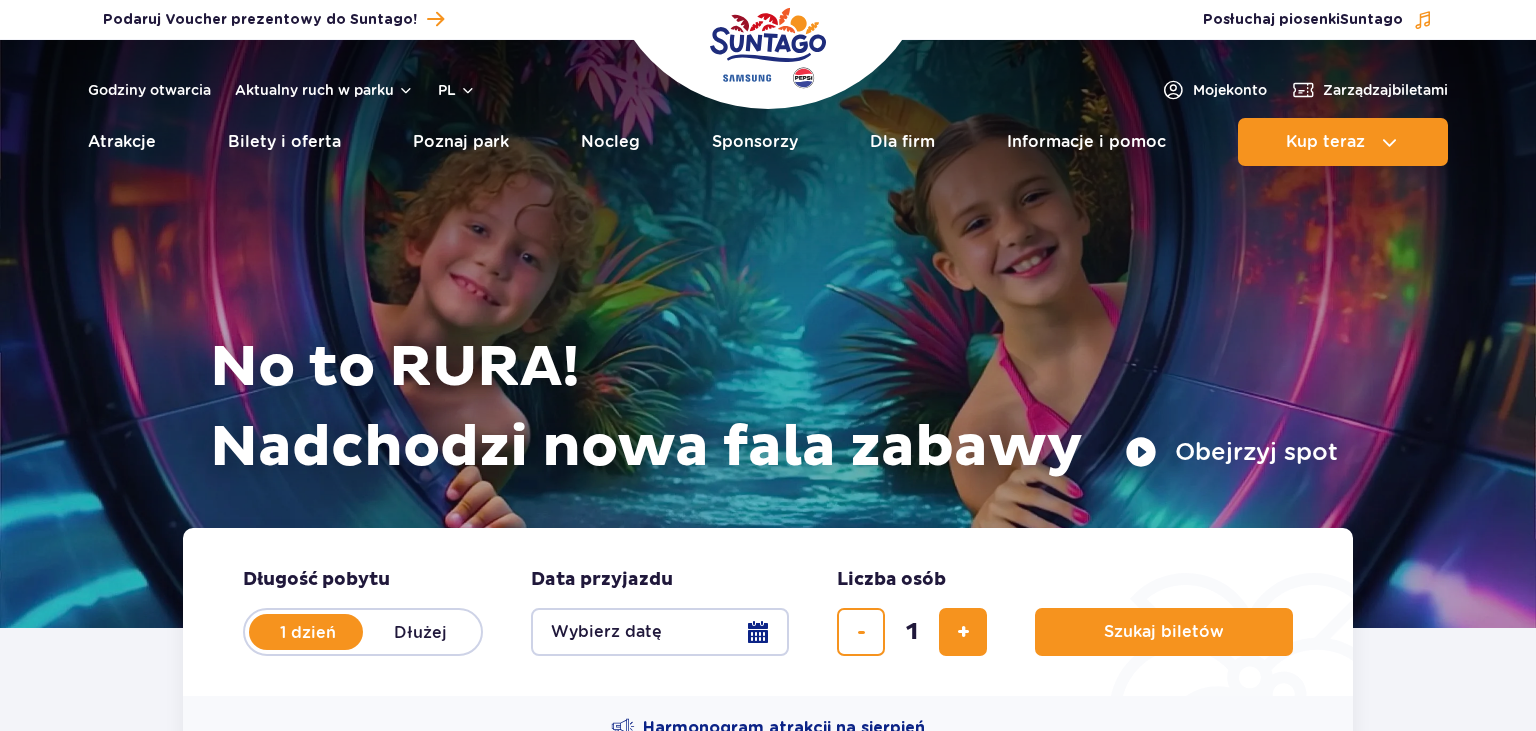 scroll, scrollTop: 0, scrollLeft: 0, axis: both 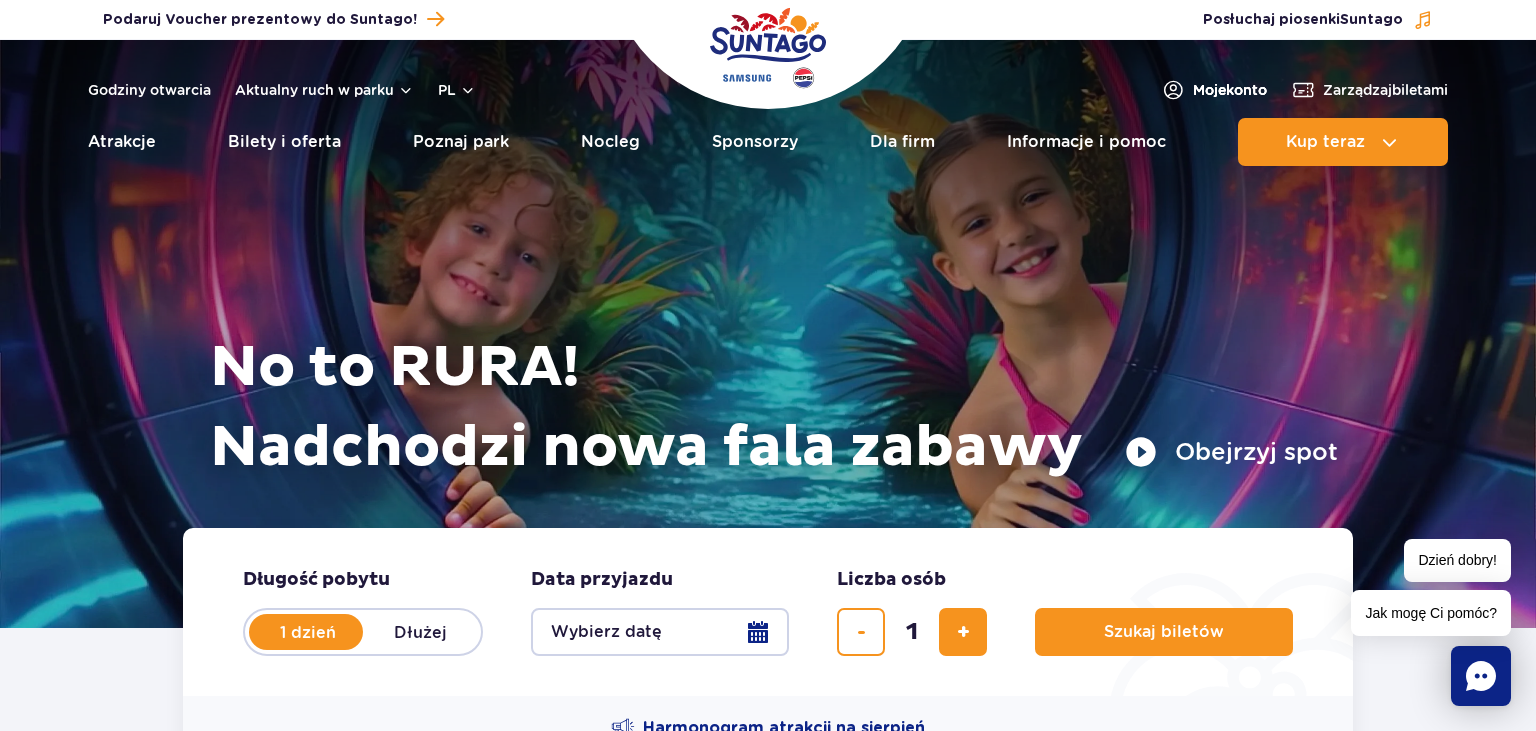 click on "Moje  konto" at bounding box center [1230, 90] 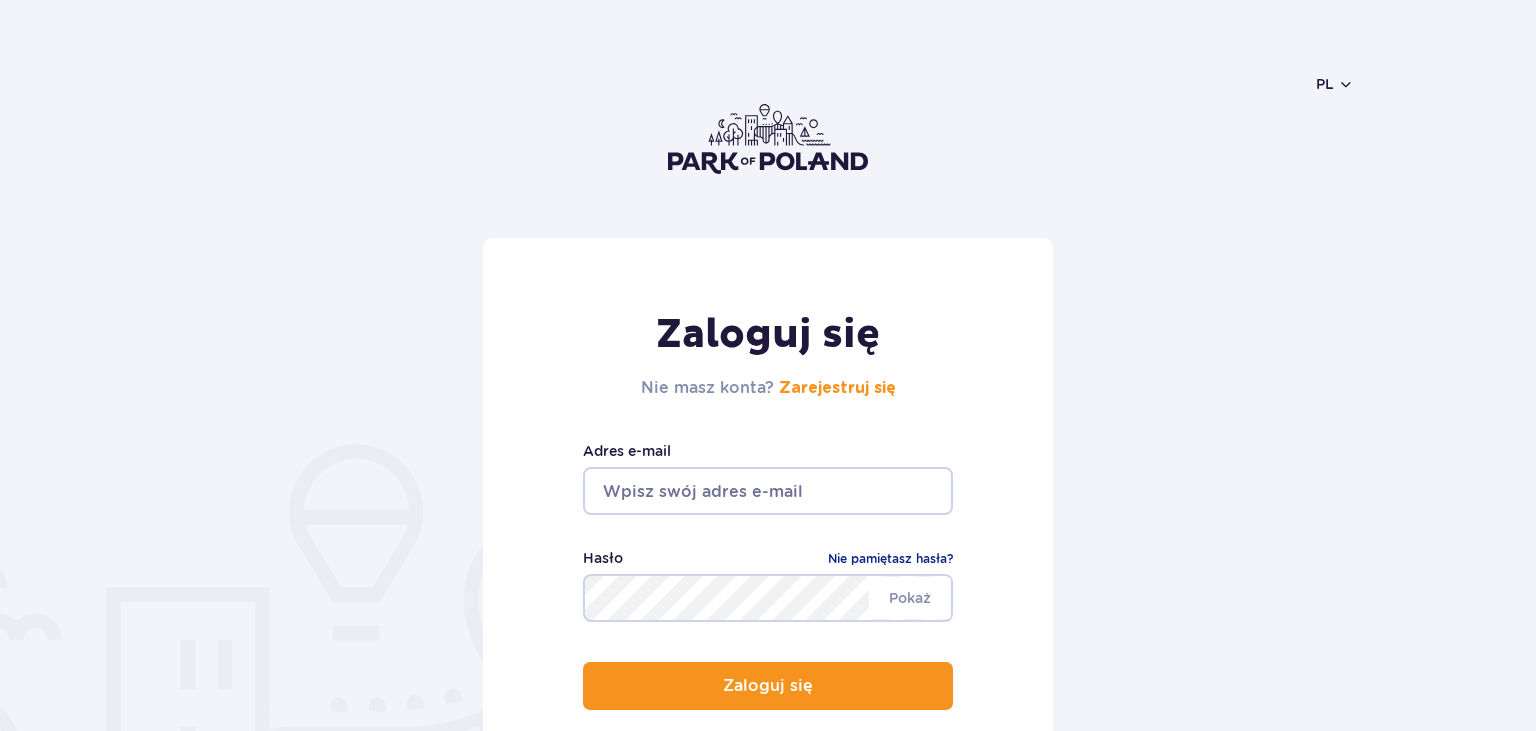 scroll, scrollTop: 0, scrollLeft: 0, axis: both 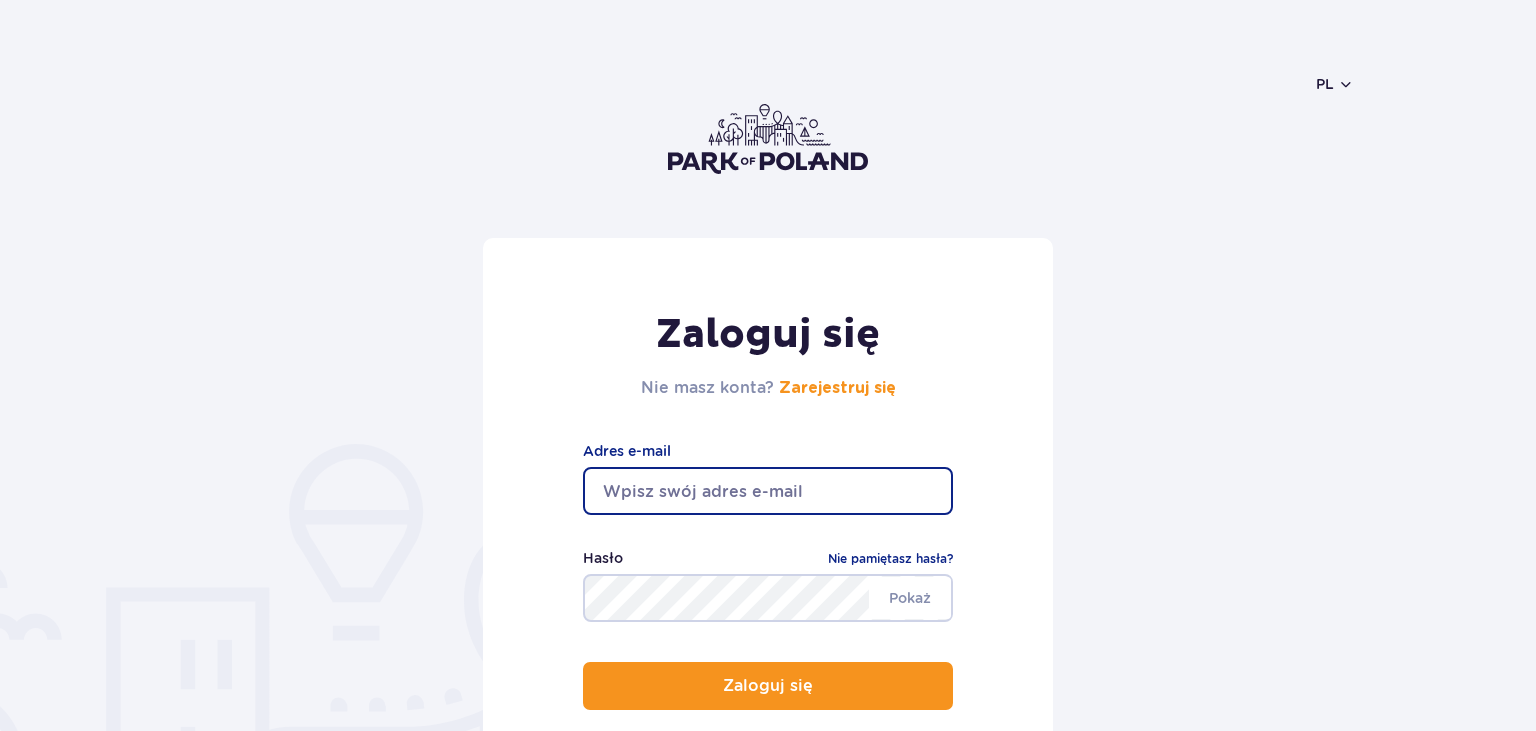 click at bounding box center [768, 491] 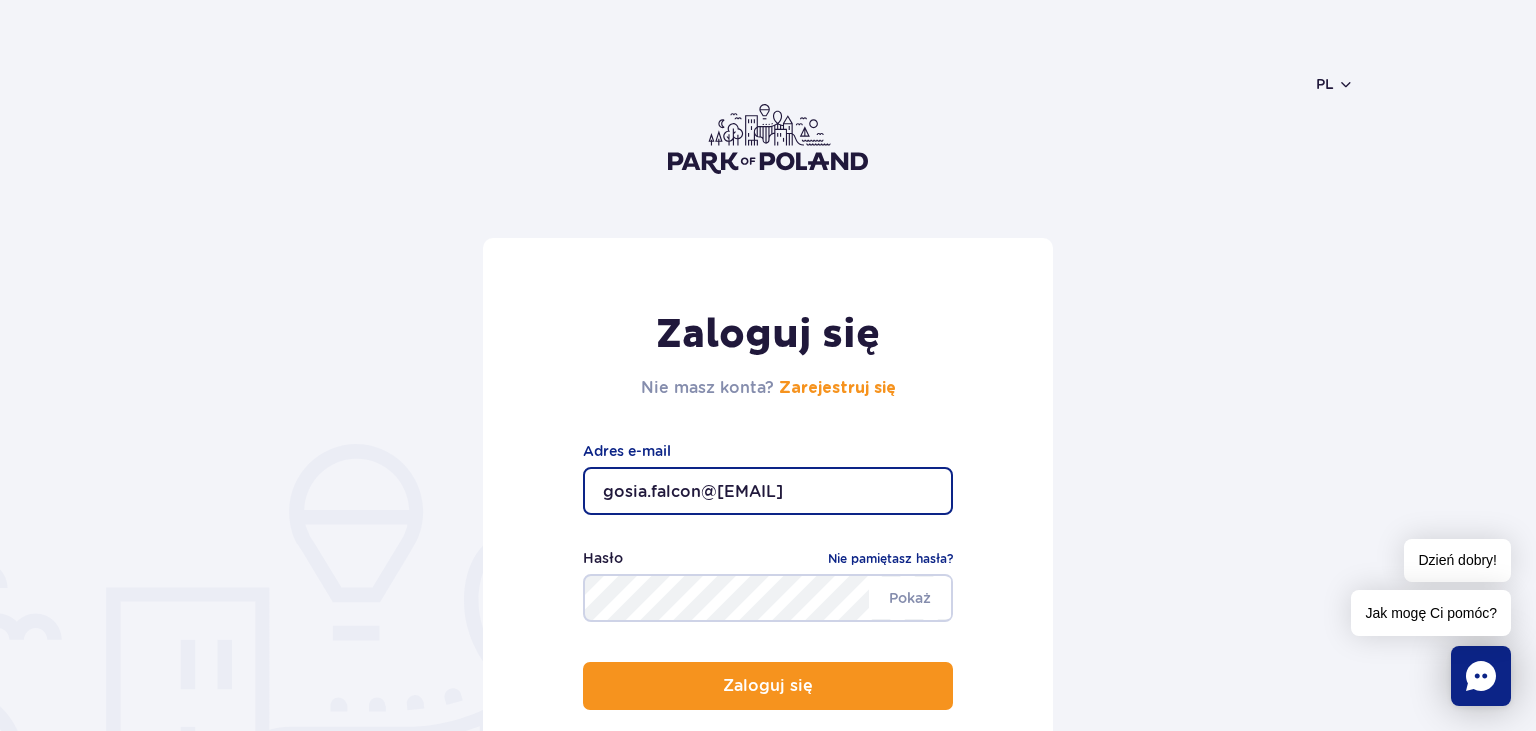 type on "gosia.falcon@example.com" 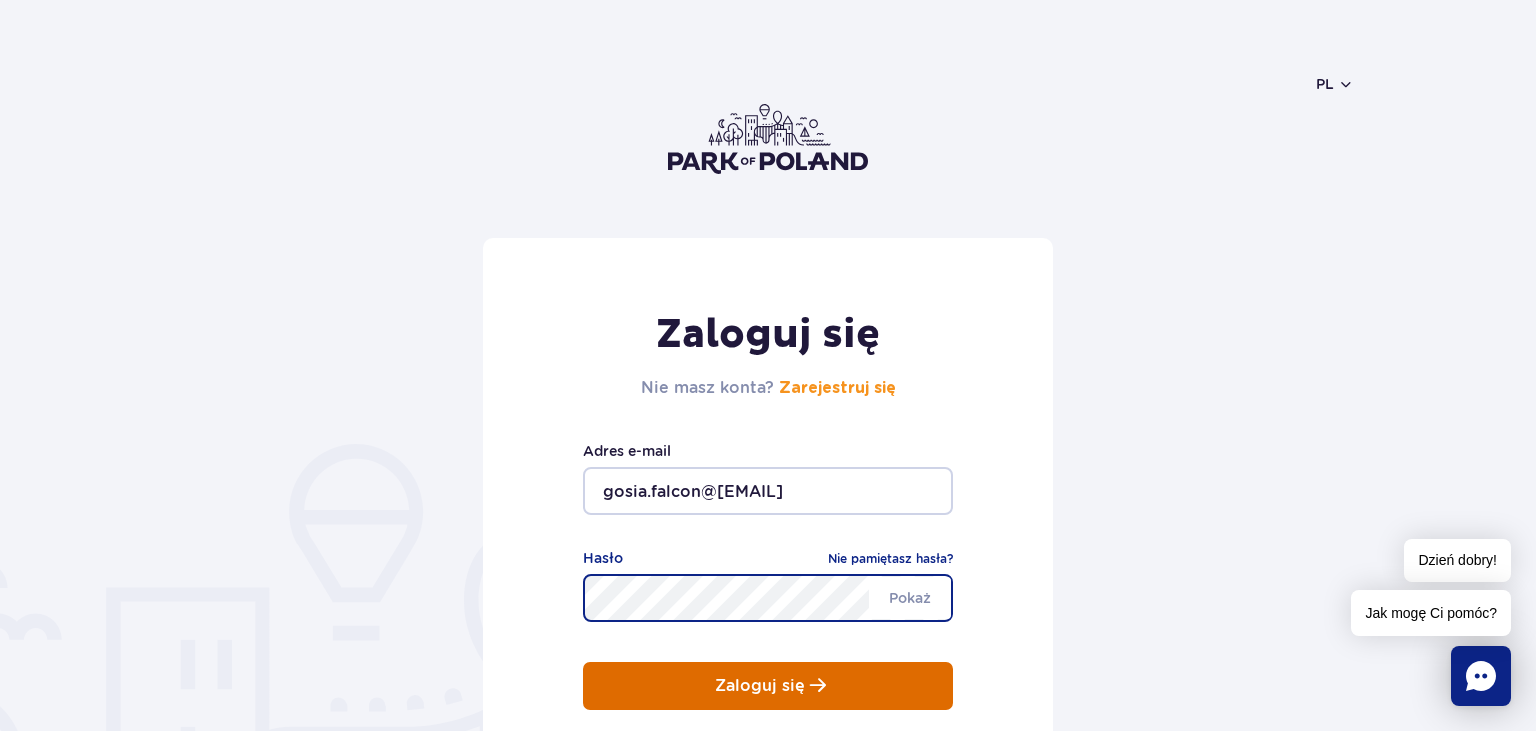 click on "Zaloguj się" at bounding box center (768, 686) 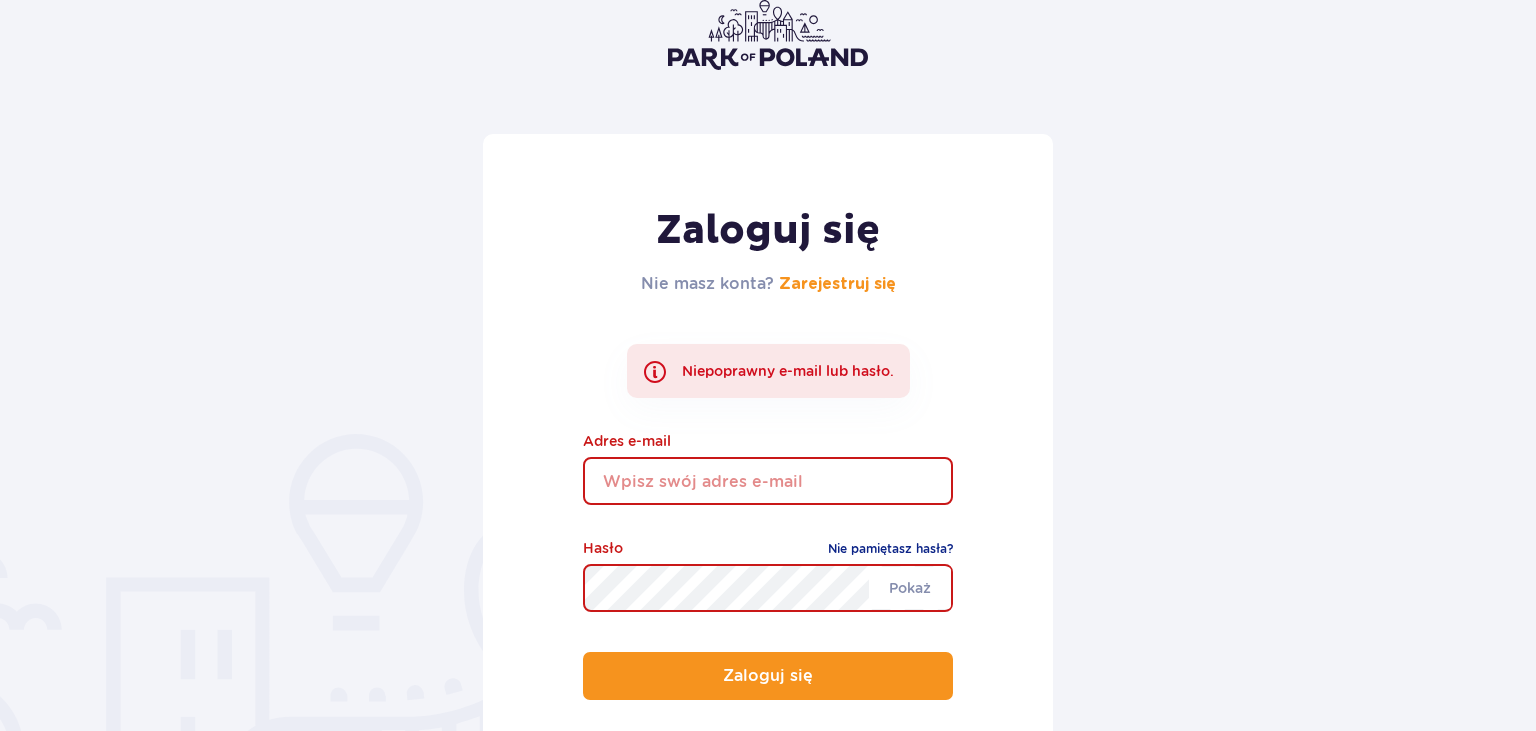 scroll, scrollTop: 105, scrollLeft: 0, axis: vertical 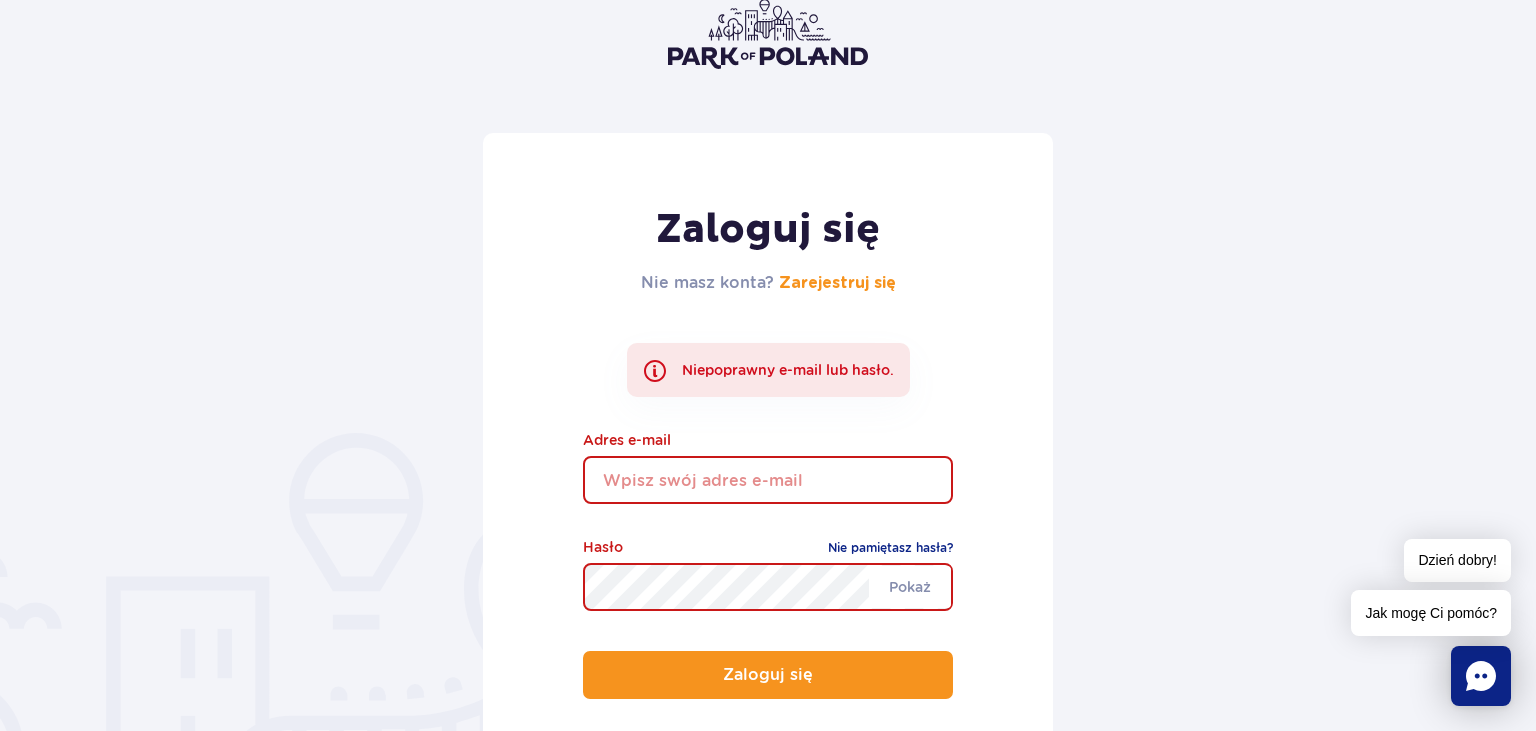 click at bounding box center (768, 480) 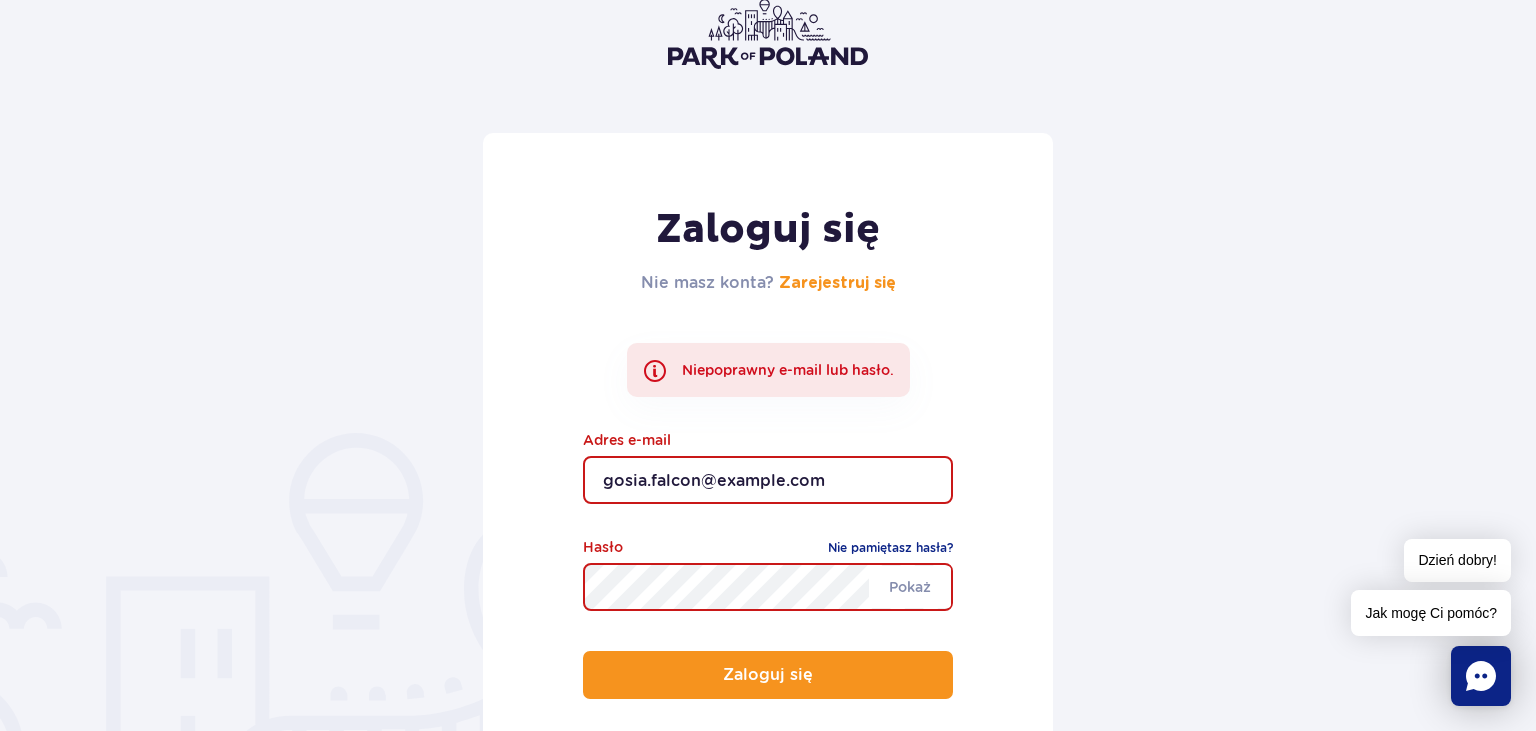 type on "gosia.falcon@example.com" 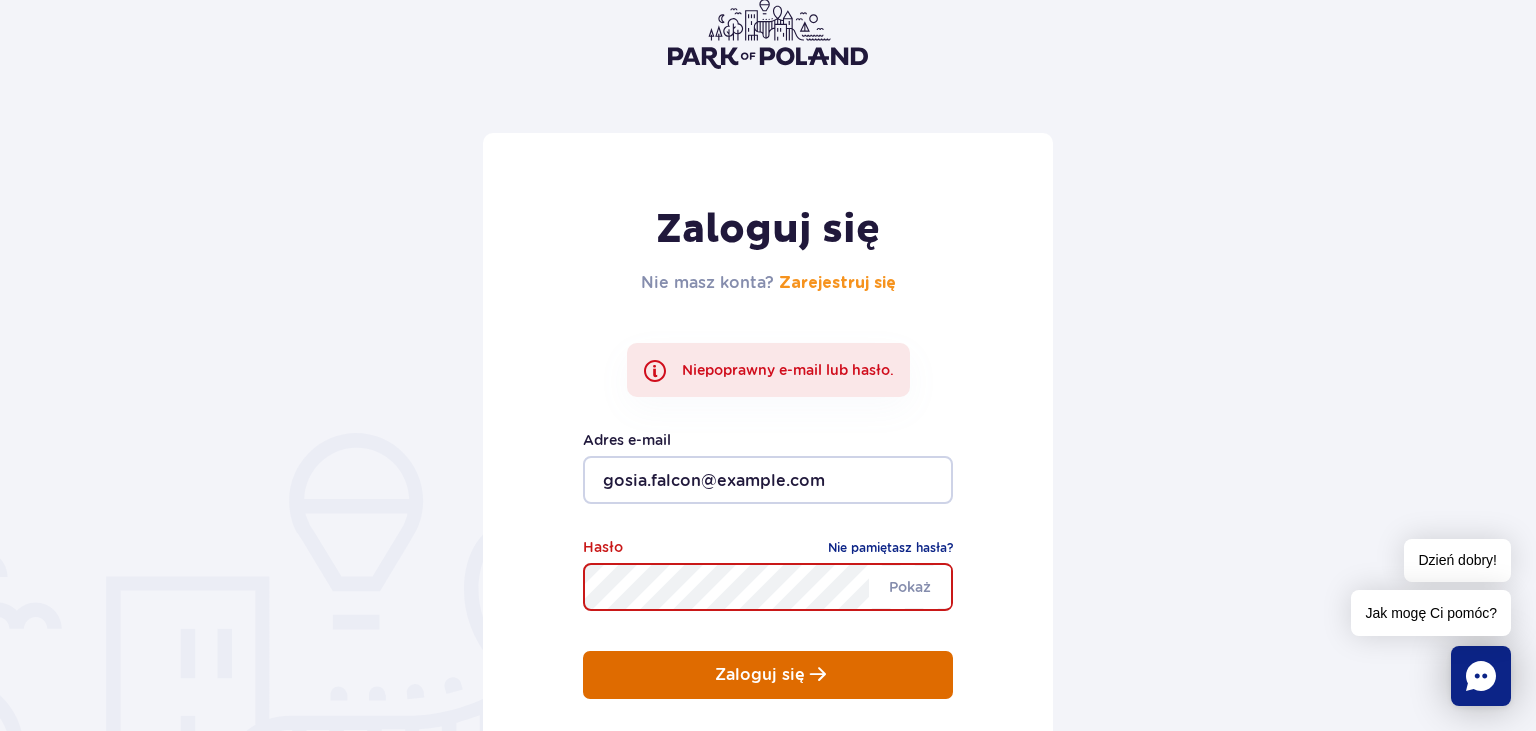 click on "Zaloguj się" at bounding box center (768, 675) 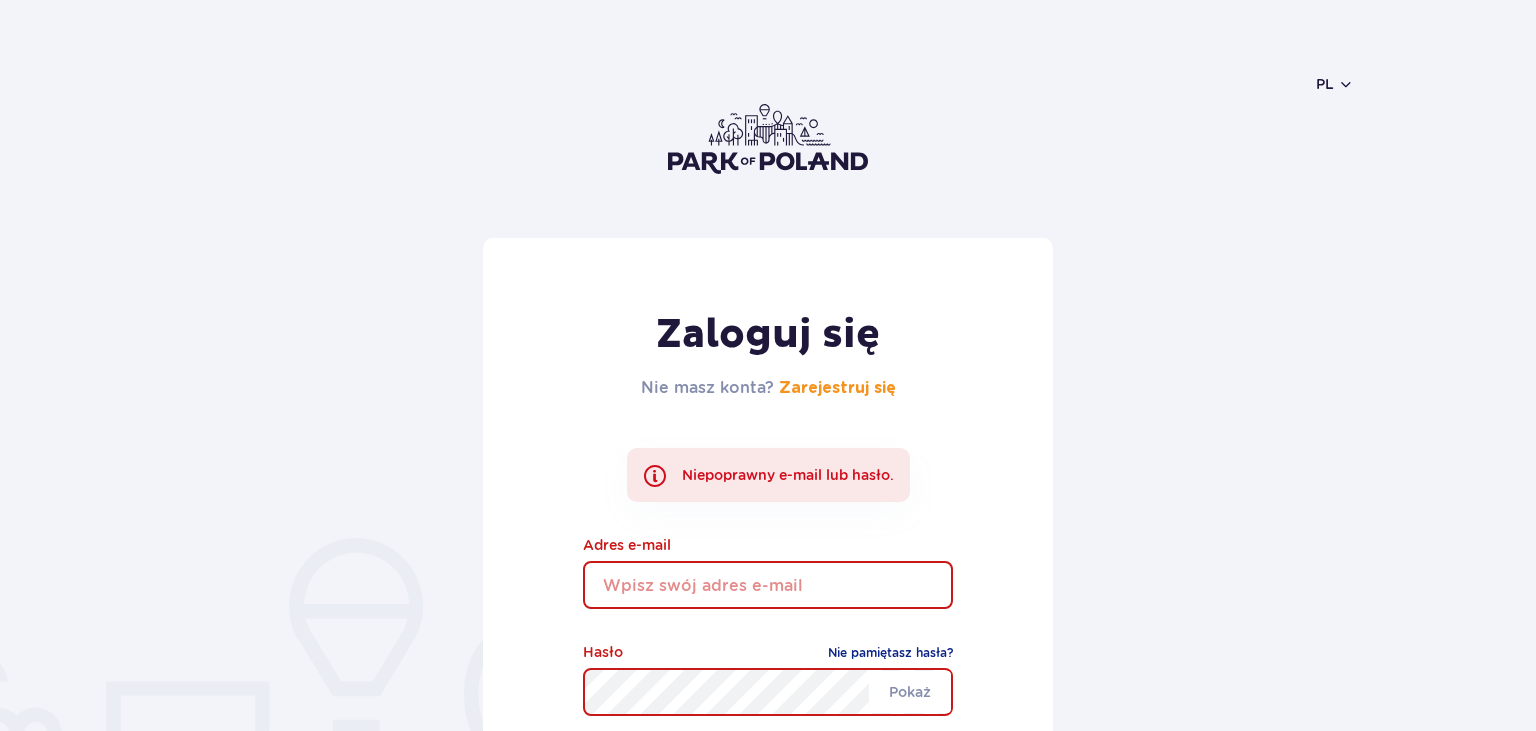 scroll, scrollTop: 0, scrollLeft: 0, axis: both 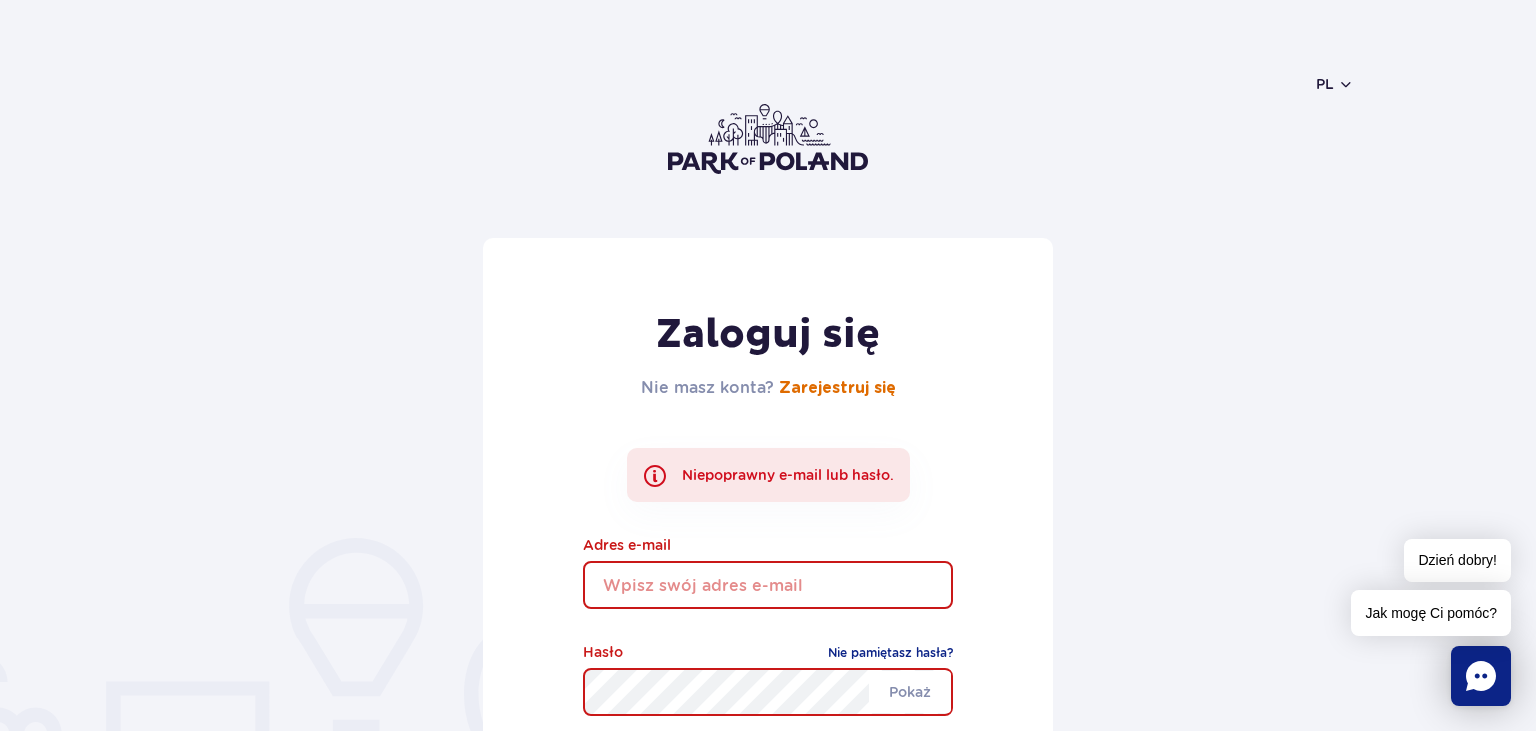 click on "Zarejestruj się" at bounding box center [837, 388] 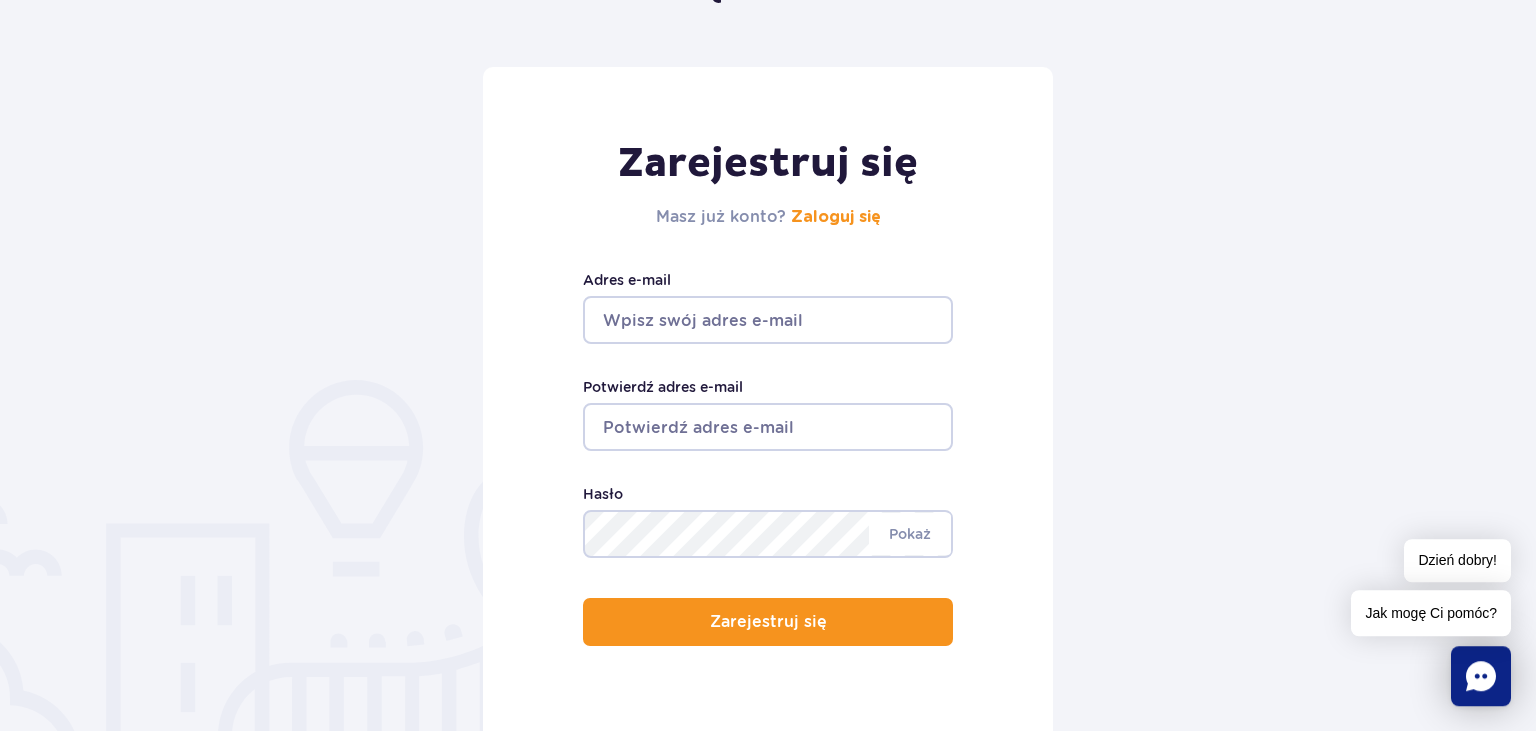 scroll, scrollTop: 211, scrollLeft: 0, axis: vertical 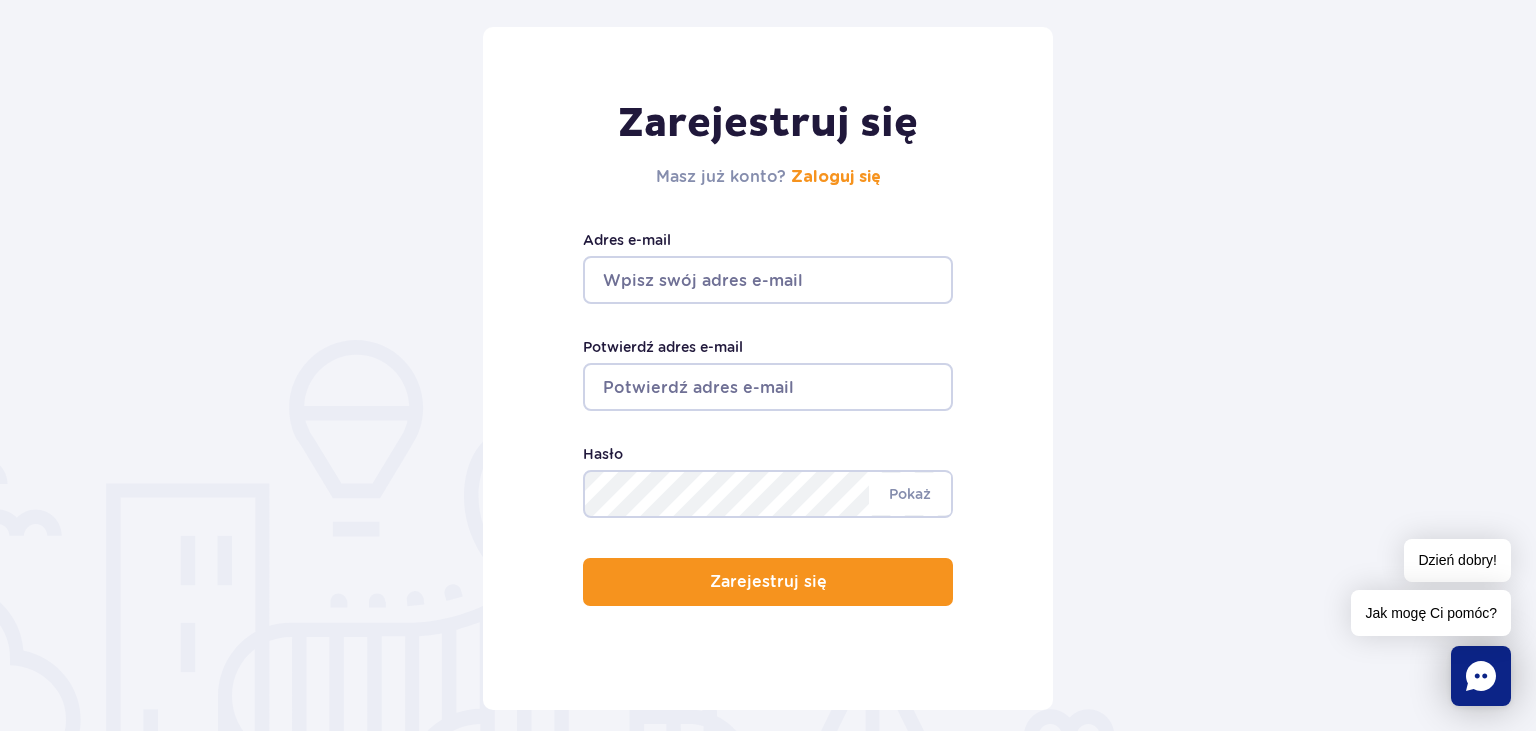 click on "Adres e-mail" at bounding box center [768, 280] 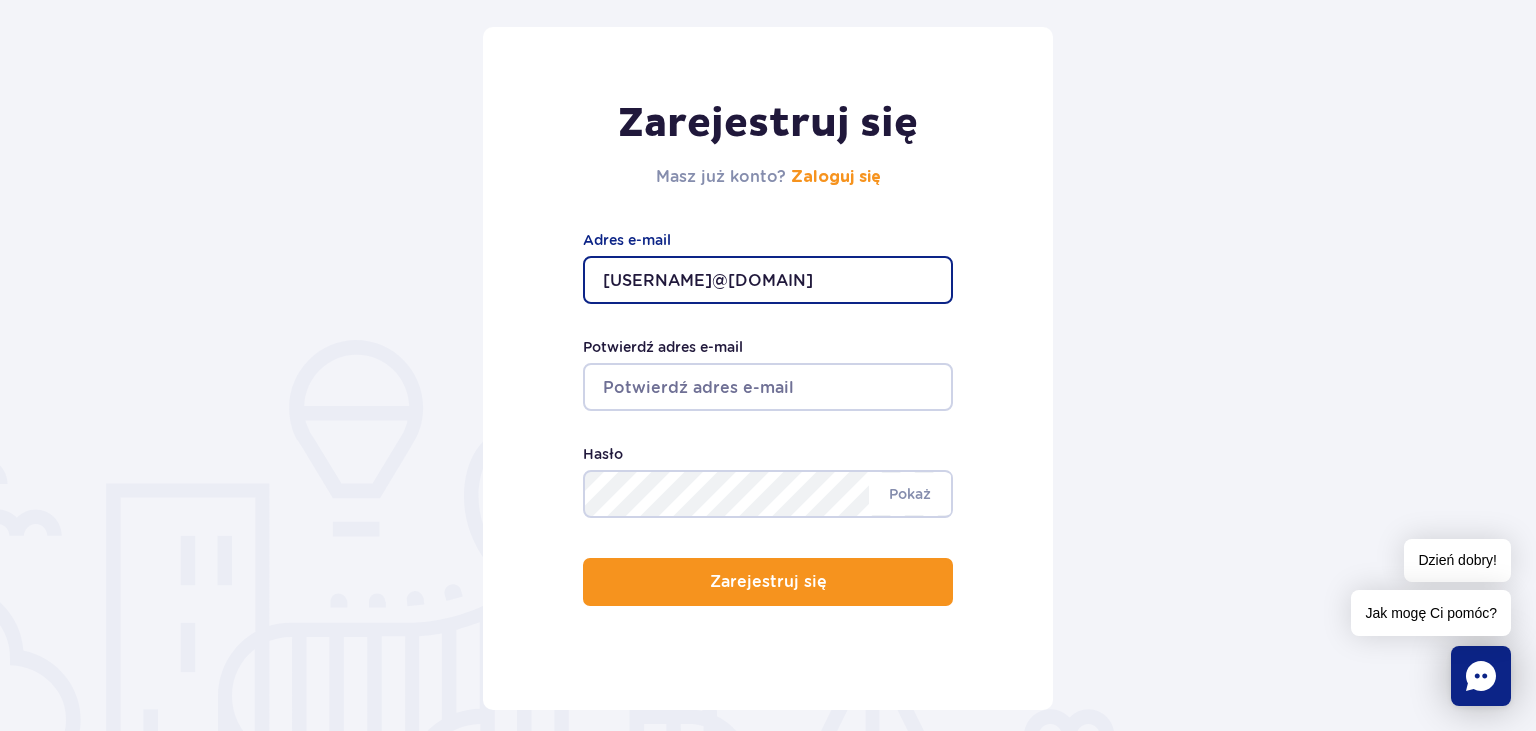 type on "gosia.falcon@gmail.com" 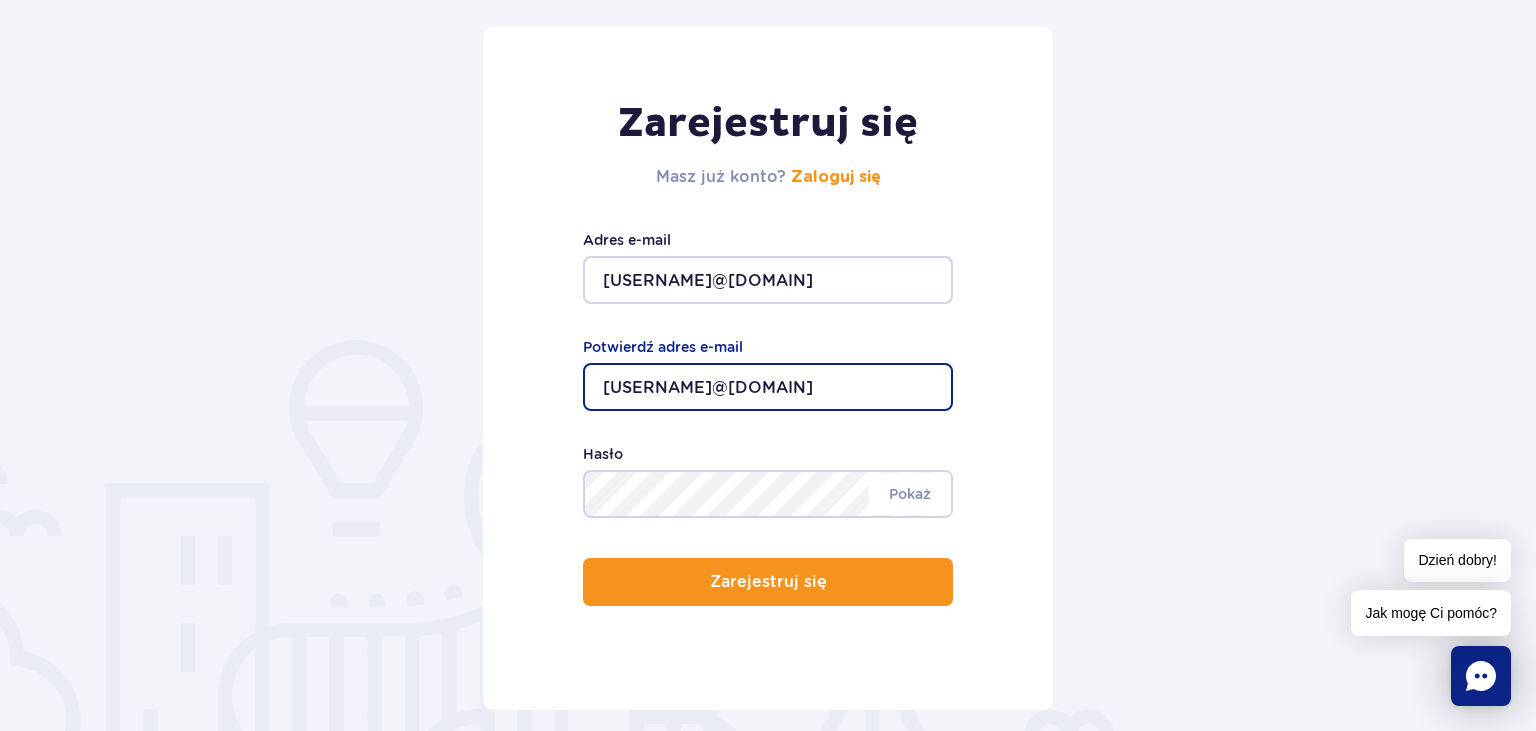 type on "gosia.falcon@gmail.com" 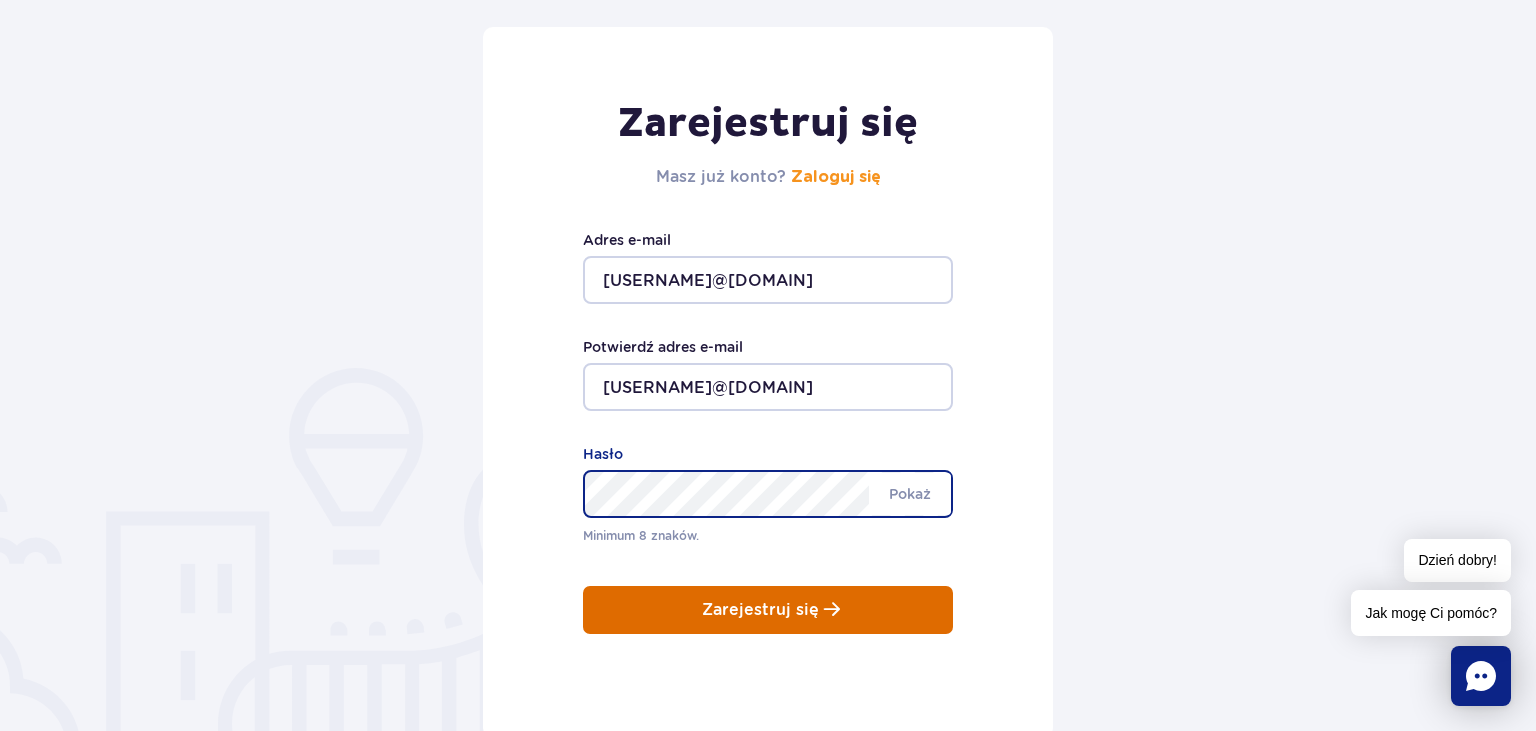 click on "Zarejestruj się
Masz już konto?
Zaloguj się
gosia.falcon@gmail.com
Adres e-mail
gosia.falcon@gmail.com
Potwierdź adres e-mail
Minimum 8 znaków.
Pokaż
Hasło
Zarejestruj się" at bounding box center [768, 382] 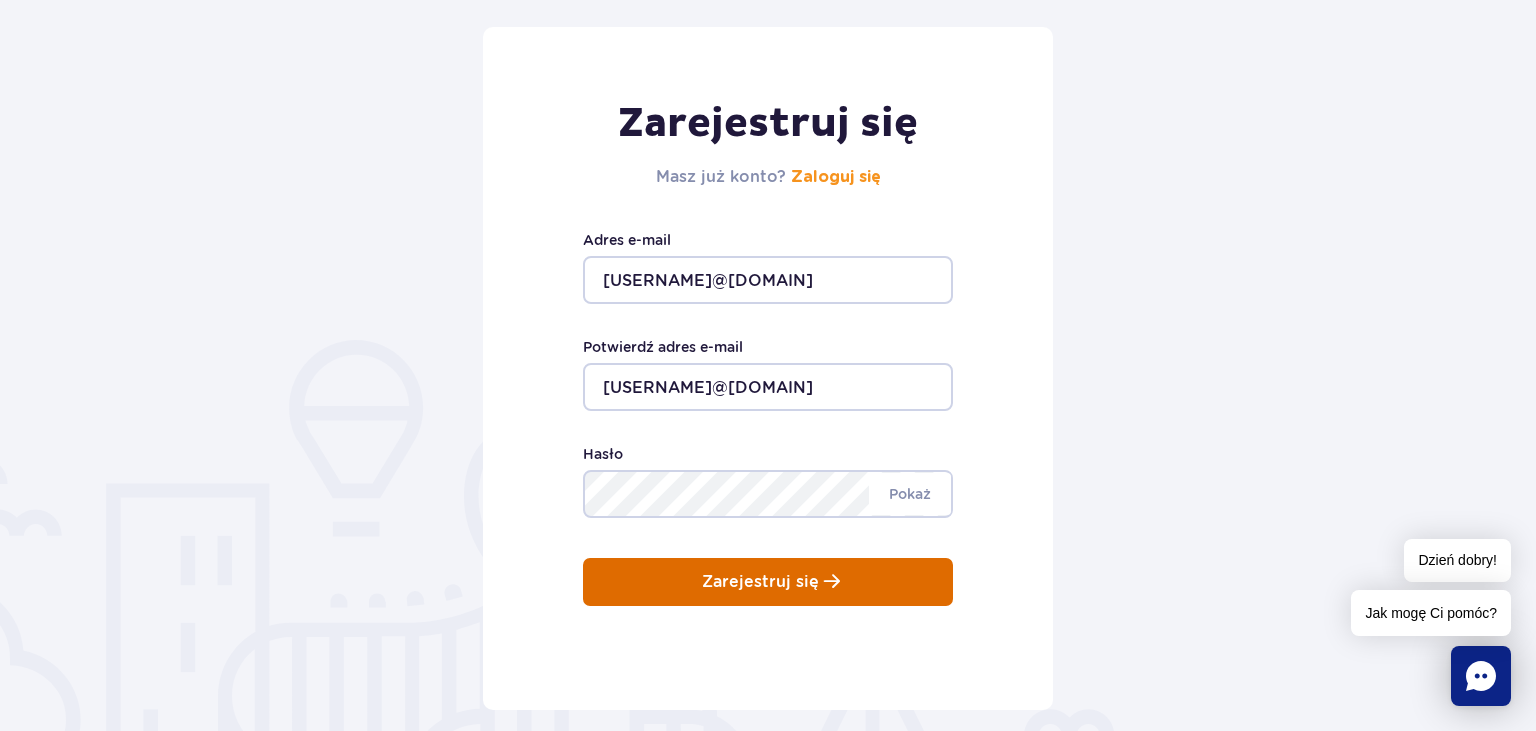 click on "Zarejestruj się" at bounding box center [768, 582] 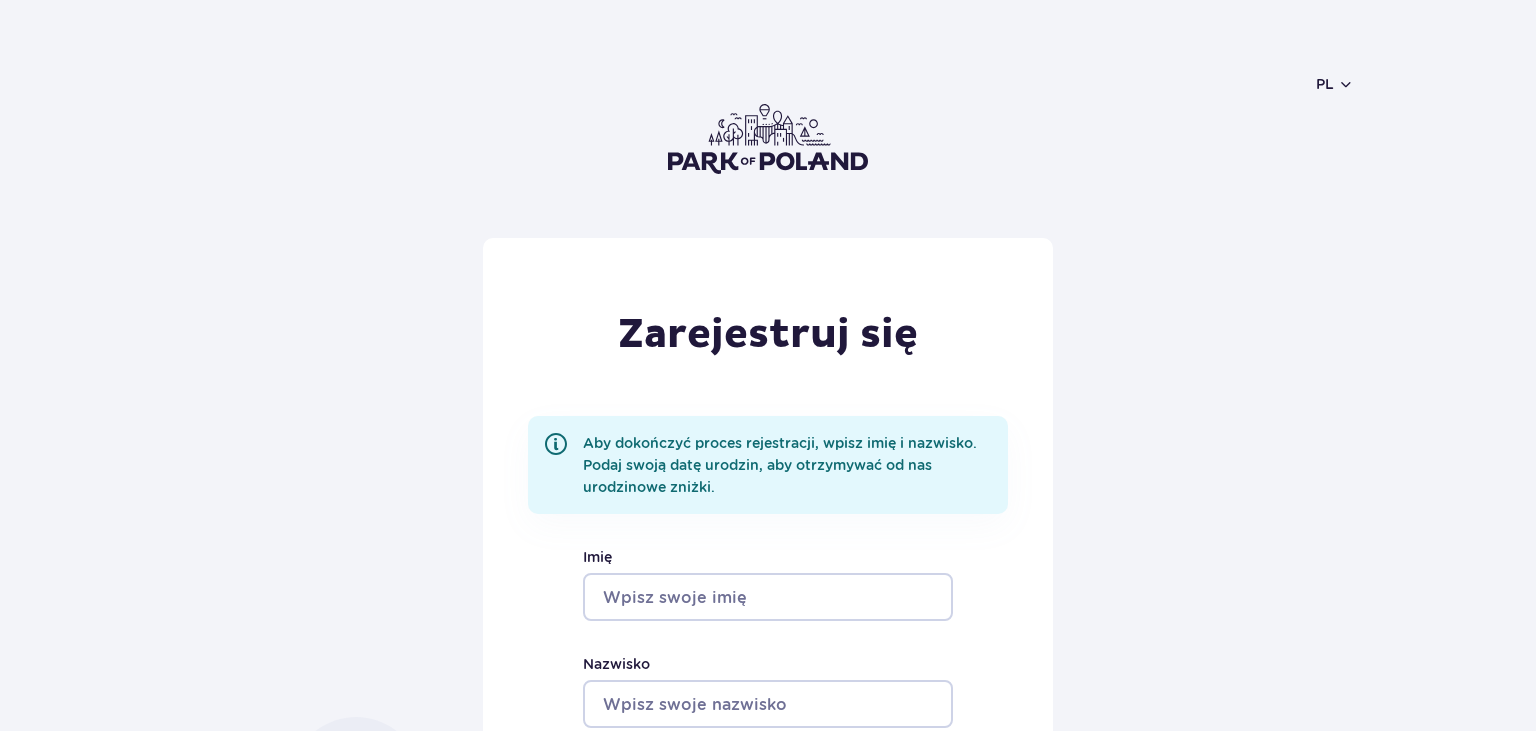 scroll, scrollTop: 0, scrollLeft: 0, axis: both 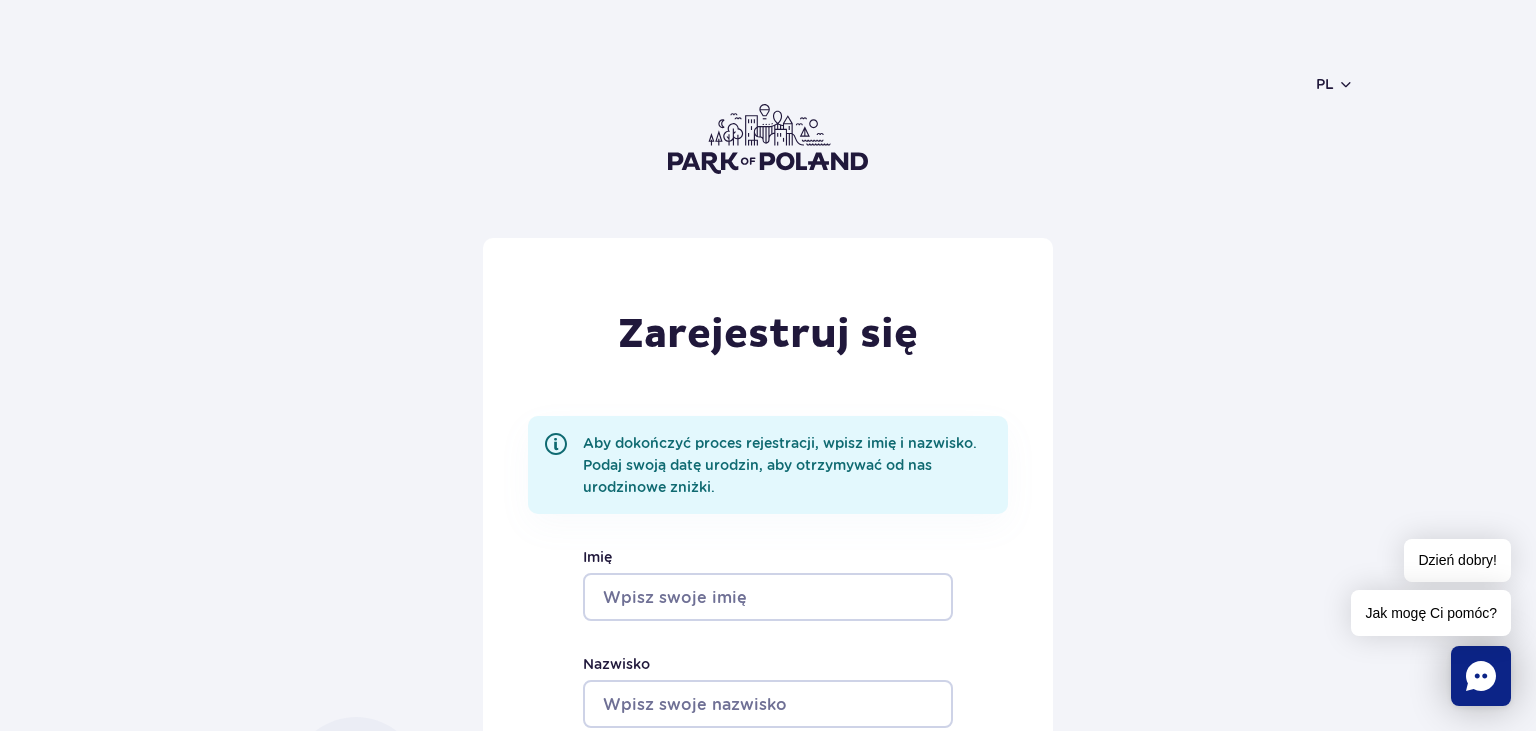 click on "Imię" at bounding box center (768, 597) 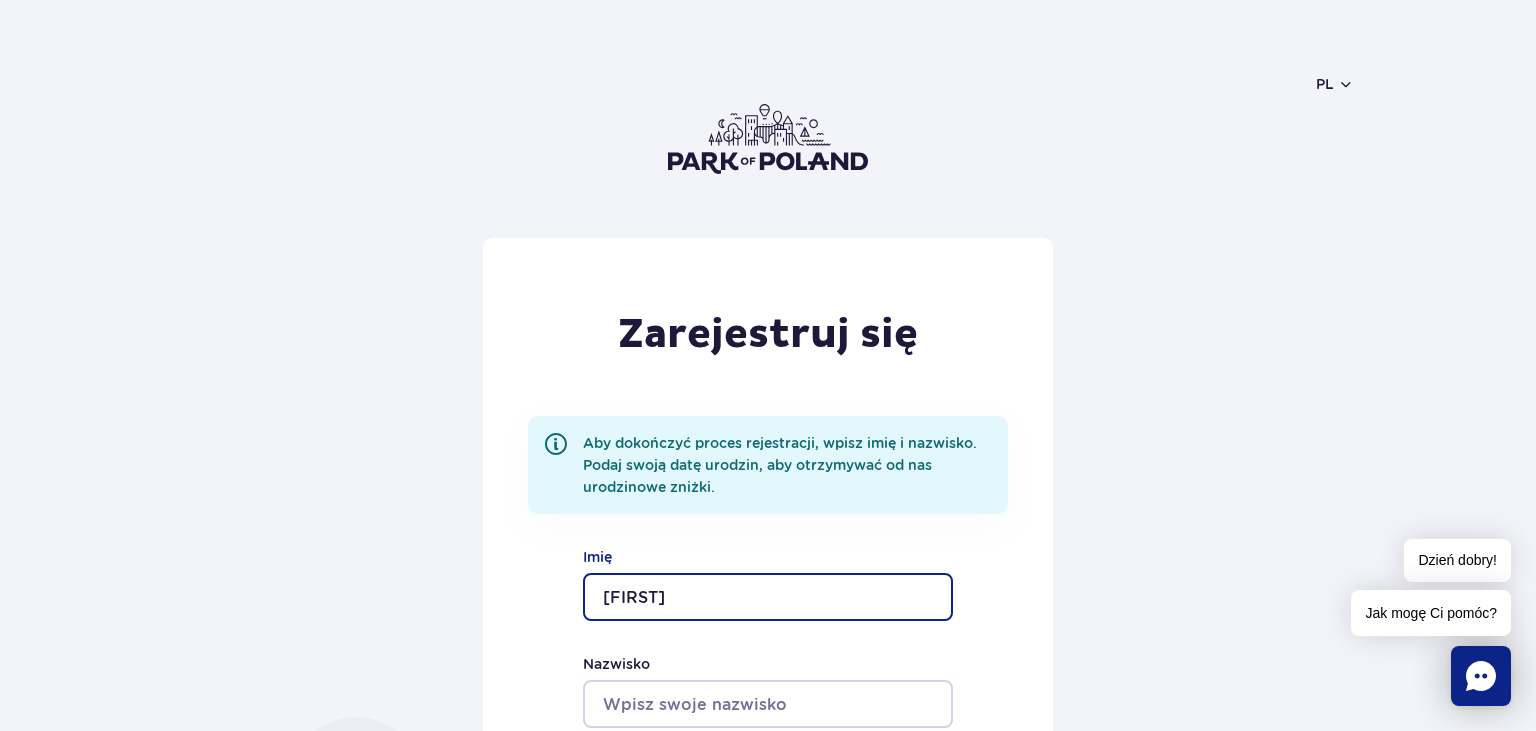 scroll, scrollTop: 105, scrollLeft: 0, axis: vertical 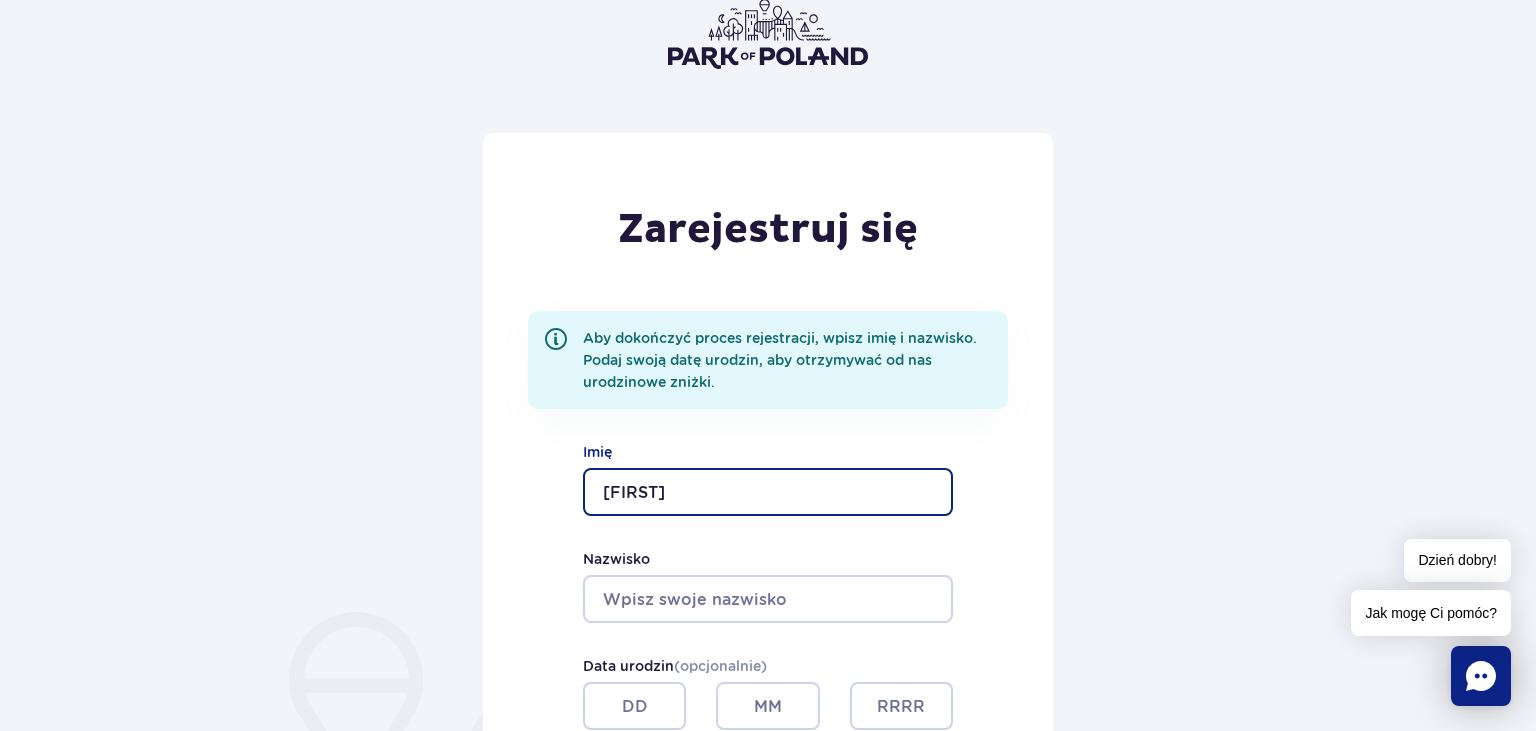 type on "[FIRST]" 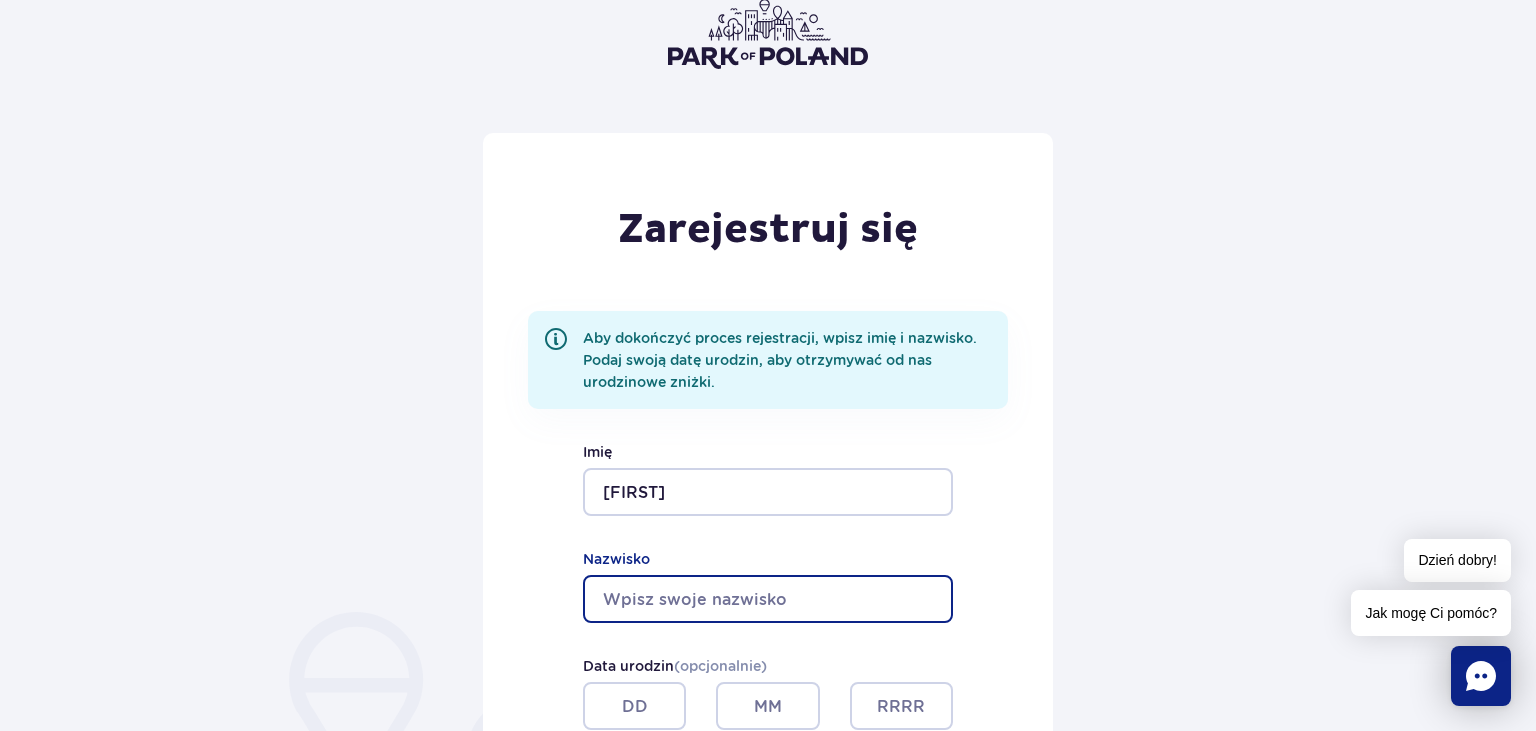 click on "Nazwisko" at bounding box center (768, 599) 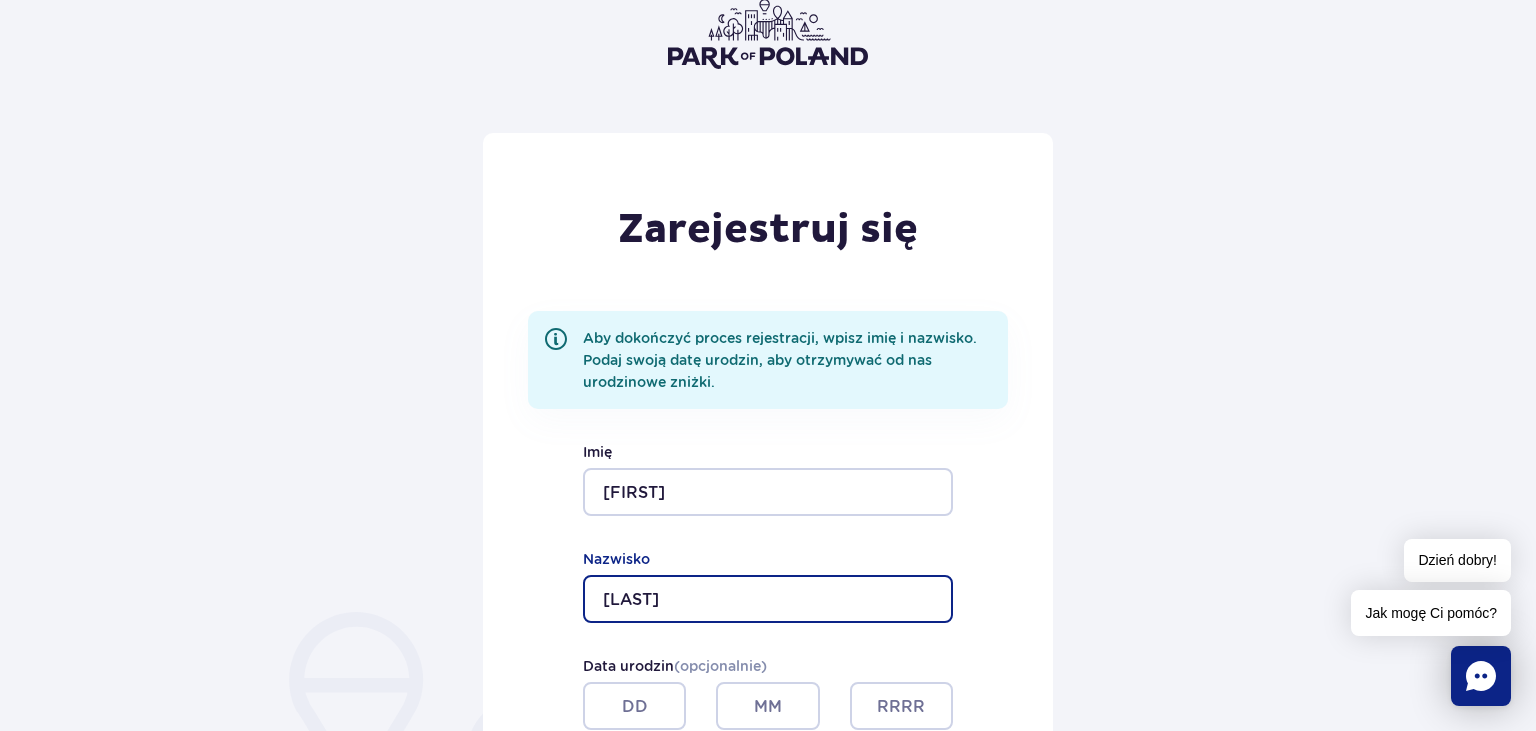 scroll, scrollTop: 316, scrollLeft: 0, axis: vertical 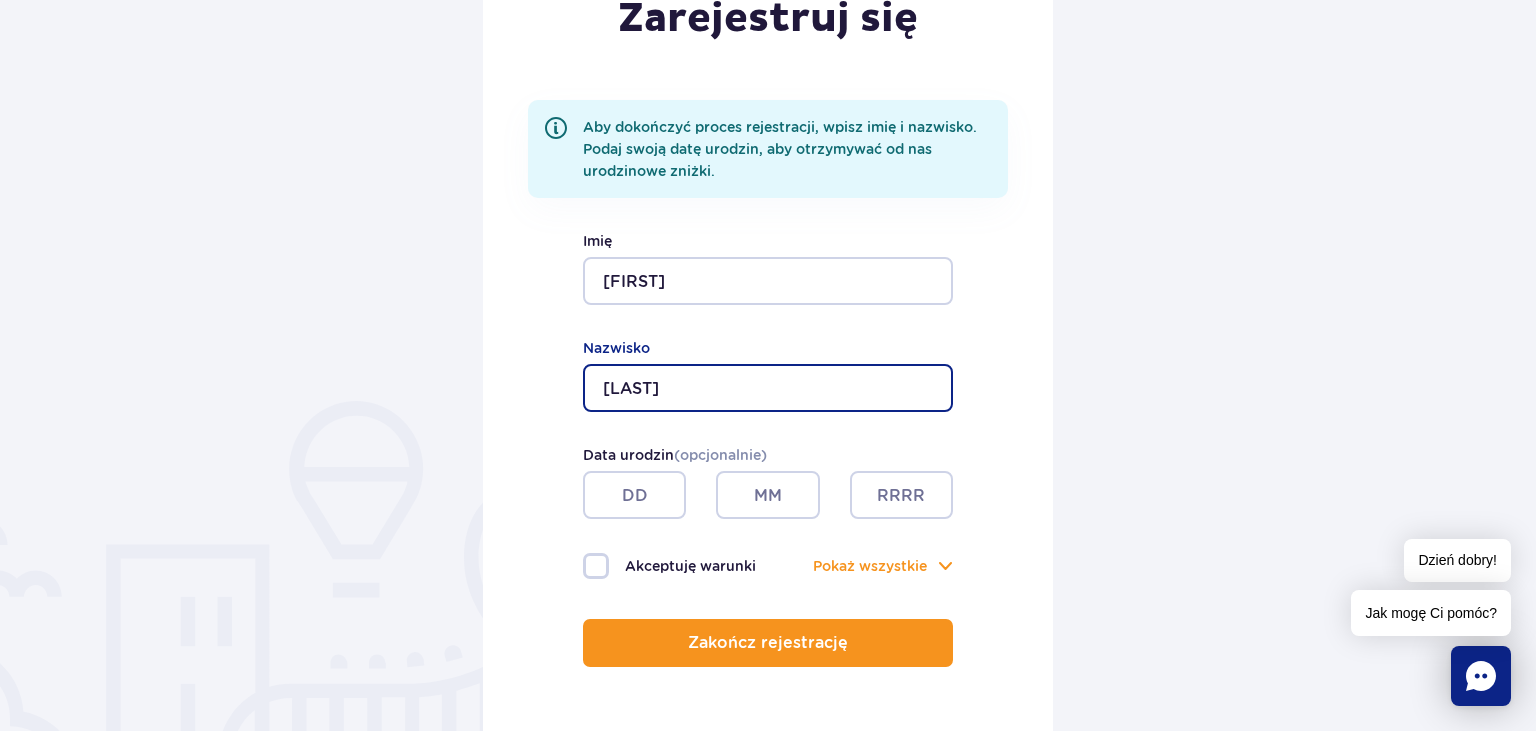 type on "Sokołowska" 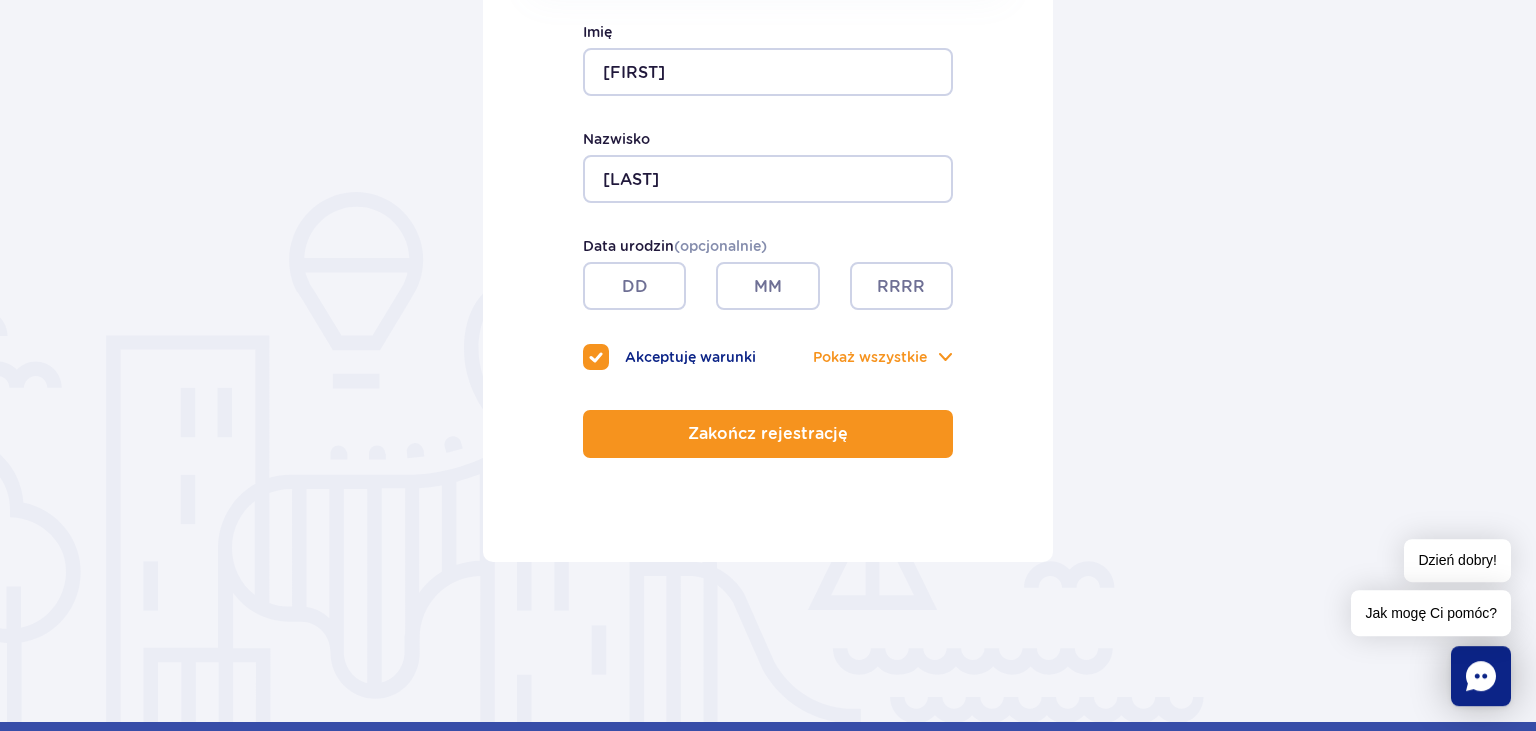 scroll, scrollTop: 528, scrollLeft: 0, axis: vertical 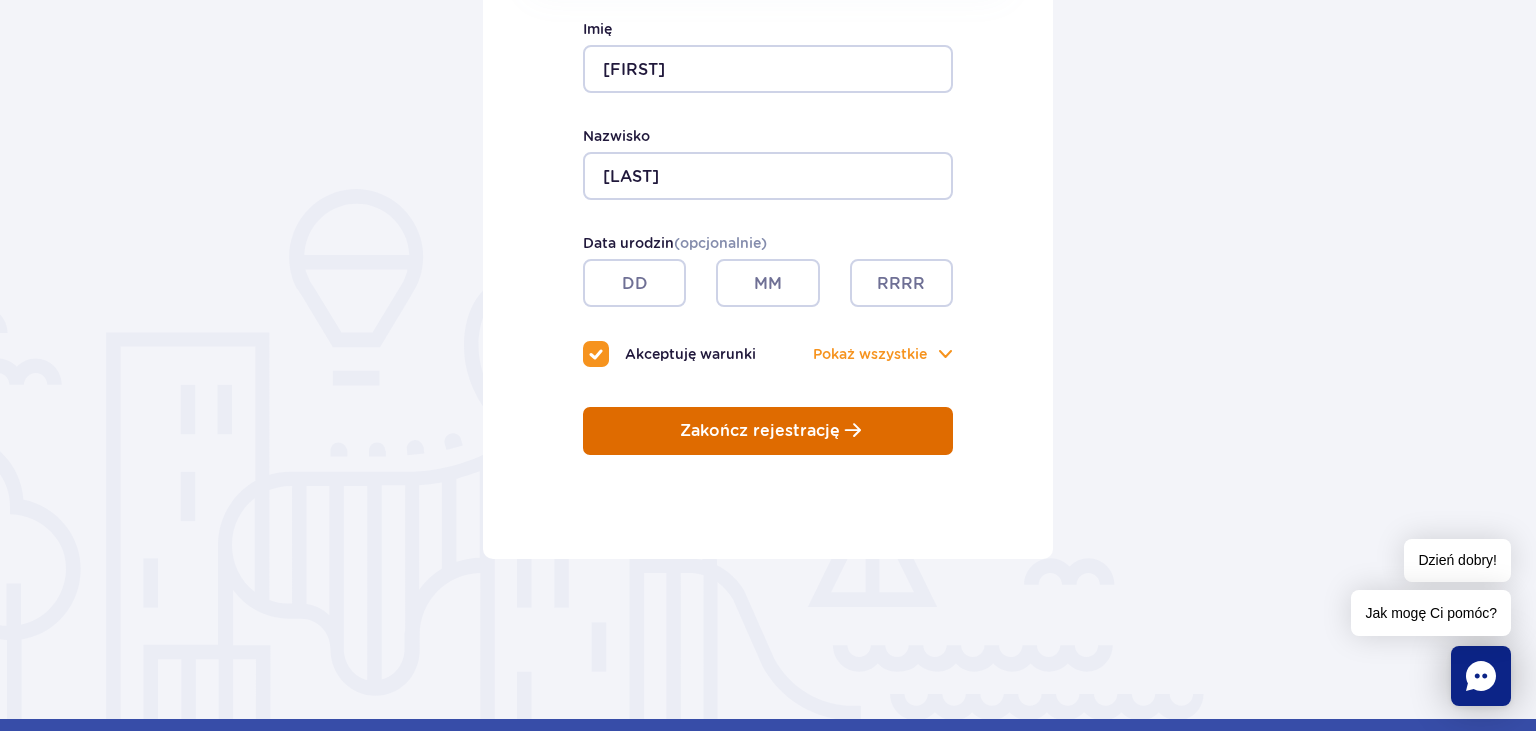 click on "Zakończ rejestrację" at bounding box center (768, 431) 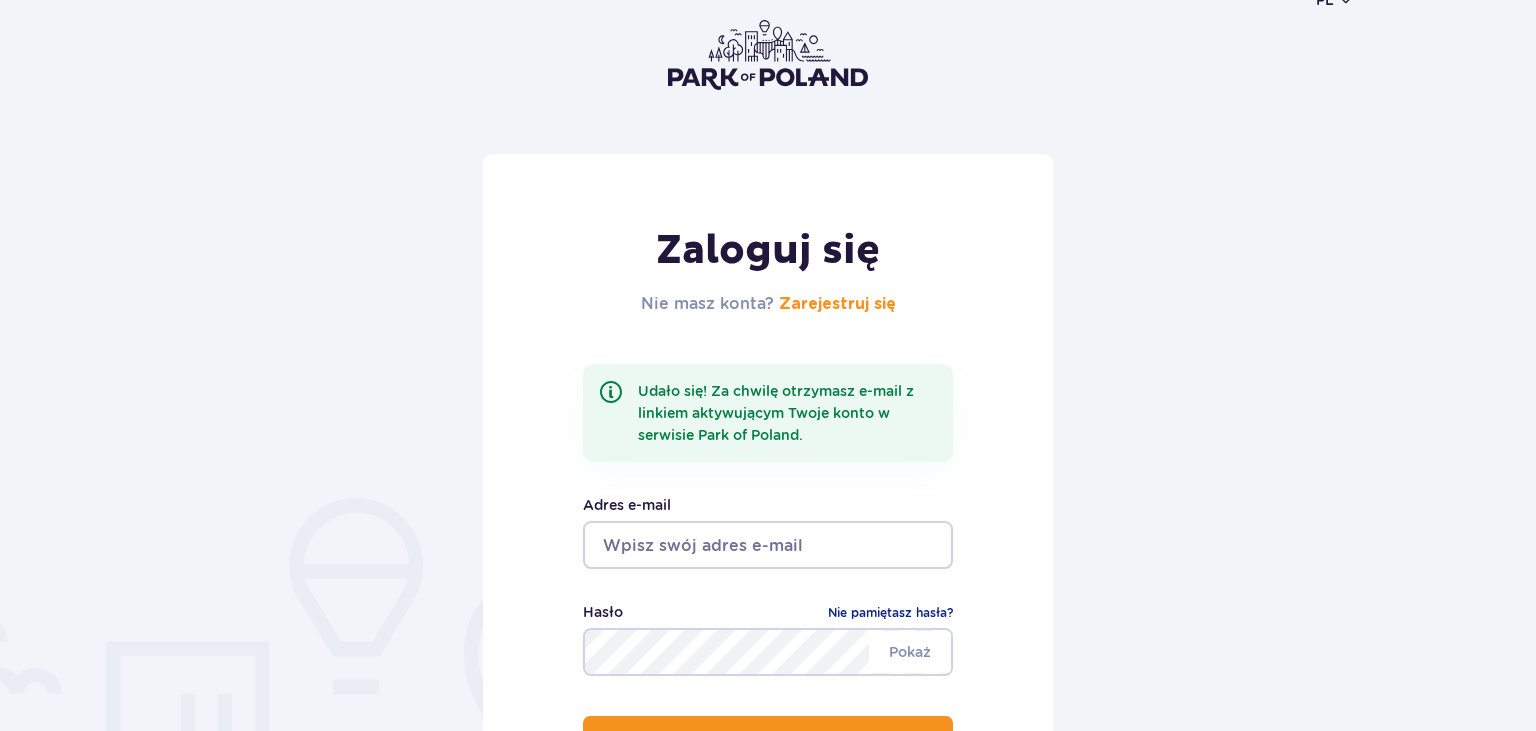 scroll, scrollTop: 211, scrollLeft: 0, axis: vertical 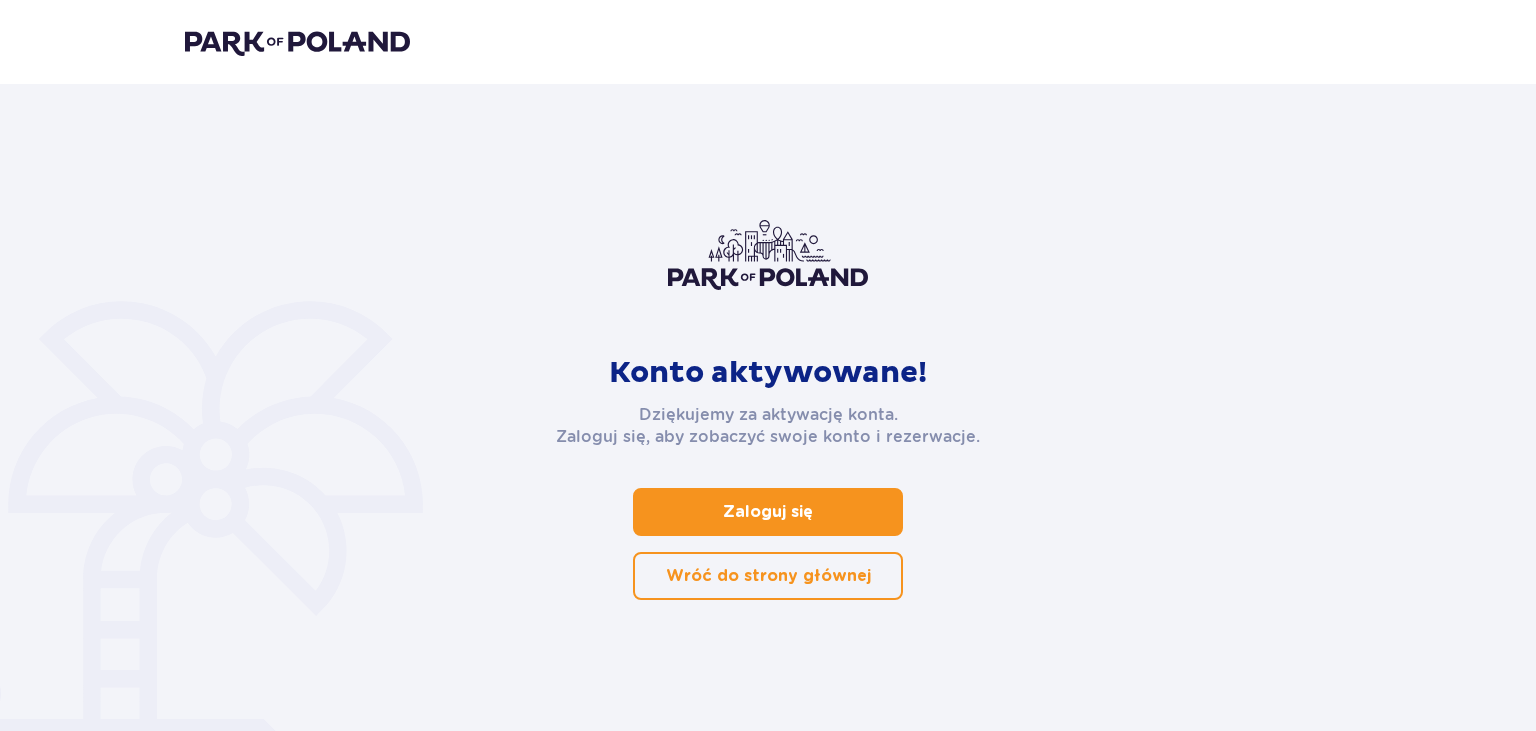 click on "Zaloguj się" at bounding box center [768, 512] 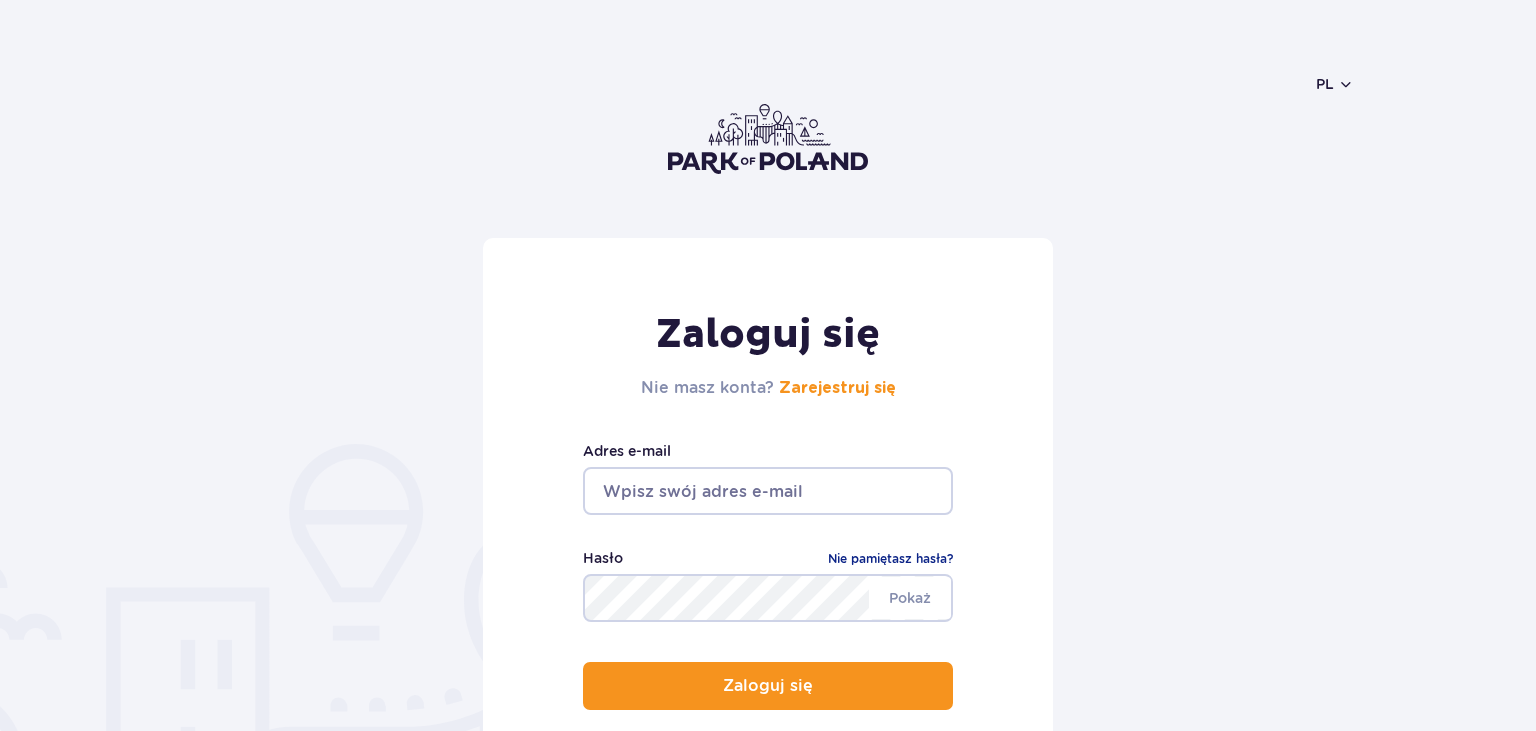 scroll, scrollTop: 0, scrollLeft: 0, axis: both 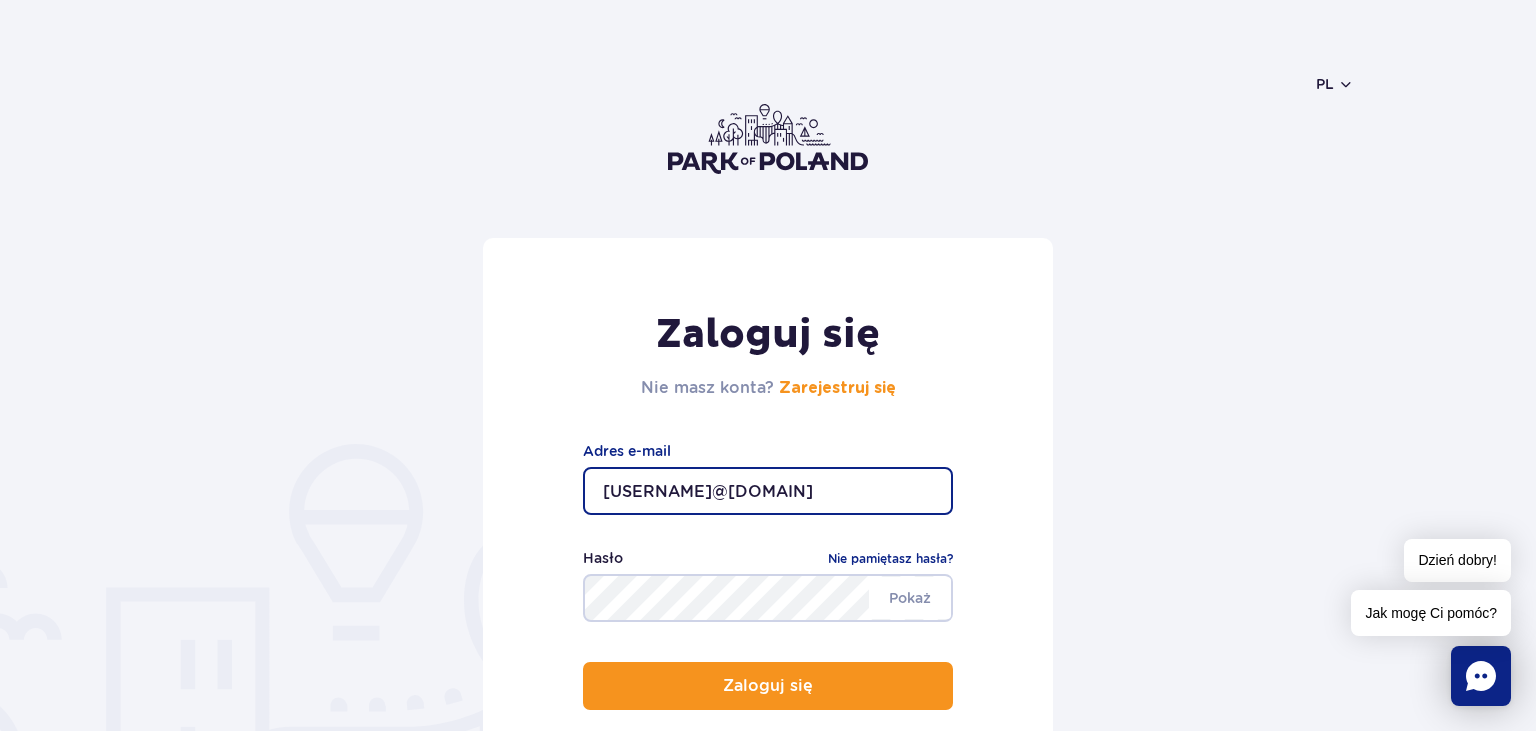 click on "[USERNAME]@[DOMAIN]" at bounding box center [768, 491] 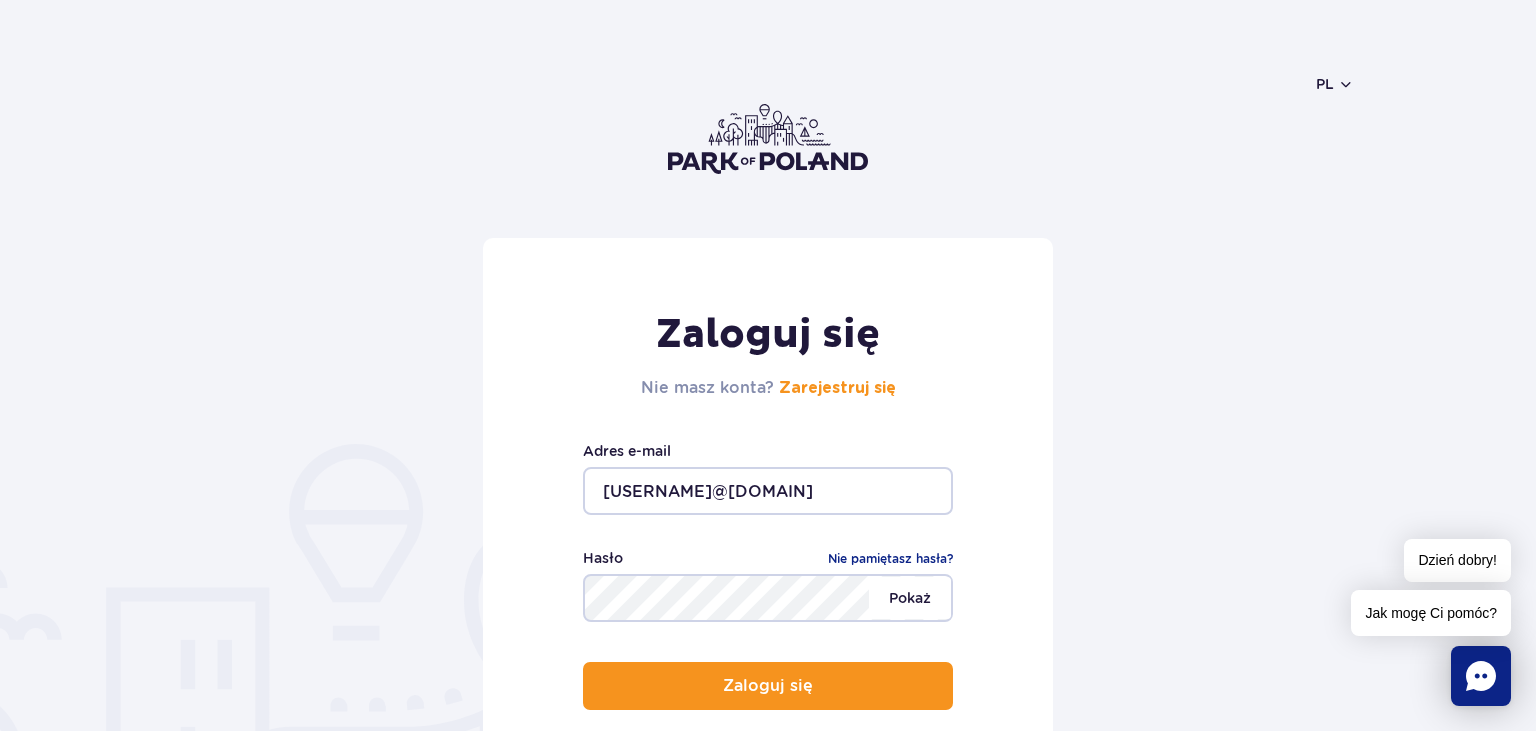 click on "Pokaż" at bounding box center [910, 598] 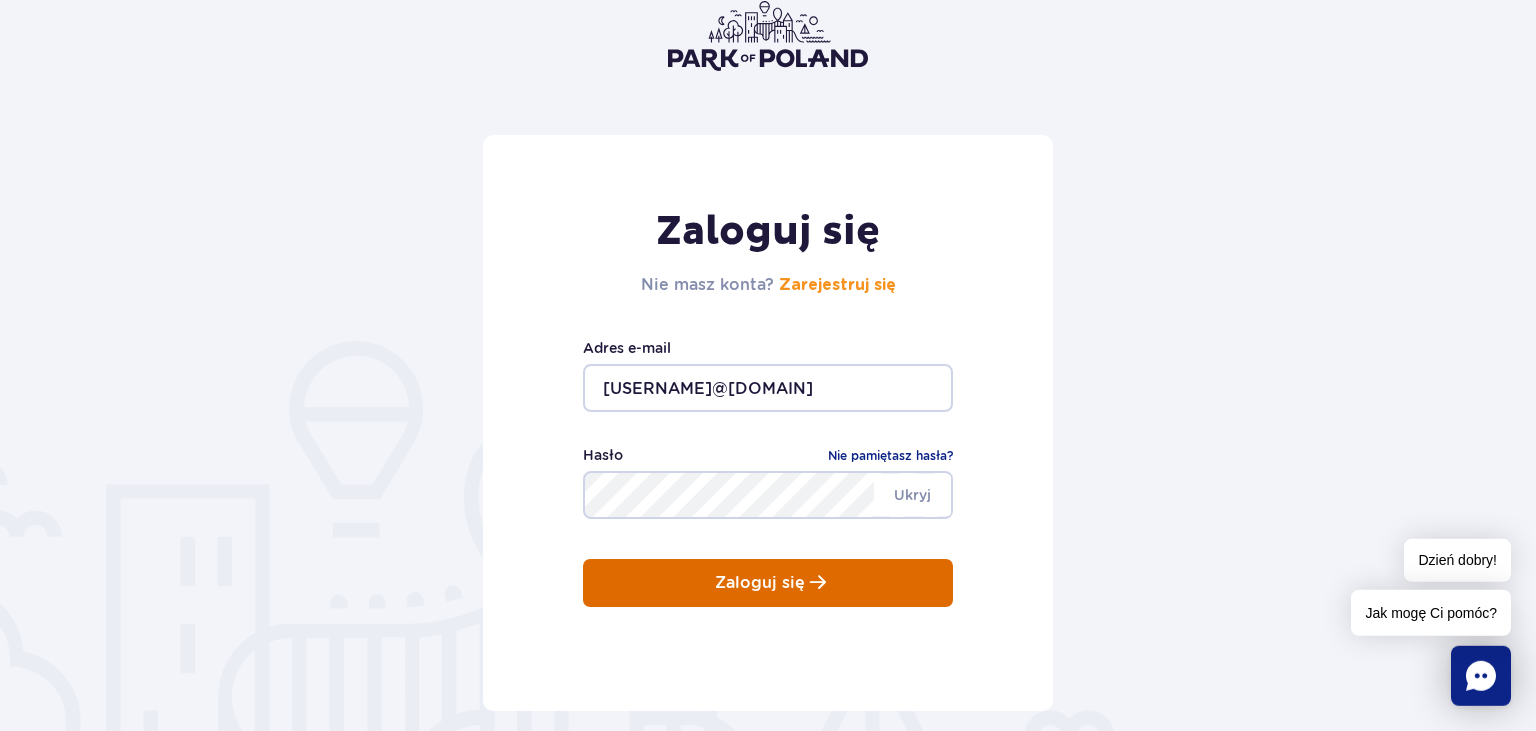 scroll, scrollTop: 105, scrollLeft: 0, axis: vertical 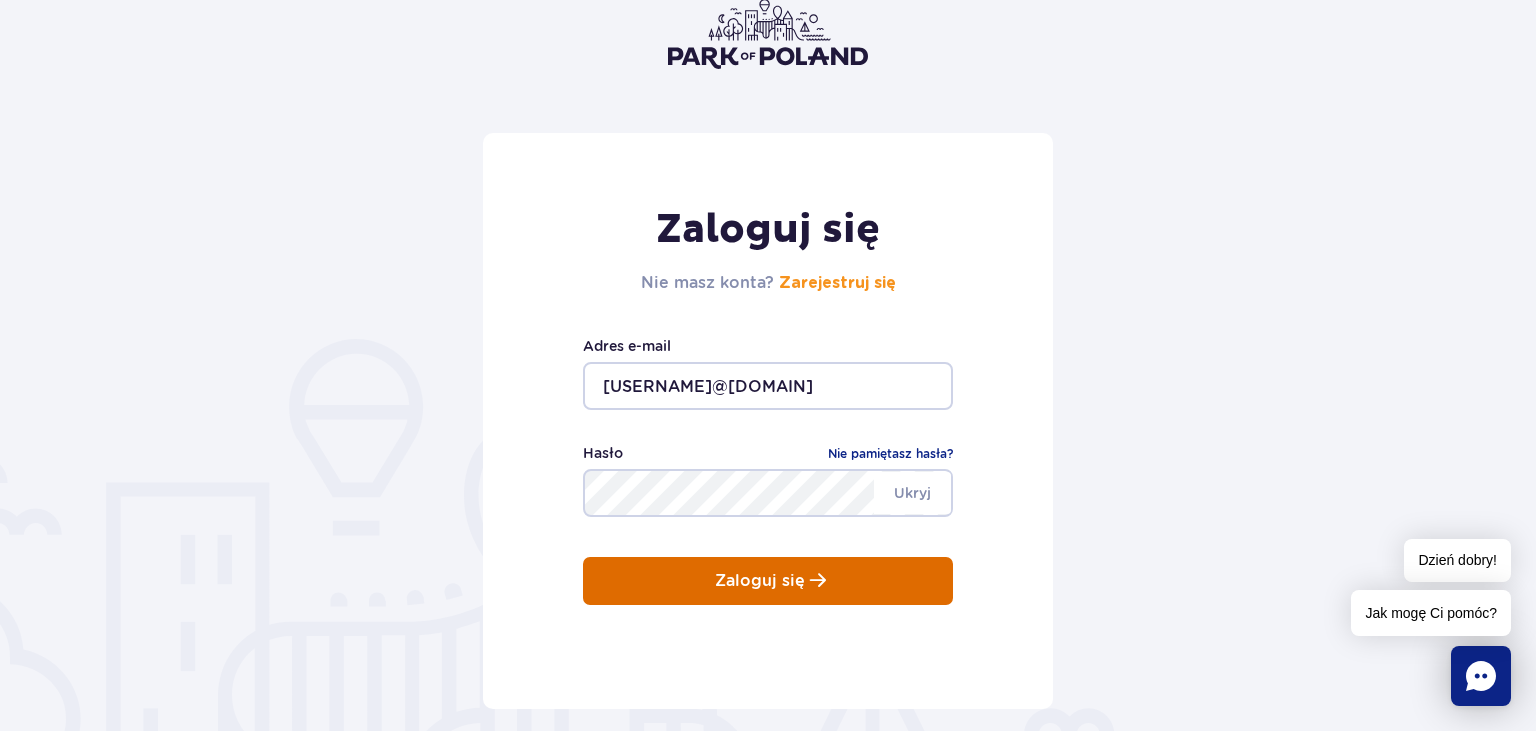 click on "Zaloguj się" at bounding box center [768, 581] 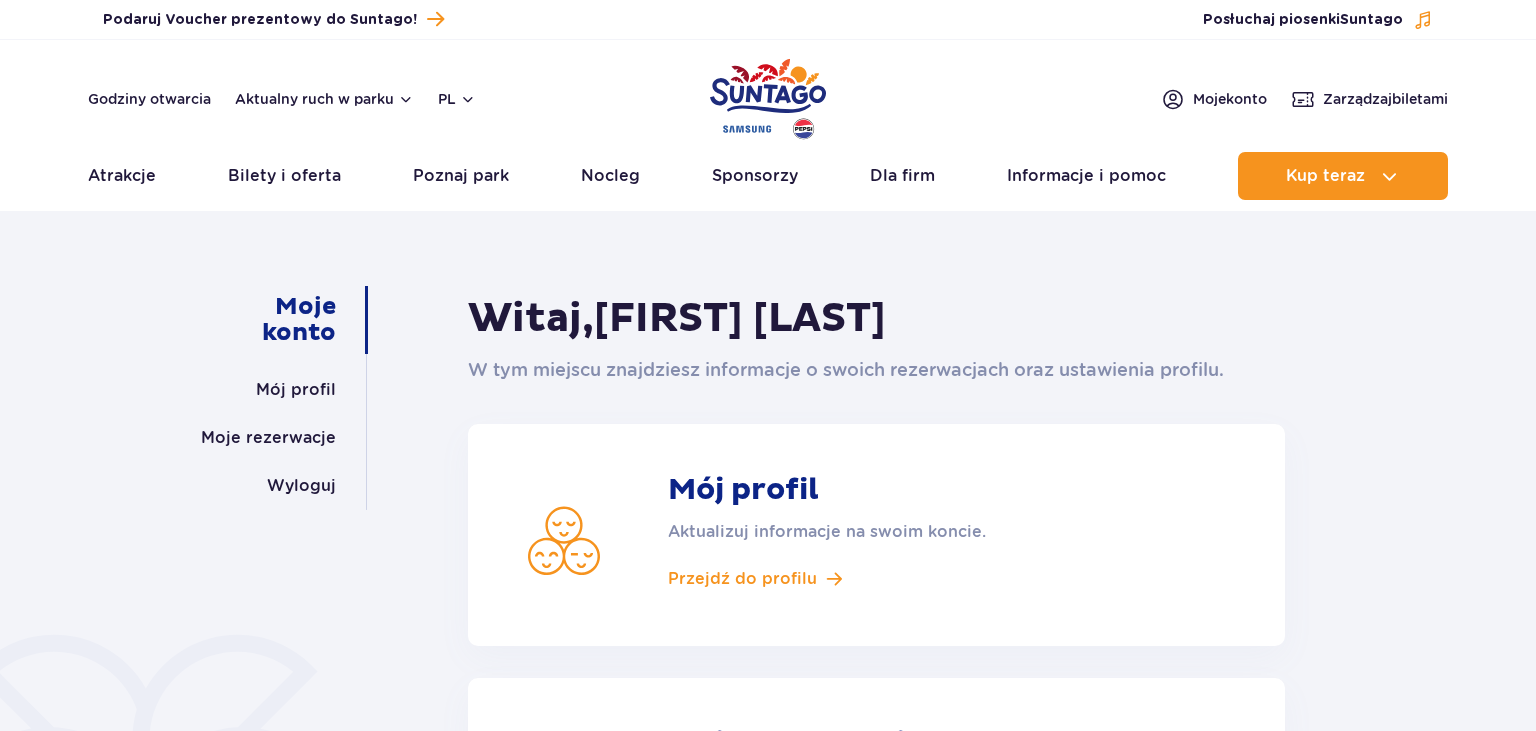 scroll, scrollTop: 0, scrollLeft: 0, axis: both 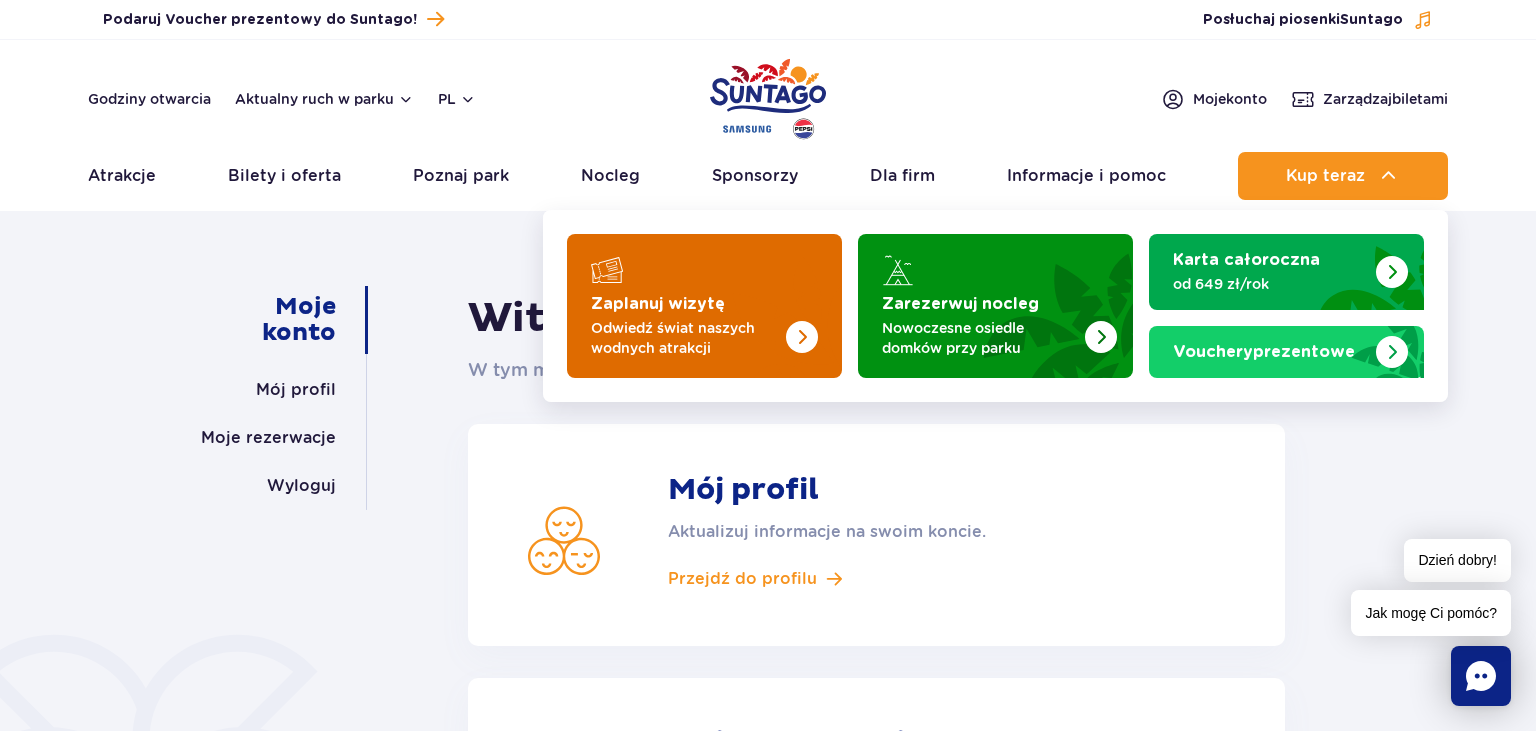 click on "Zaplanuj wizytę" at bounding box center [658, 304] 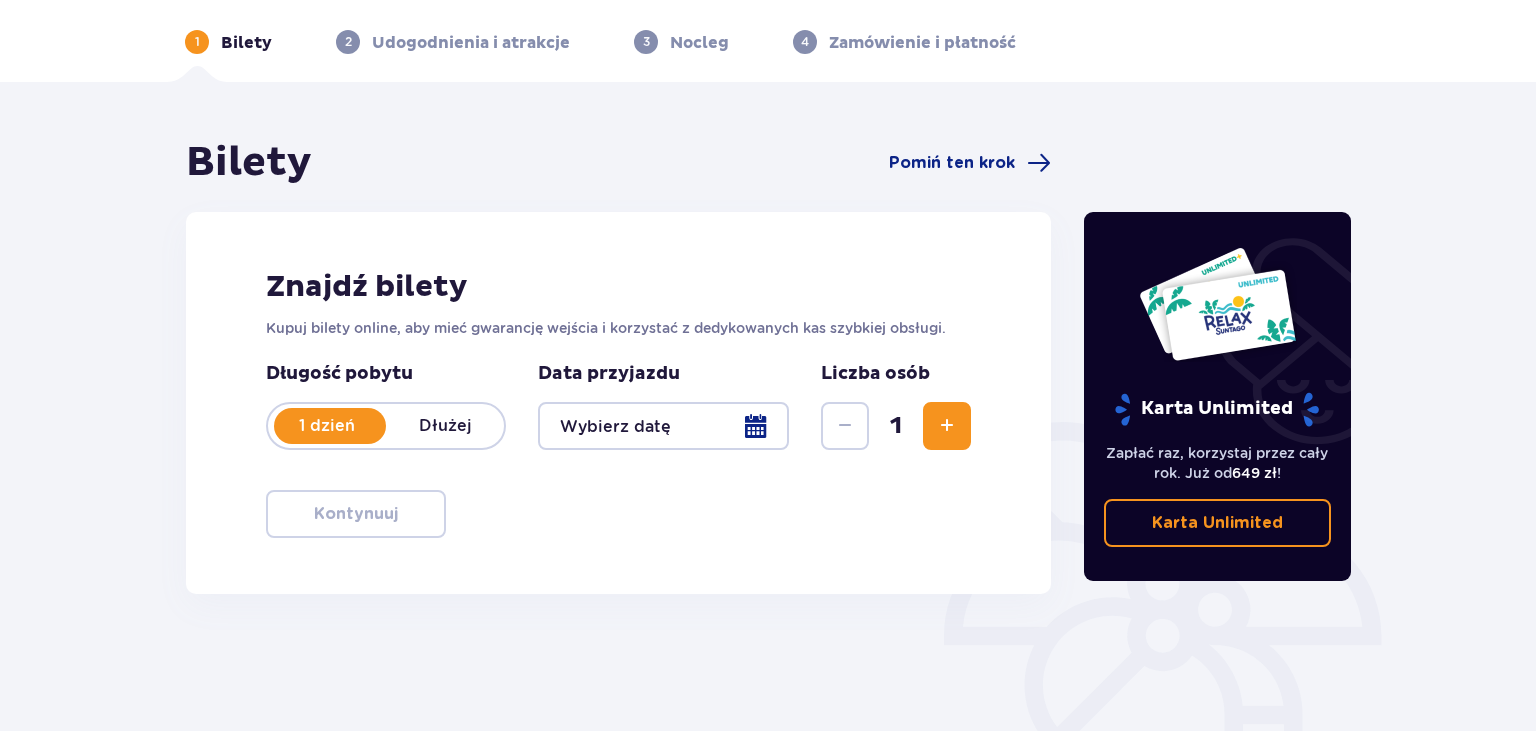 scroll, scrollTop: 105, scrollLeft: 0, axis: vertical 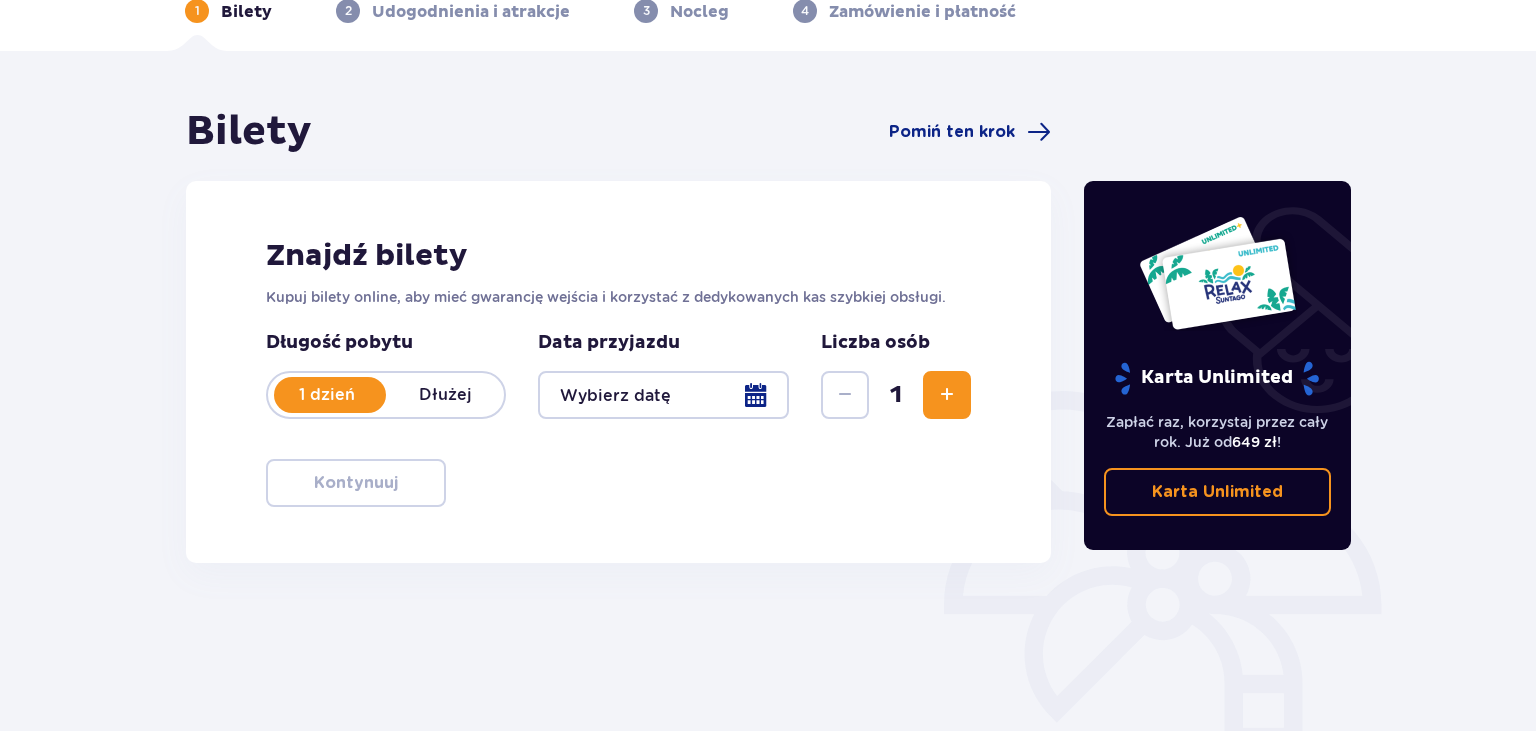 click at bounding box center [663, 395] 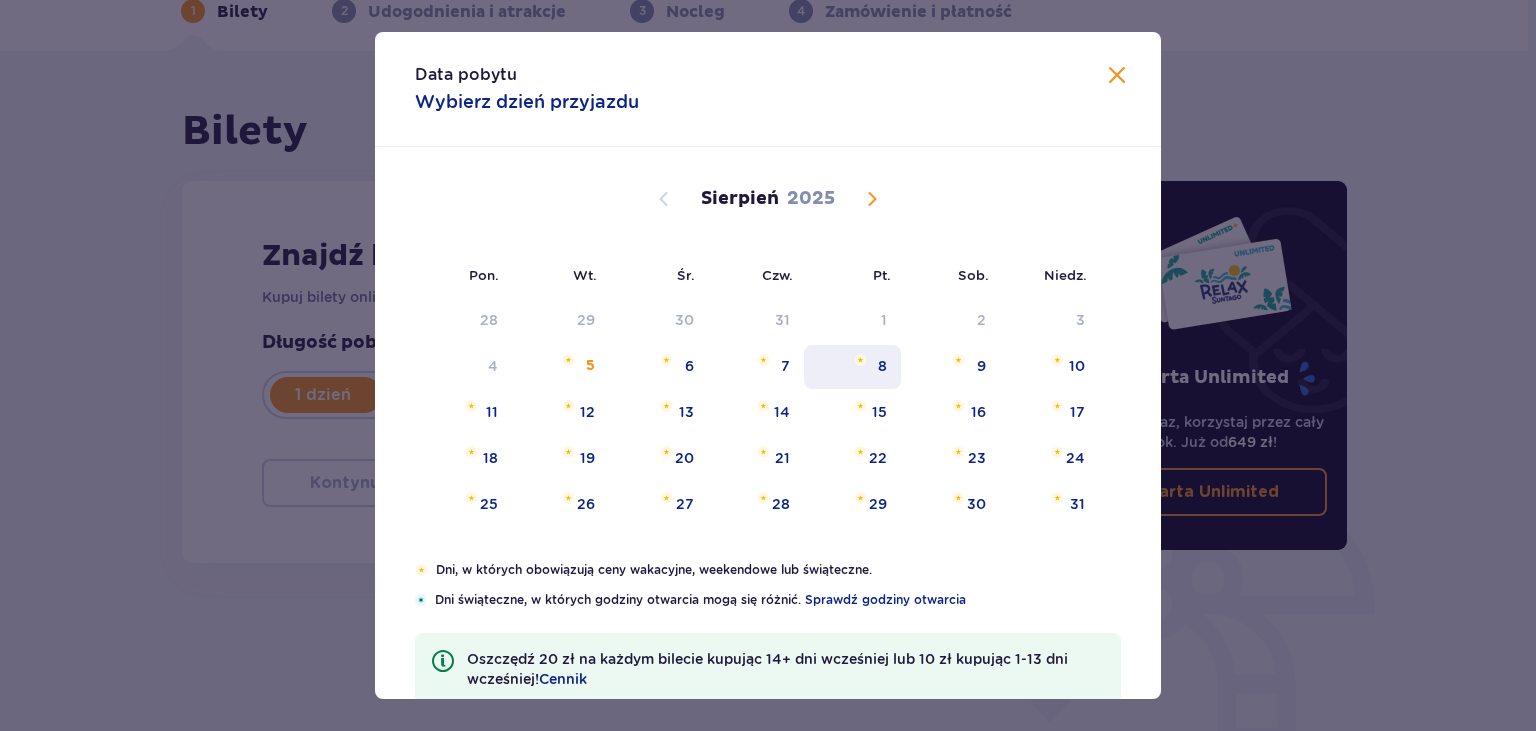 click on "8" at bounding box center (852, 367) 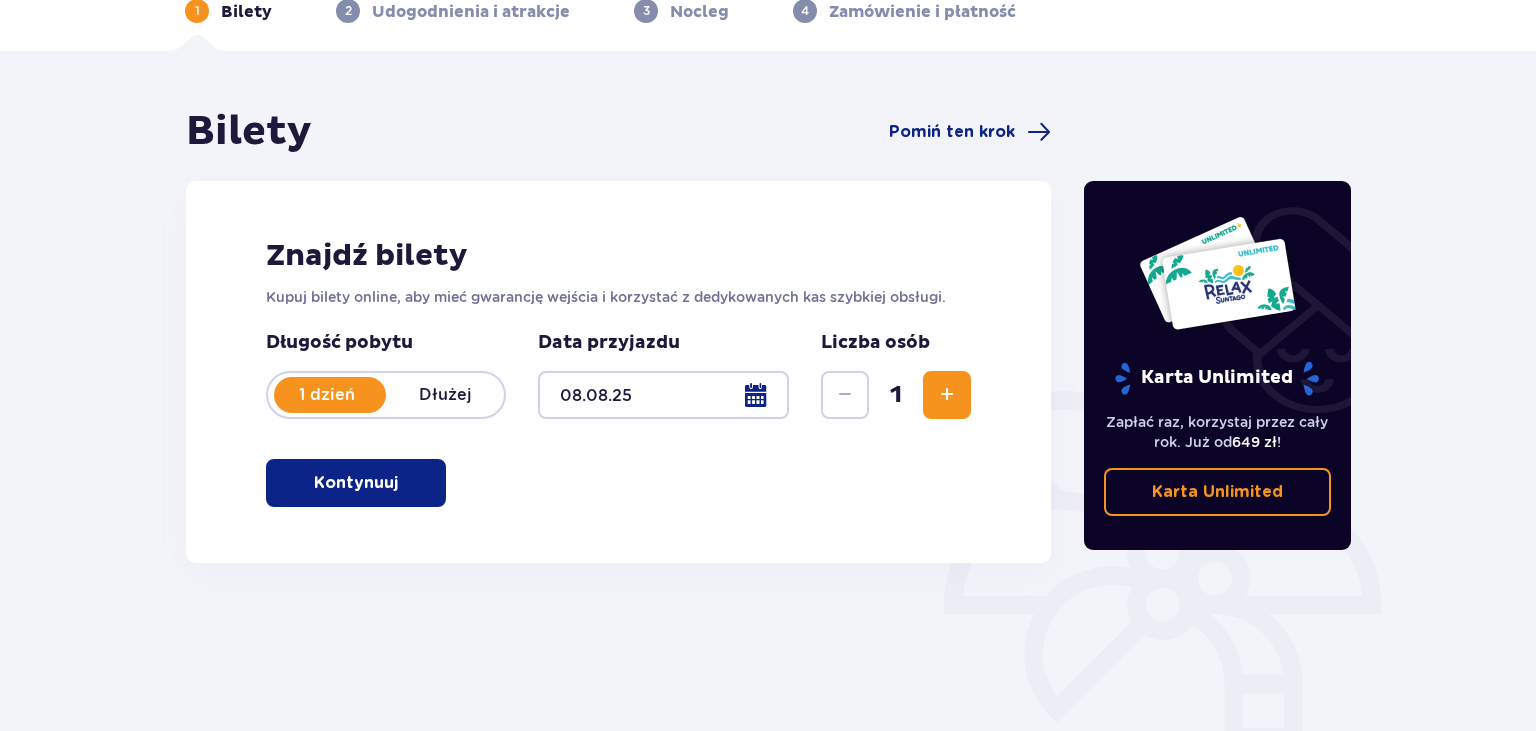 click at bounding box center [947, 395] 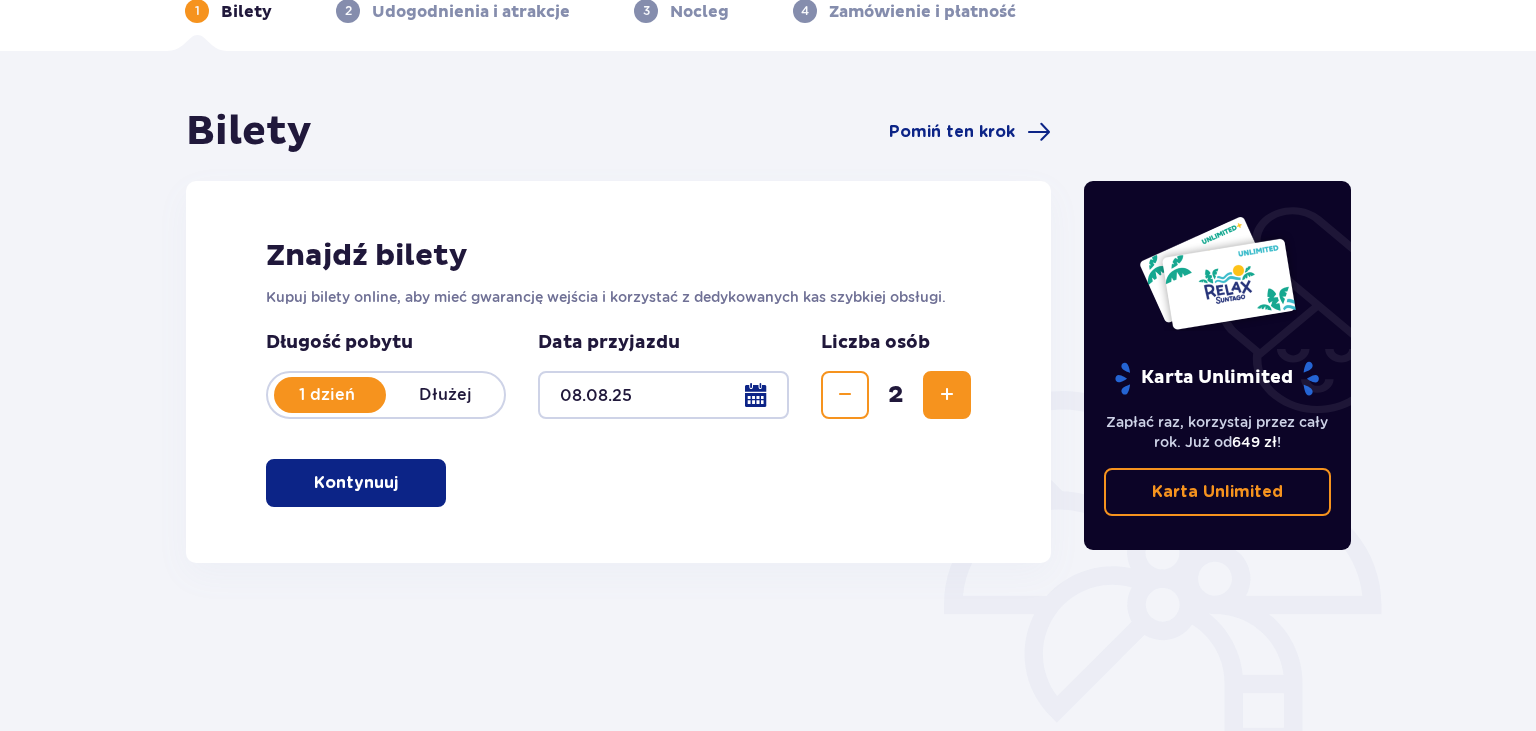 click at bounding box center [947, 395] 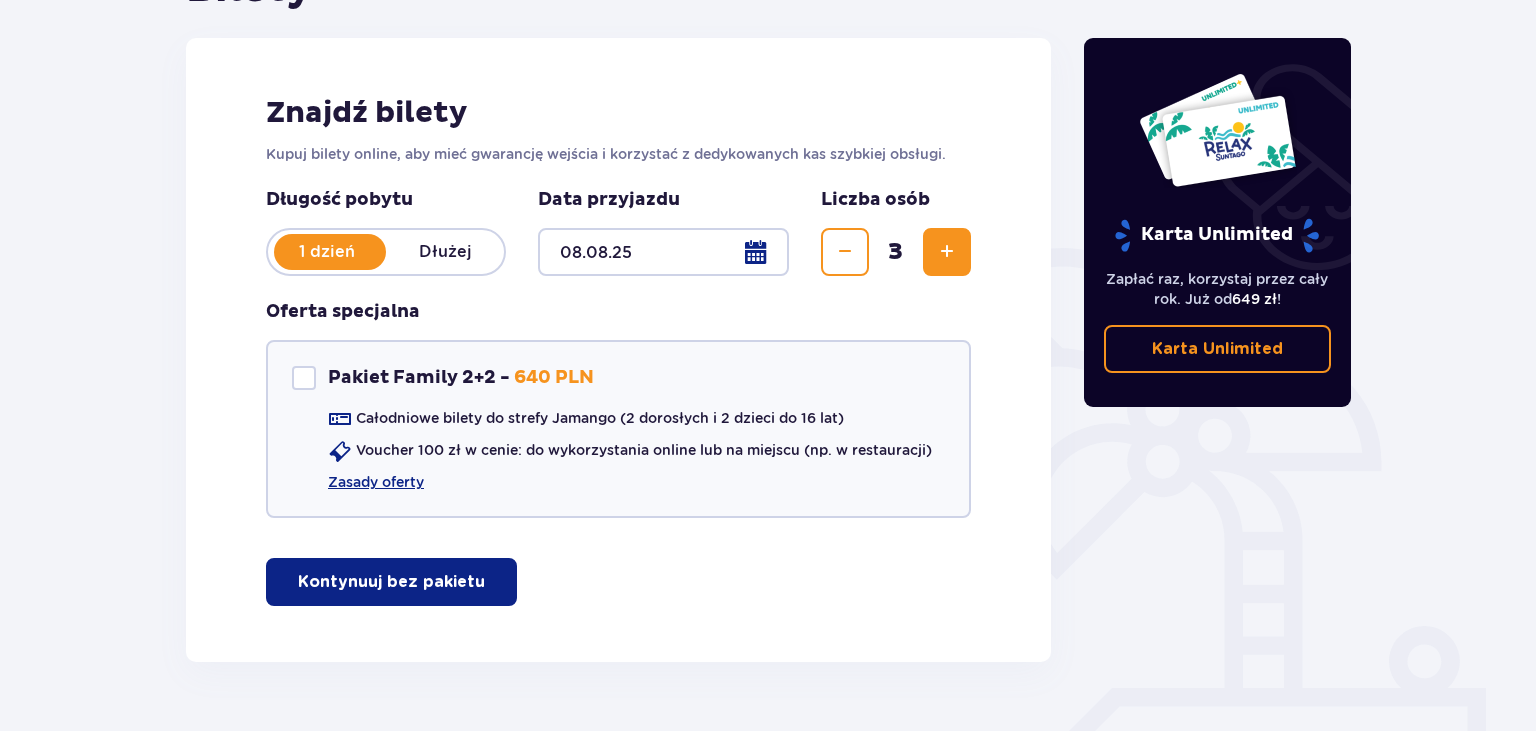 scroll, scrollTop: 298, scrollLeft: 0, axis: vertical 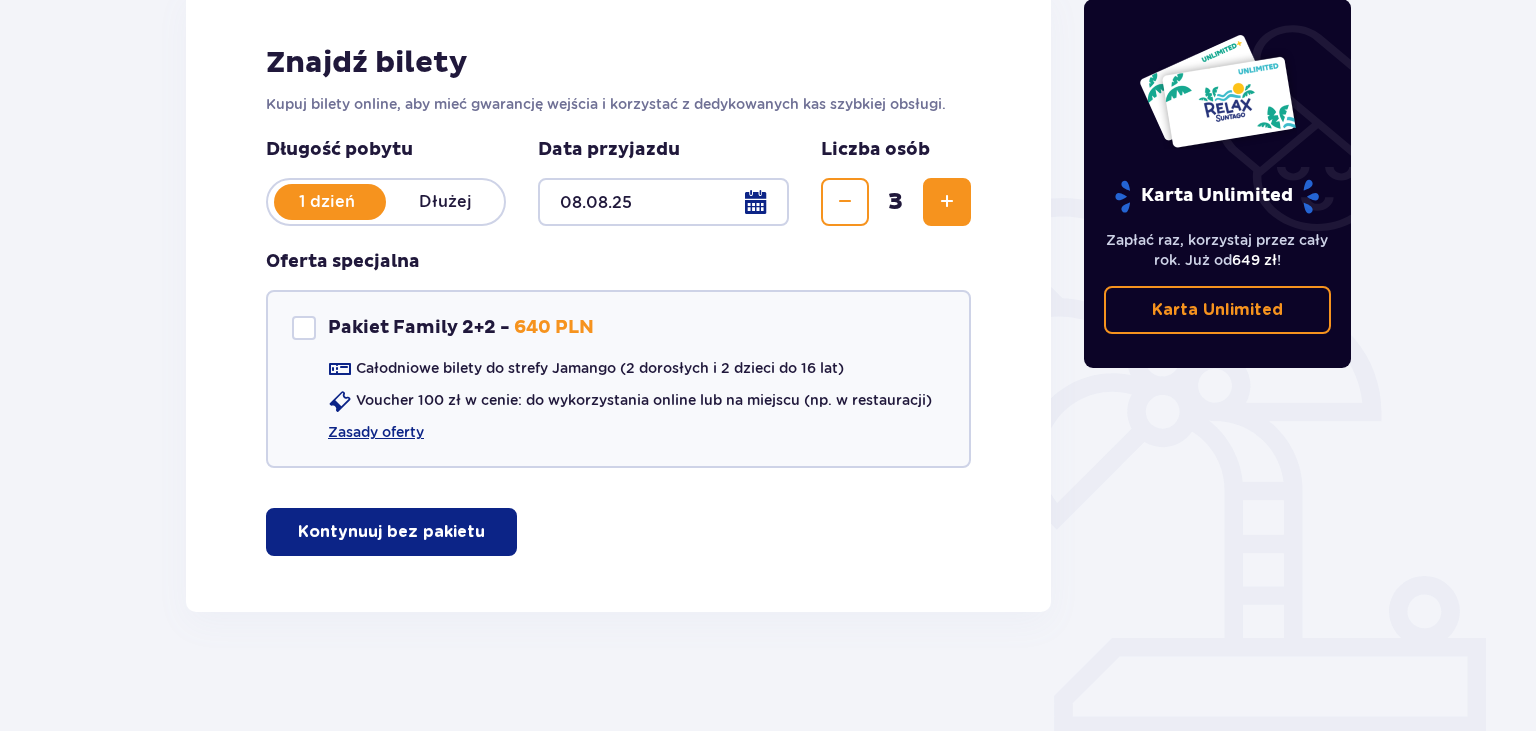 click on "Kontynuuj bez pakietu" at bounding box center (391, 532) 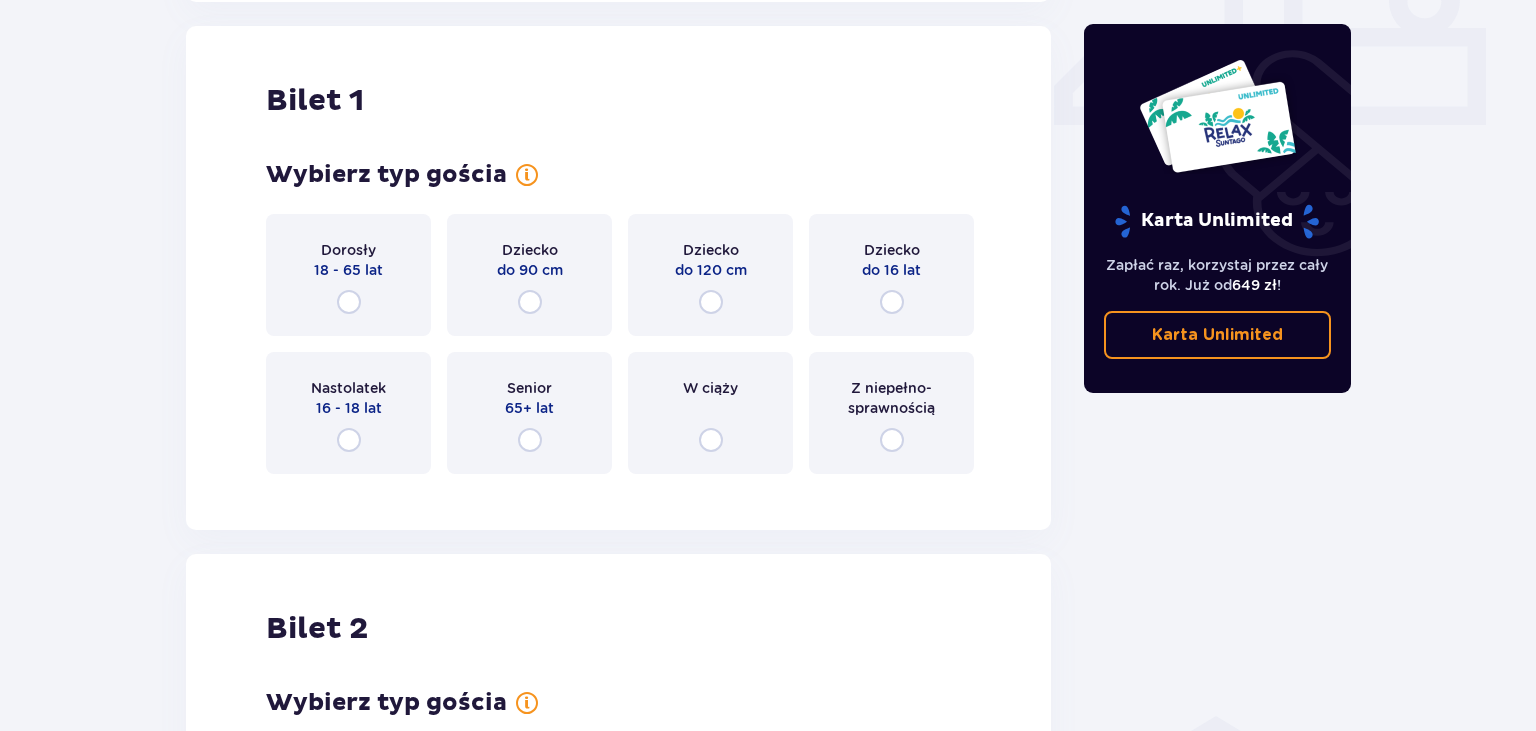 scroll, scrollTop: 908, scrollLeft: 0, axis: vertical 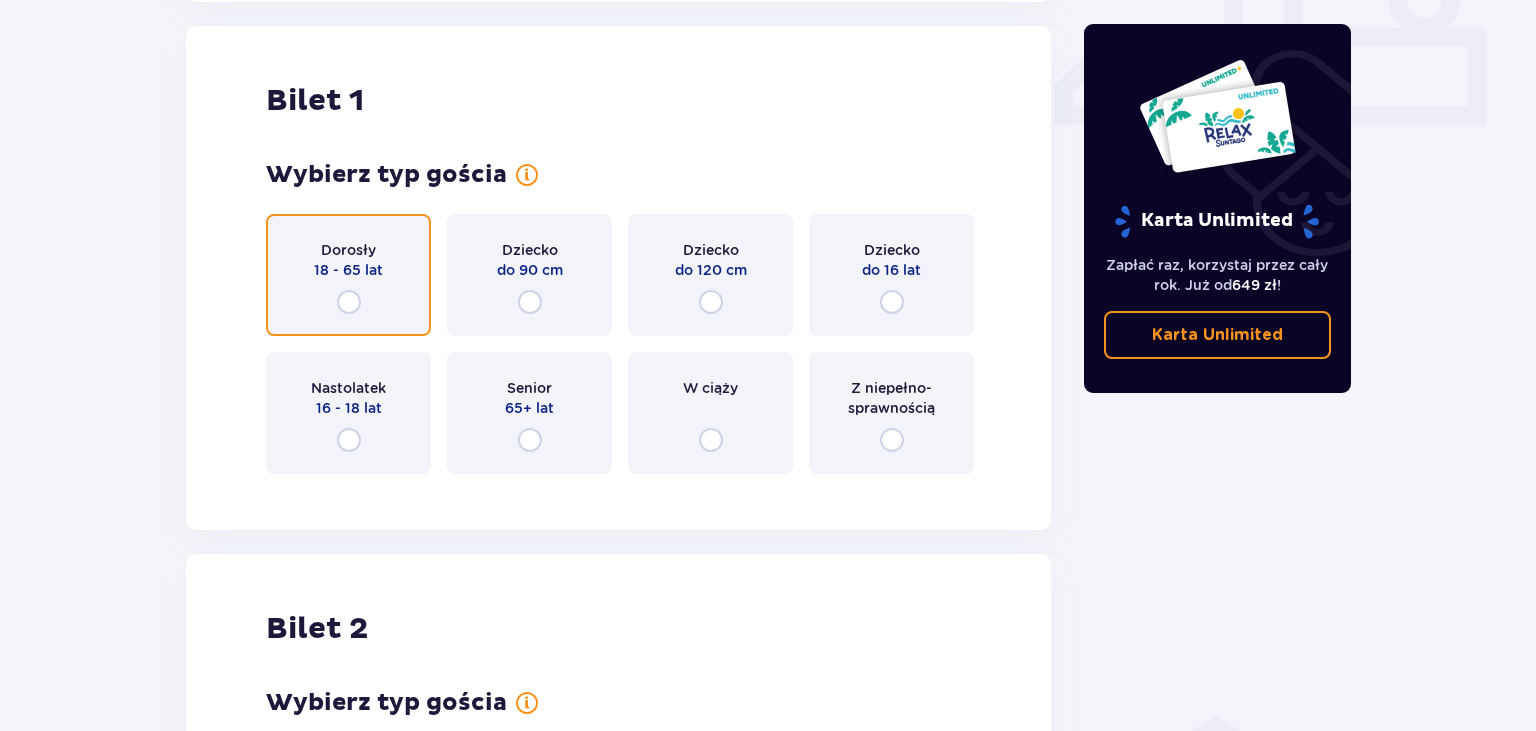 click at bounding box center (349, 302) 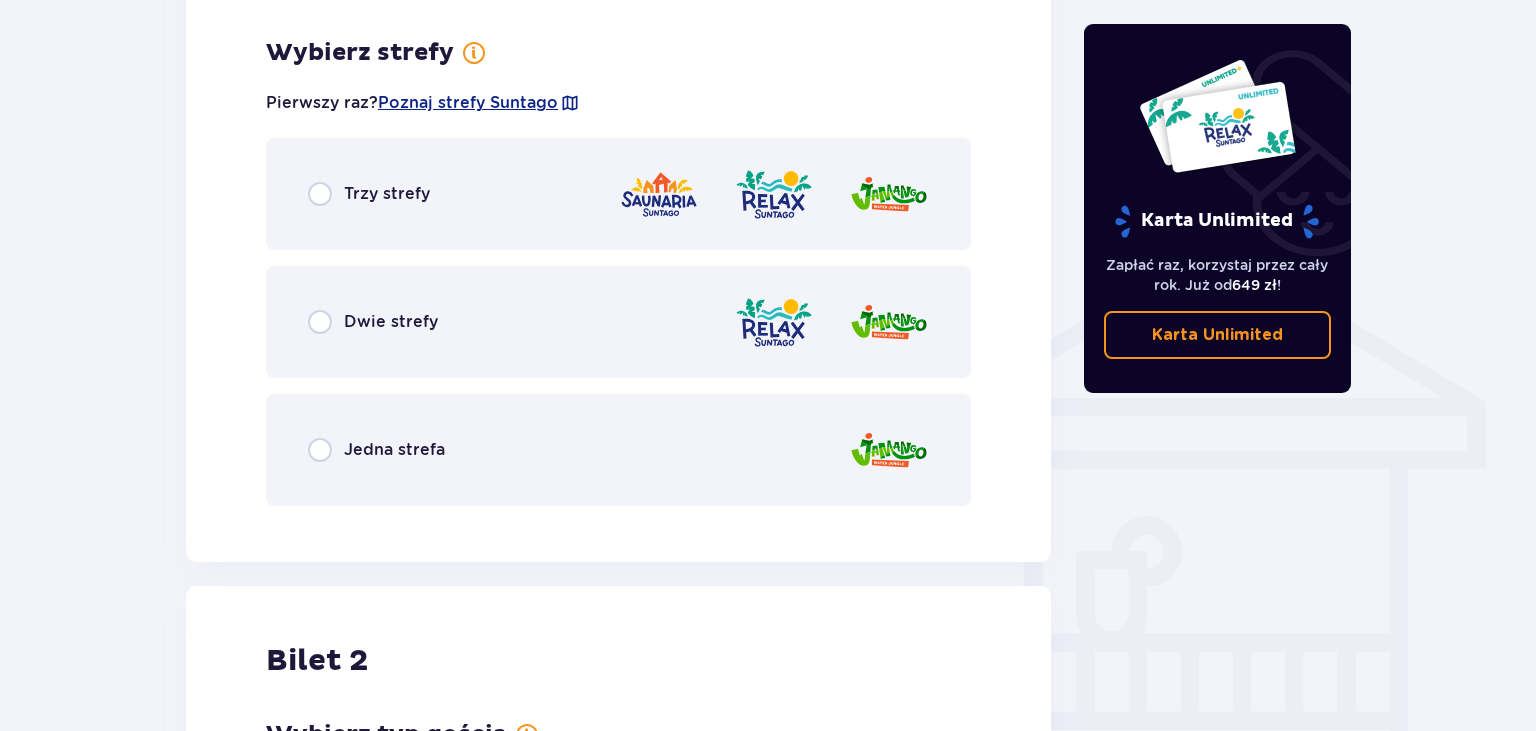 scroll, scrollTop: 1396, scrollLeft: 0, axis: vertical 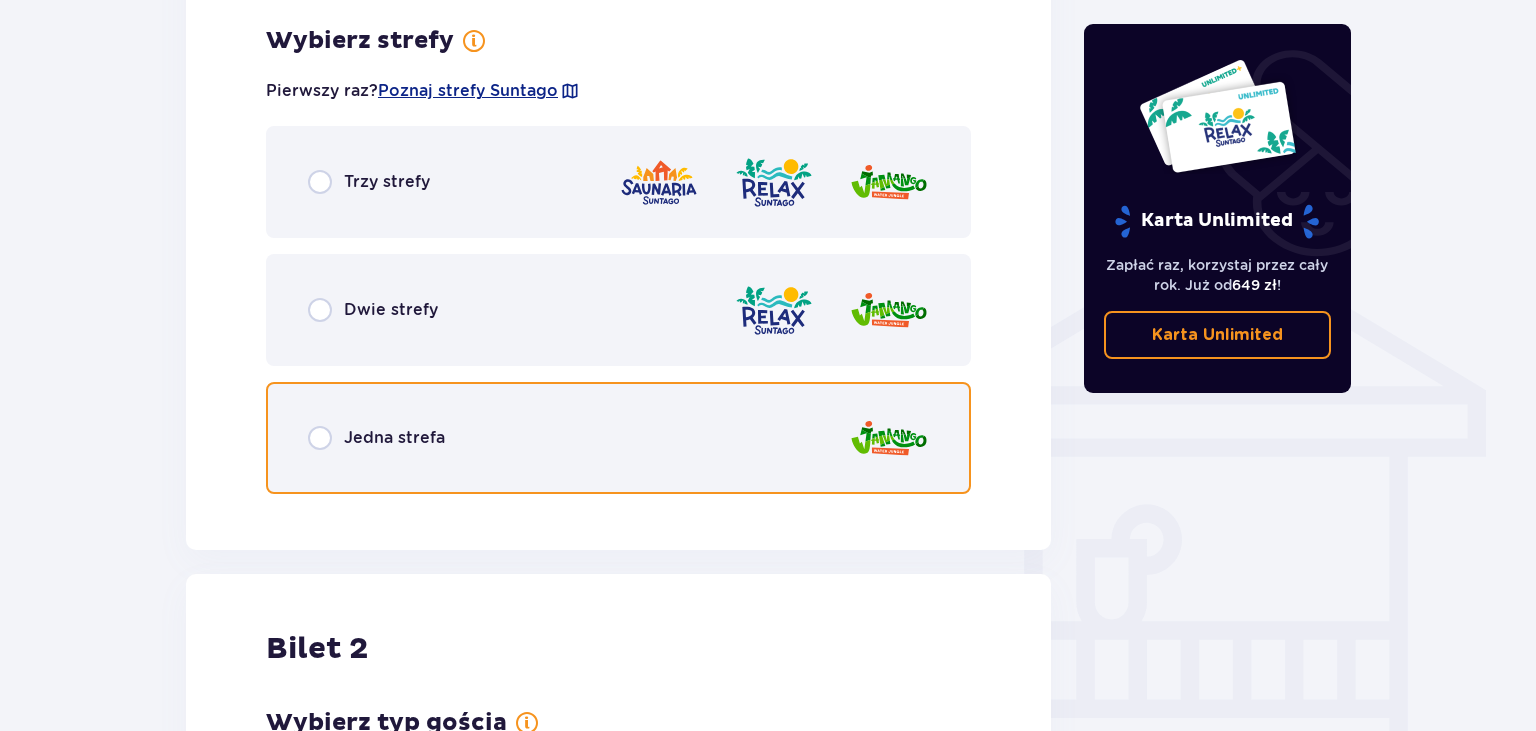 click at bounding box center [320, 438] 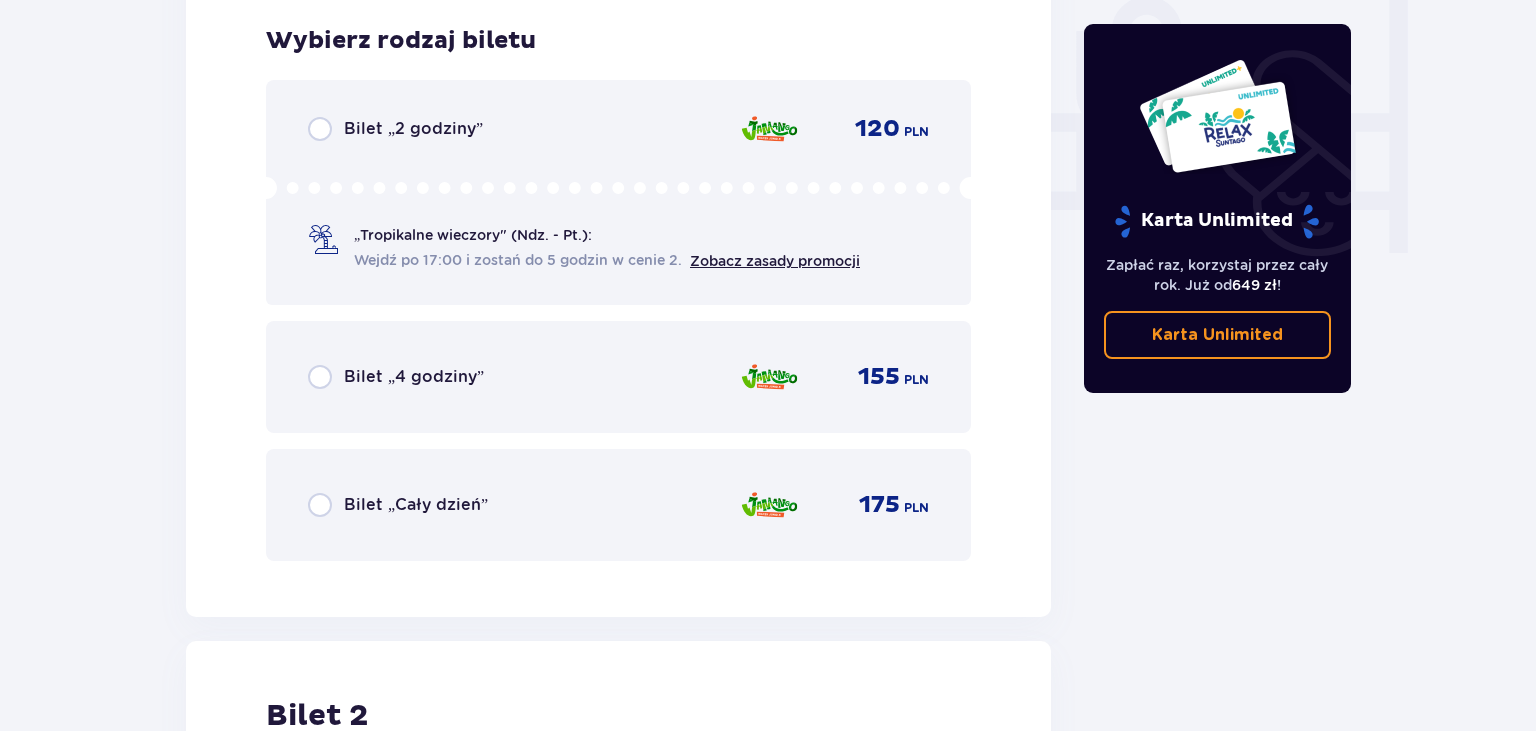 scroll, scrollTop: 1904, scrollLeft: 0, axis: vertical 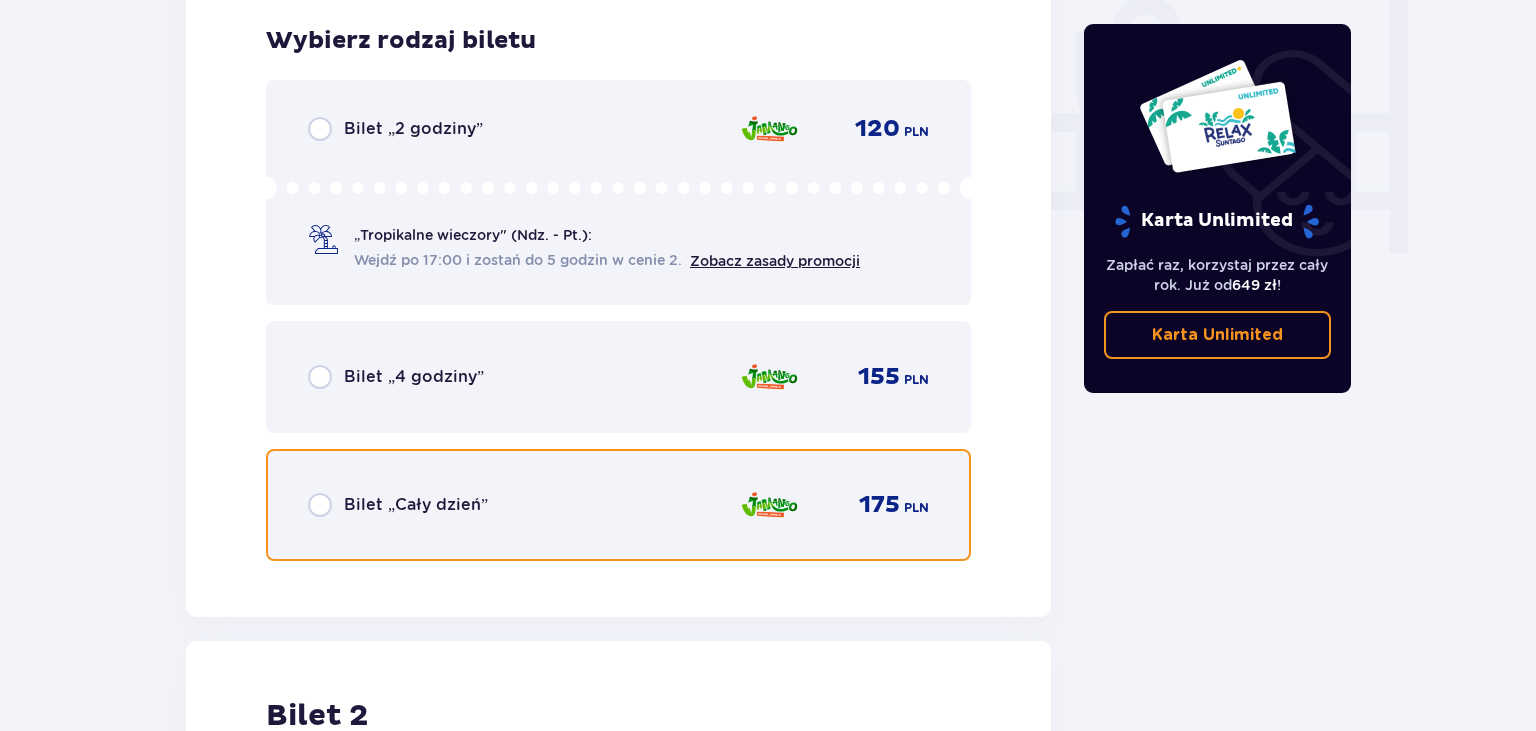 click at bounding box center (320, 505) 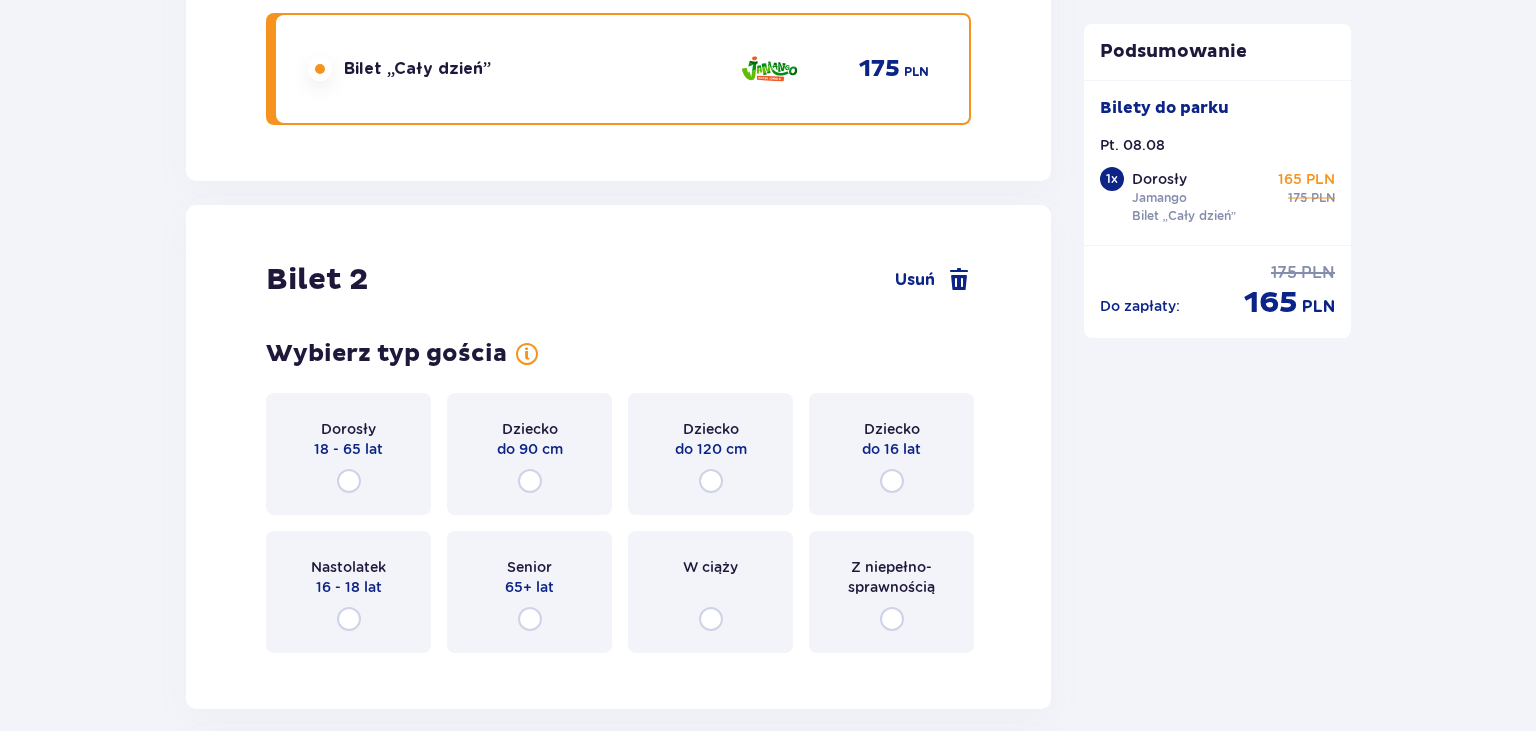 scroll, scrollTop: 2380, scrollLeft: 0, axis: vertical 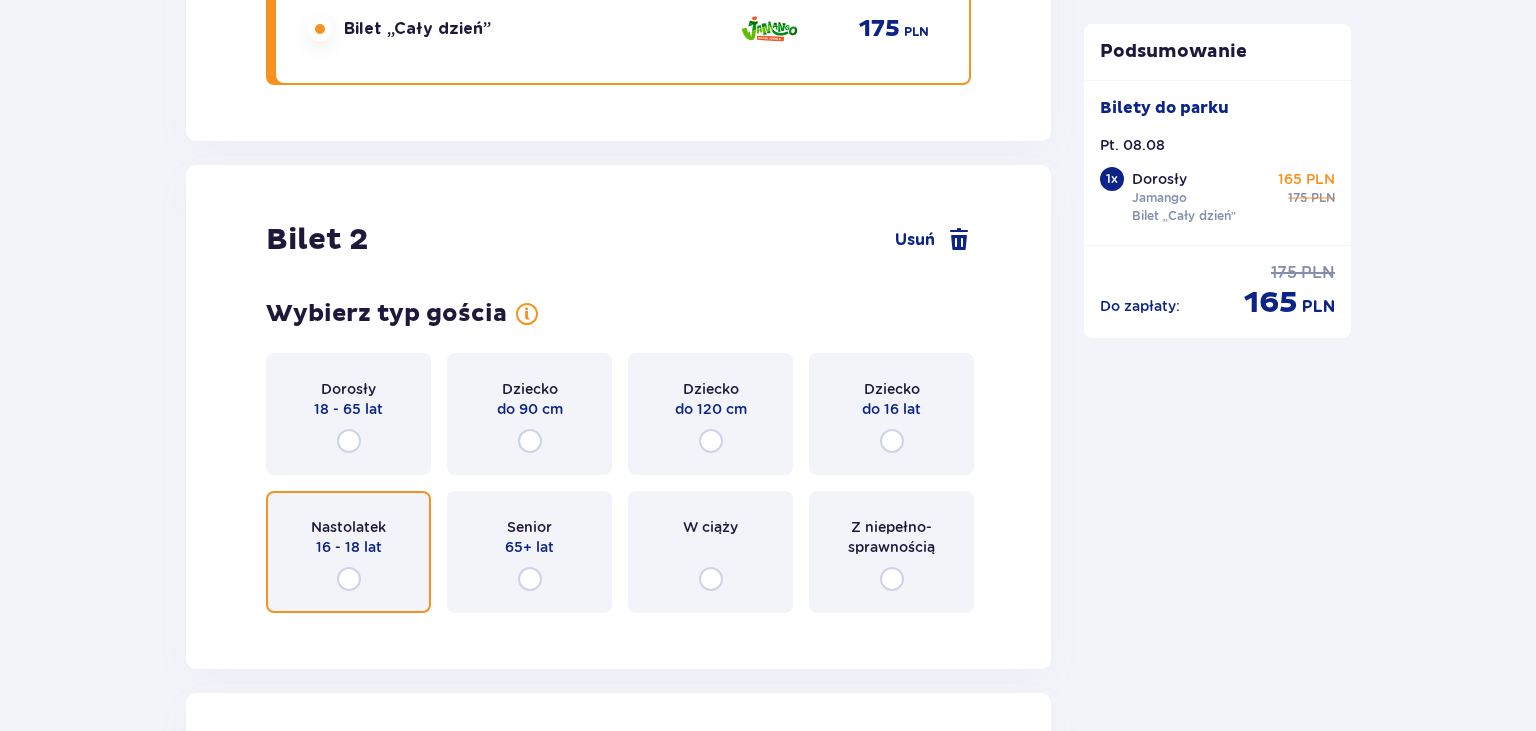 click at bounding box center [349, 579] 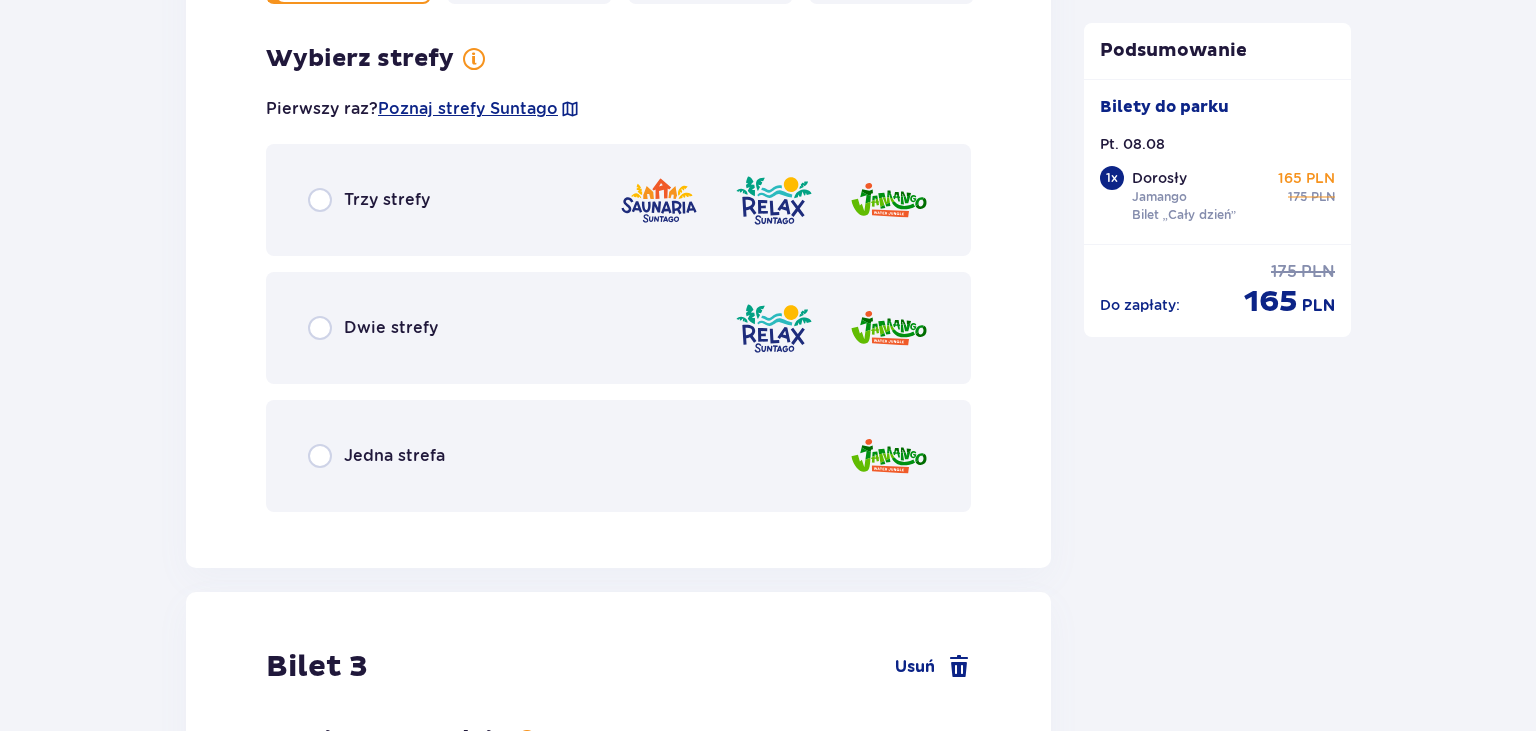 scroll, scrollTop: 3007, scrollLeft: 0, axis: vertical 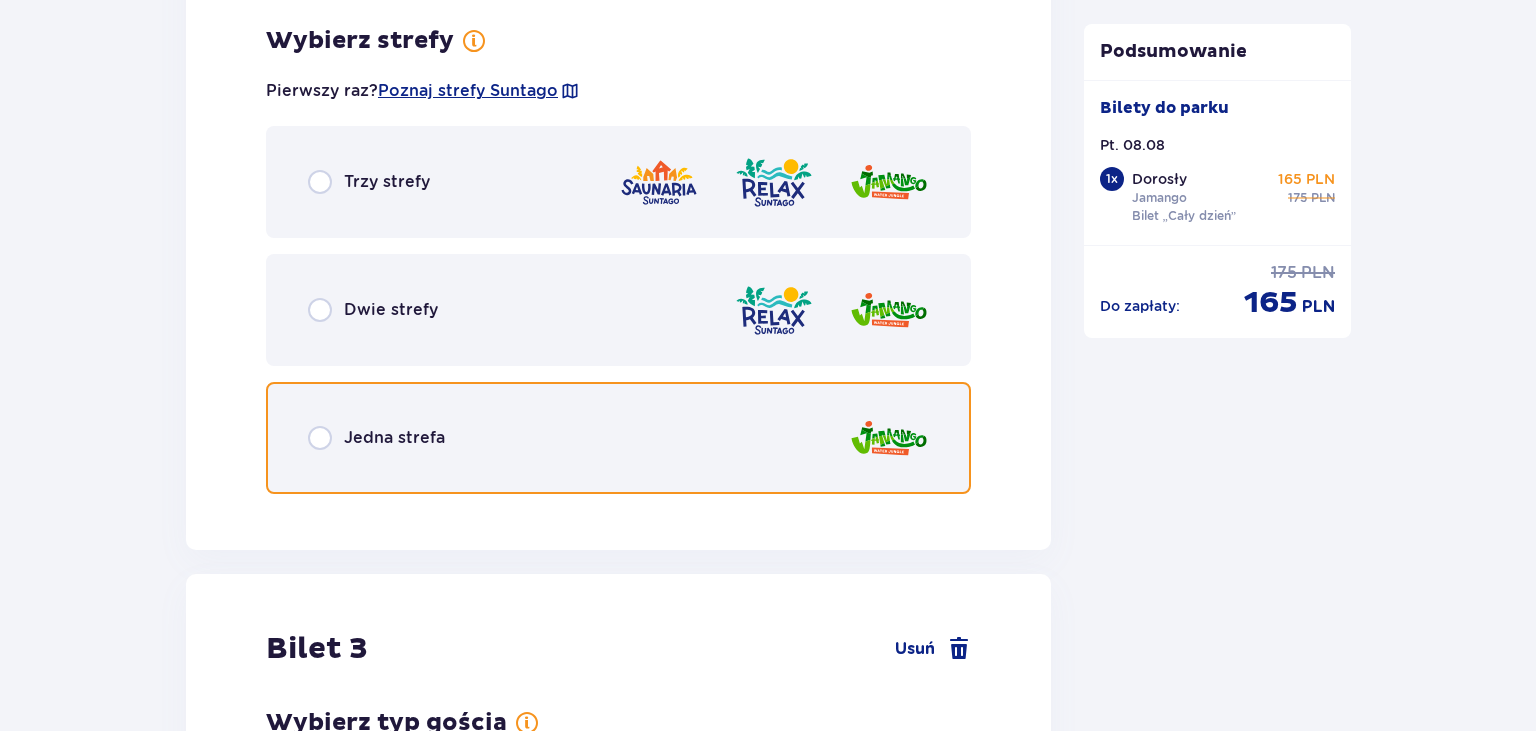 click at bounding box center [320, 438] 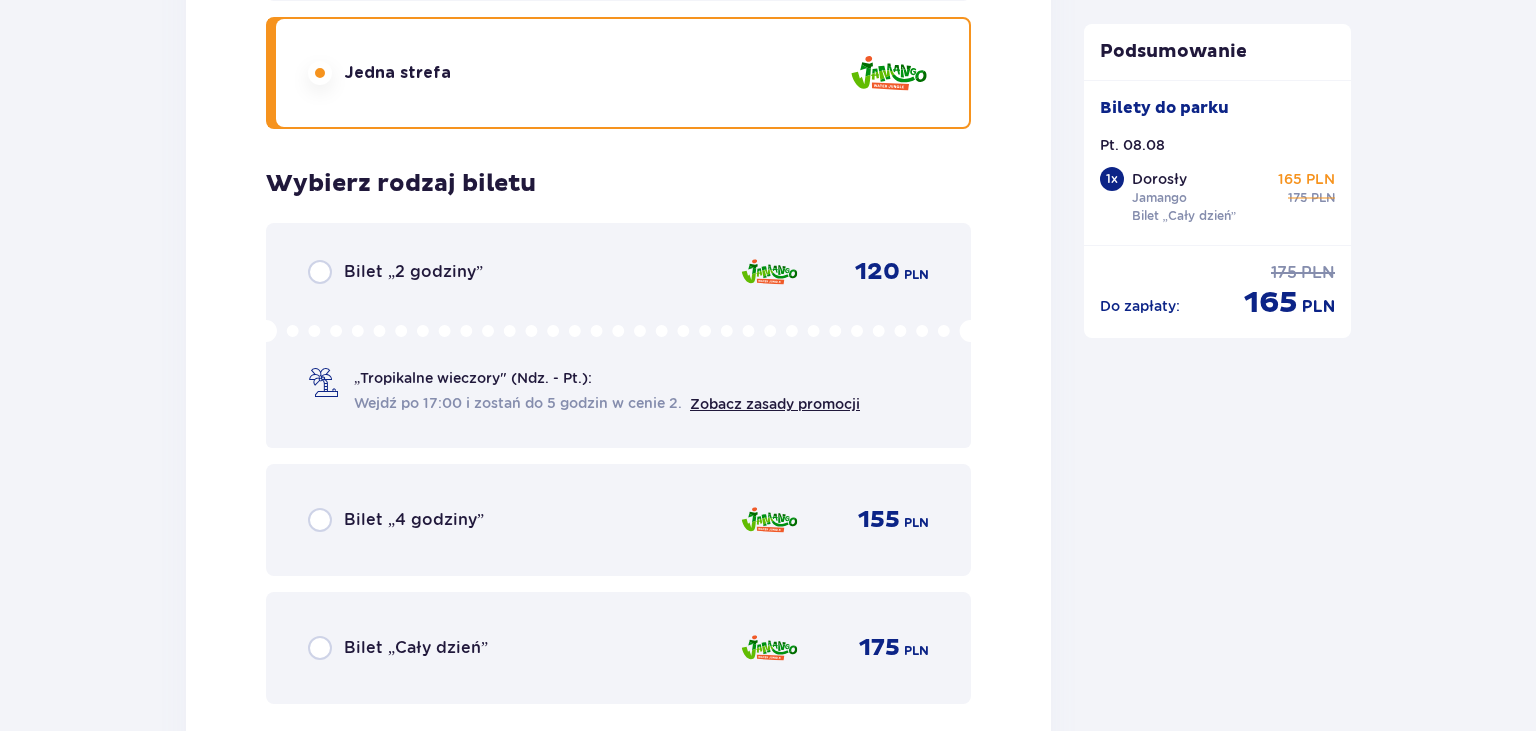 scroll, scrollTop: 3409, scrollLeft: 0, axis: vertical 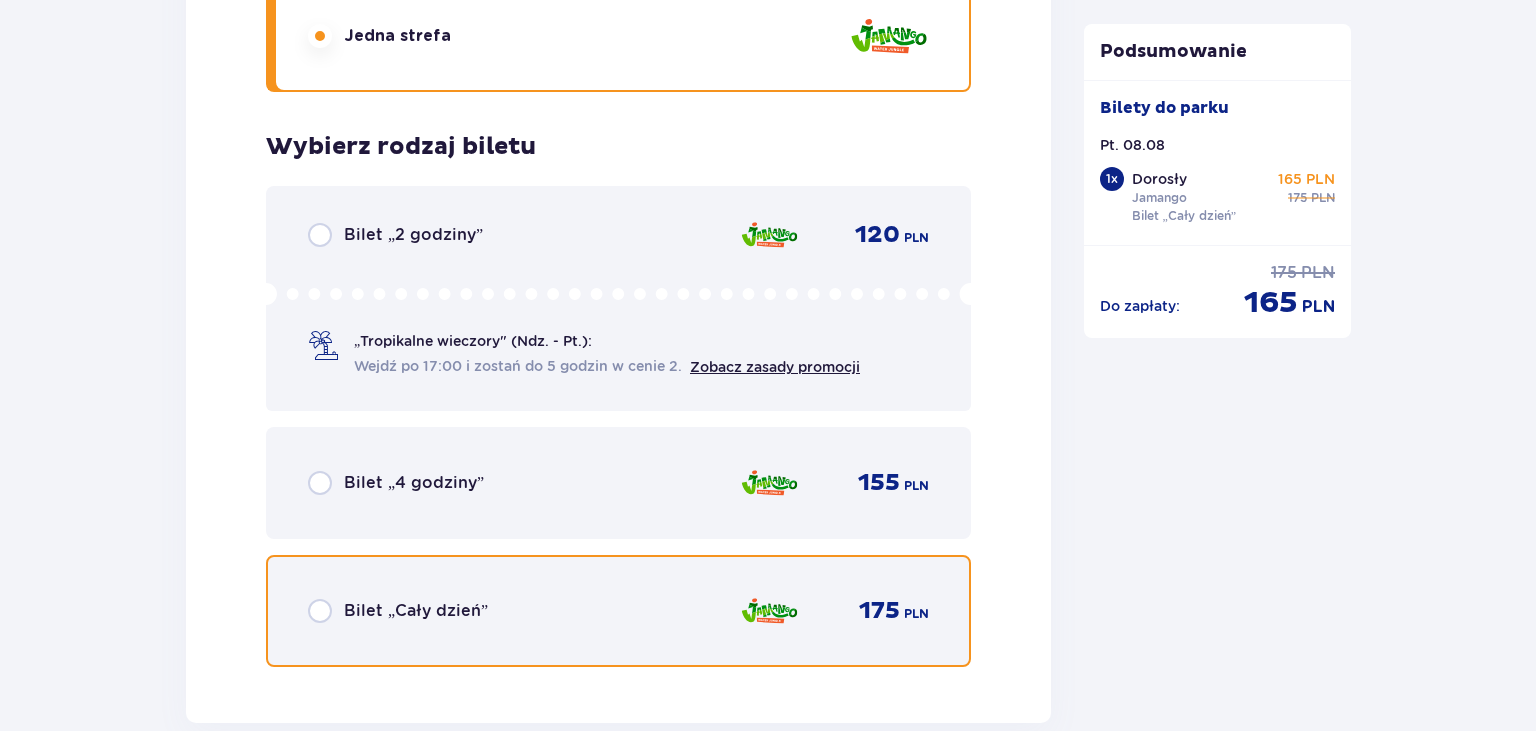 click at bounding box center [320, 611] 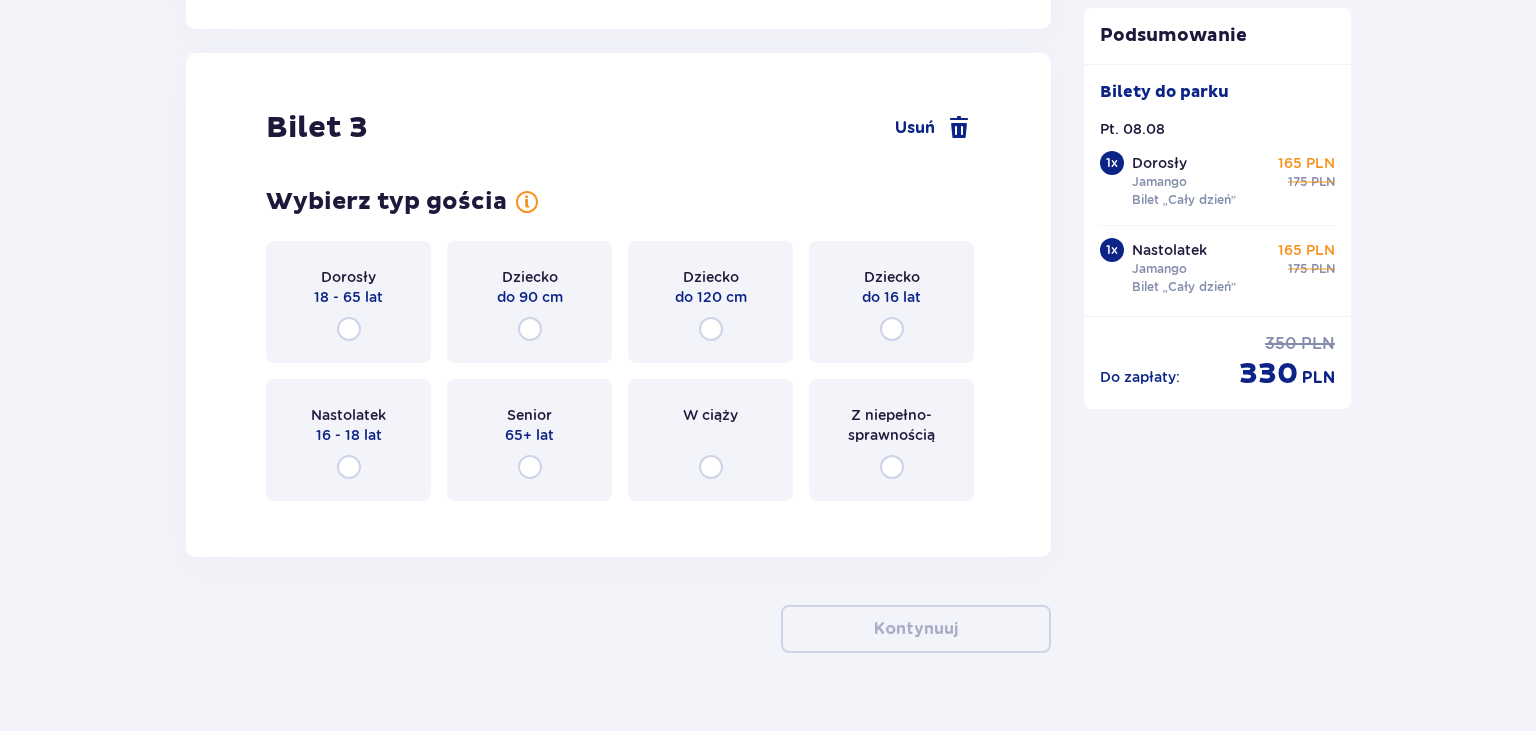 scroll, scrollTop: 4128, scrollLeft: 0, axis: vertical 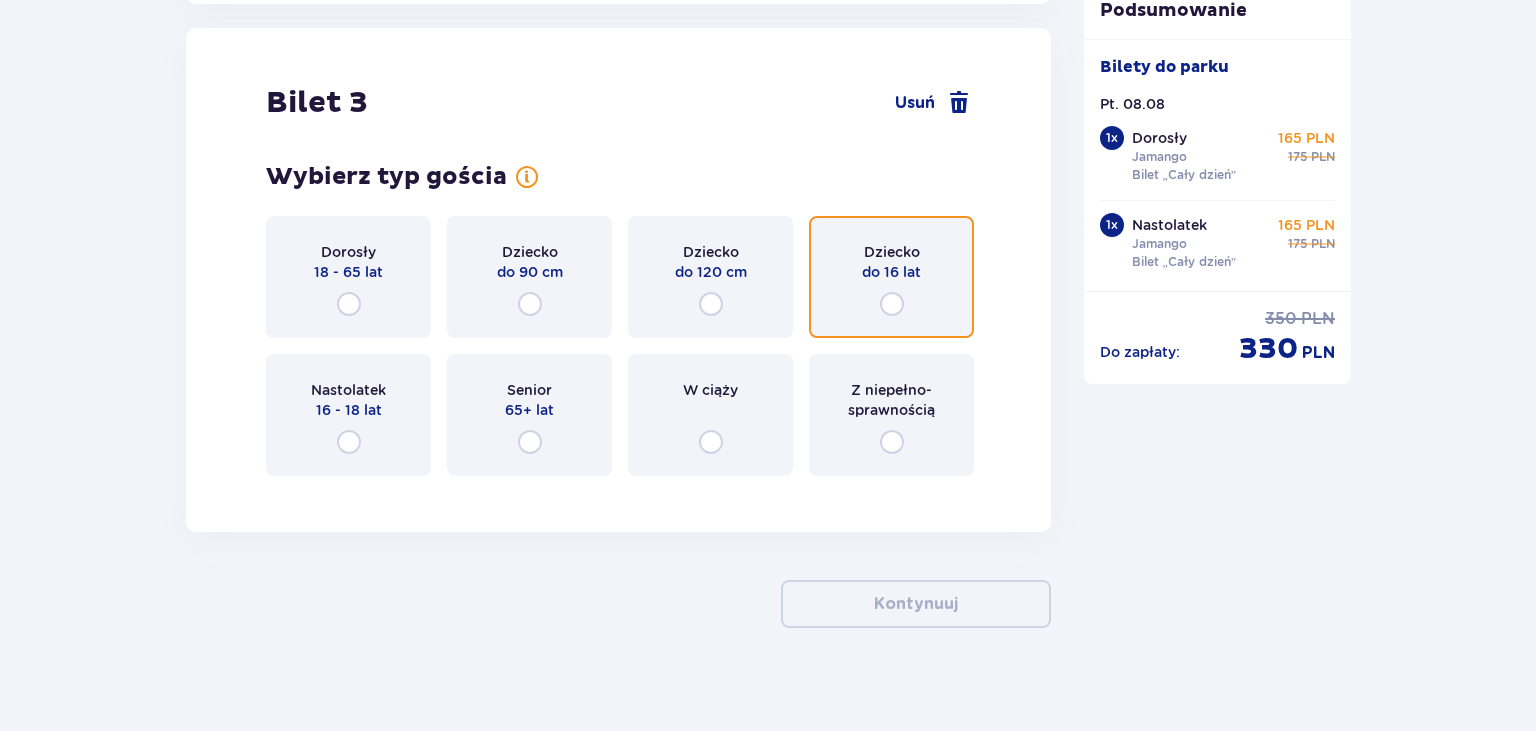 click at bounding box center (892, 304) 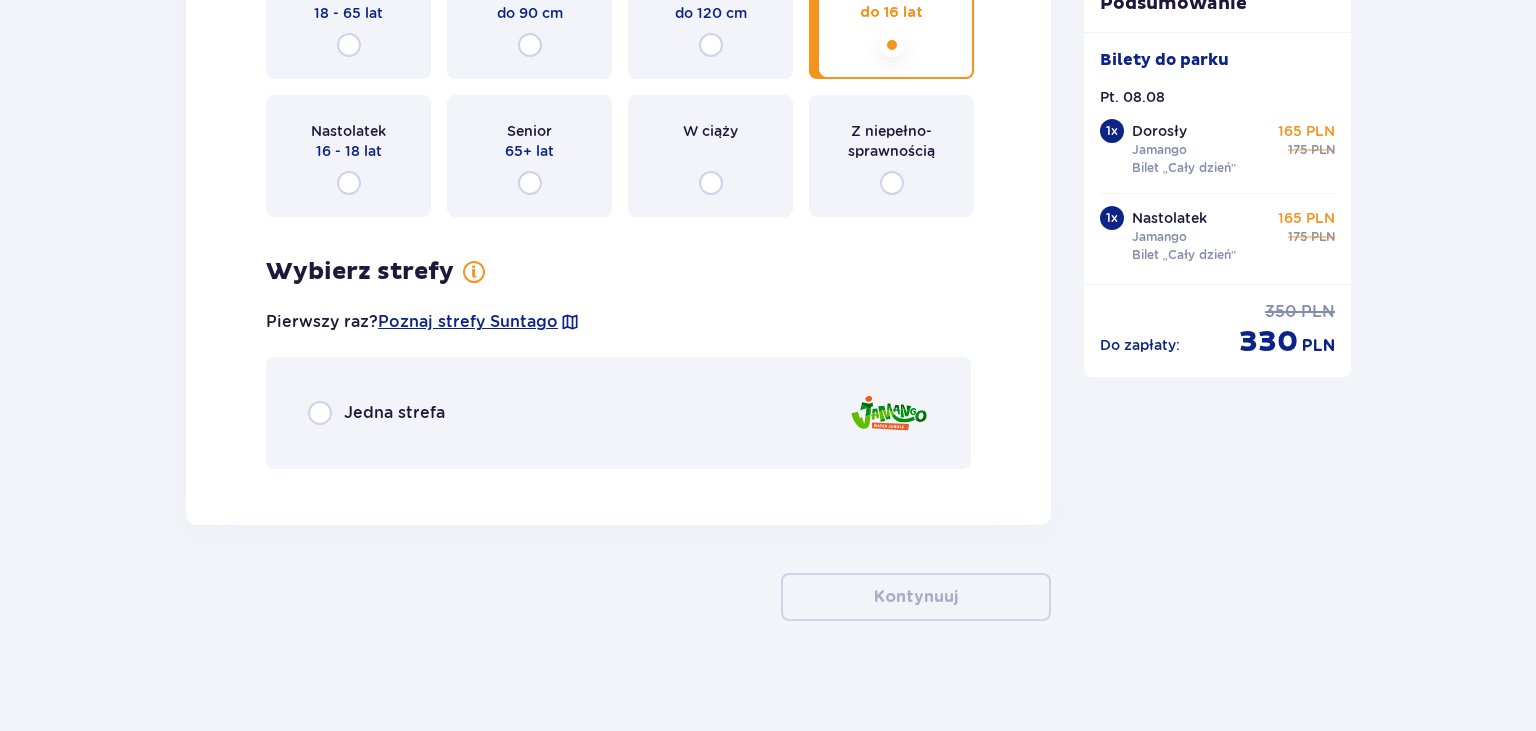 scroll, scrollTop: 4394, scrollLeft: 0, axis: vertical 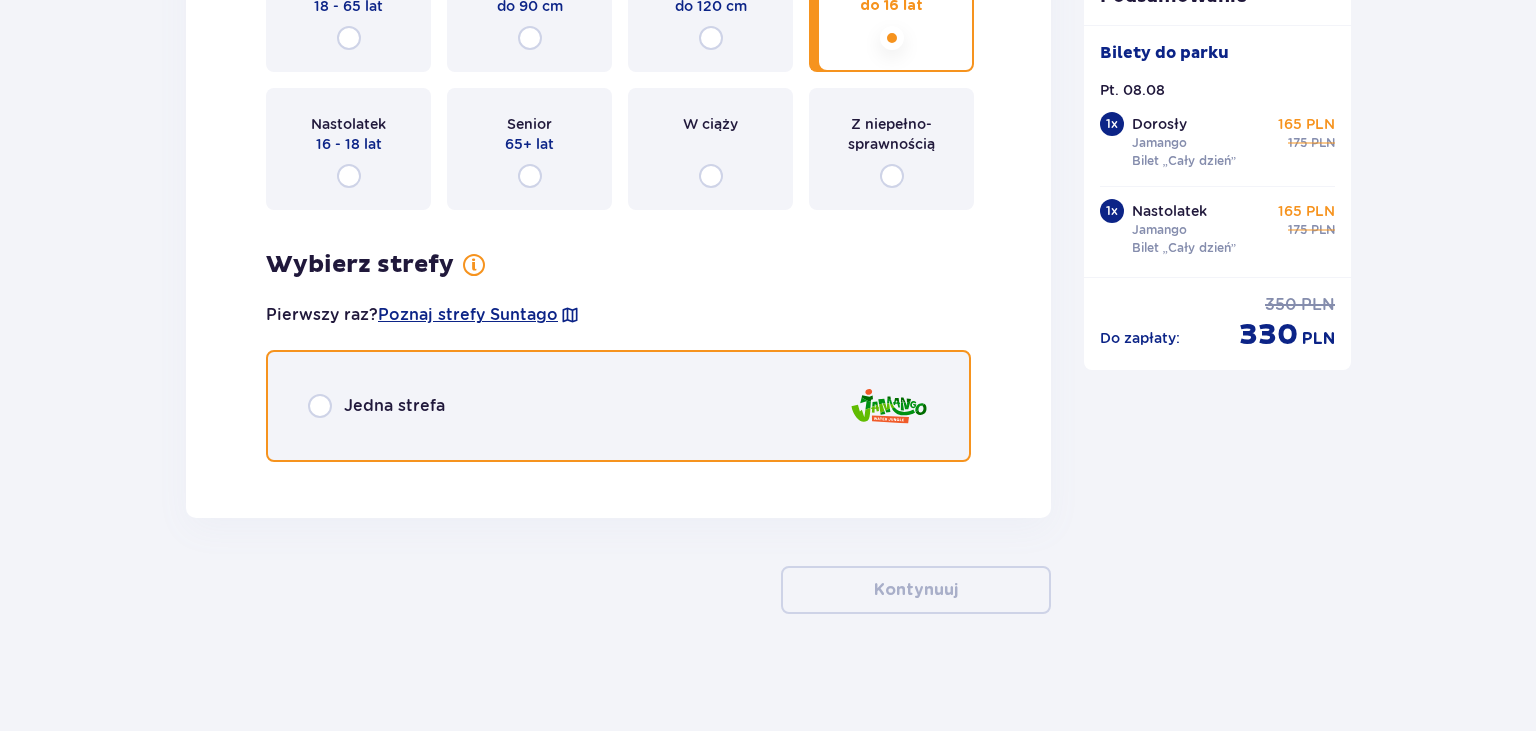 click at bounding box center [320, 406] 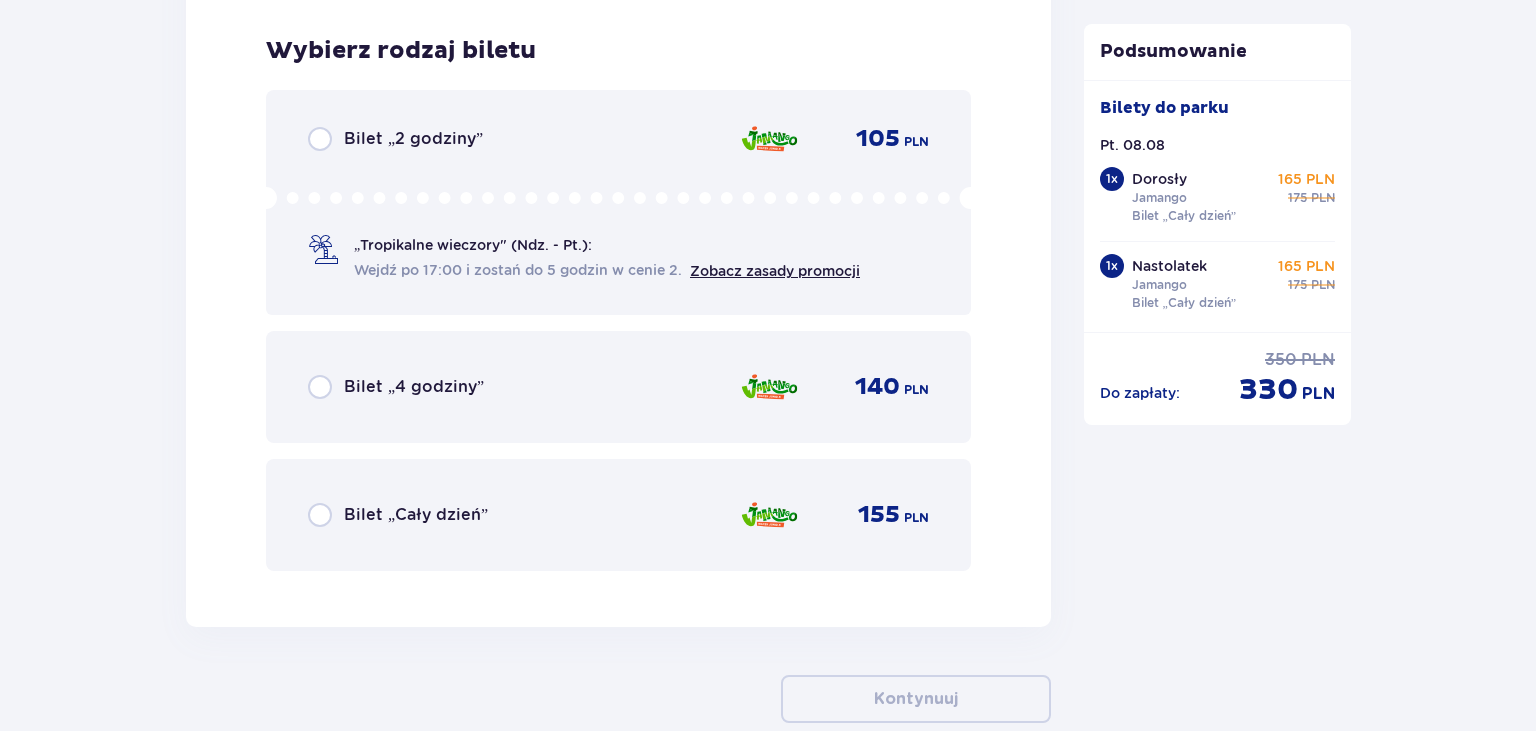 scroll, scrollTop: 4868, scrollLeft: 0, axis: vertical 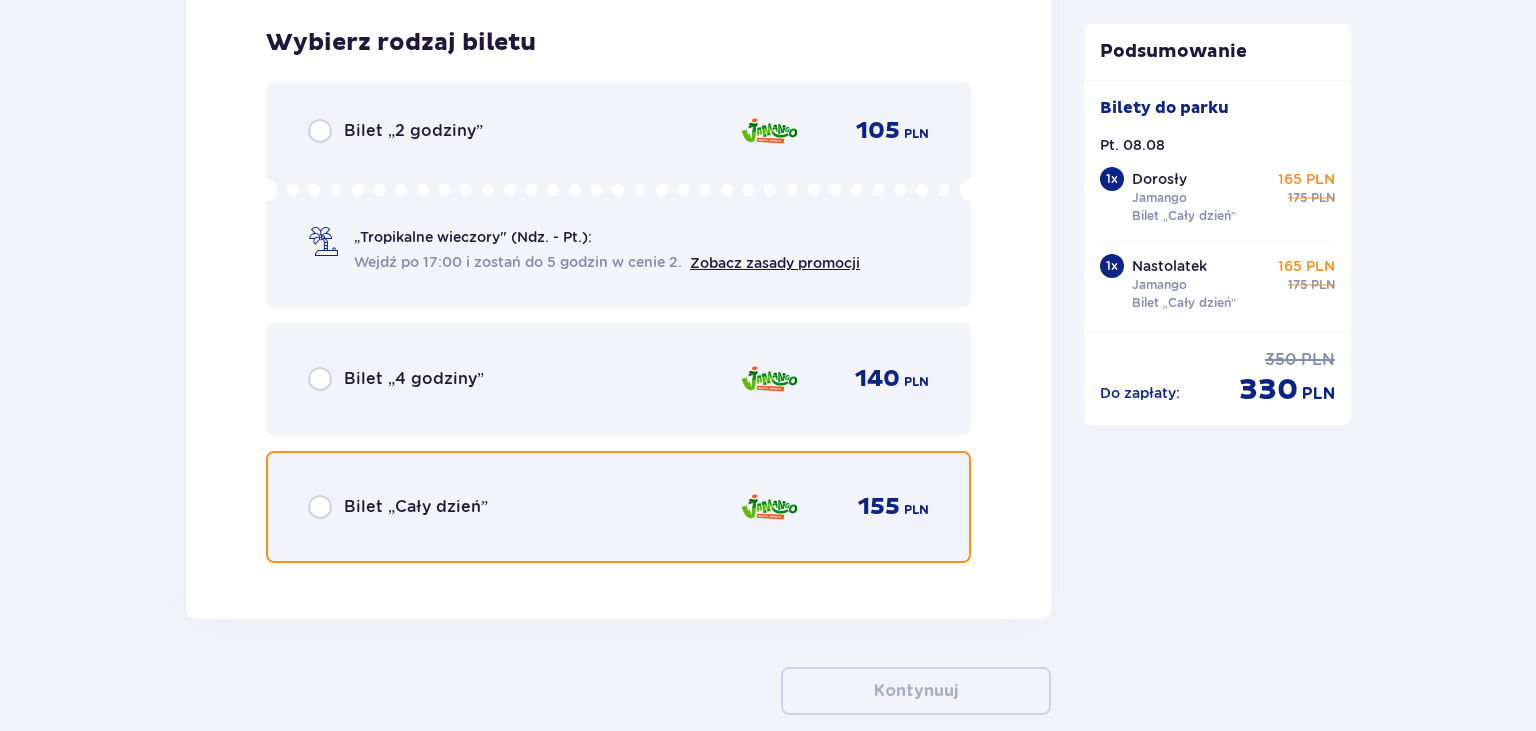 click at bounding box center [320, 507] 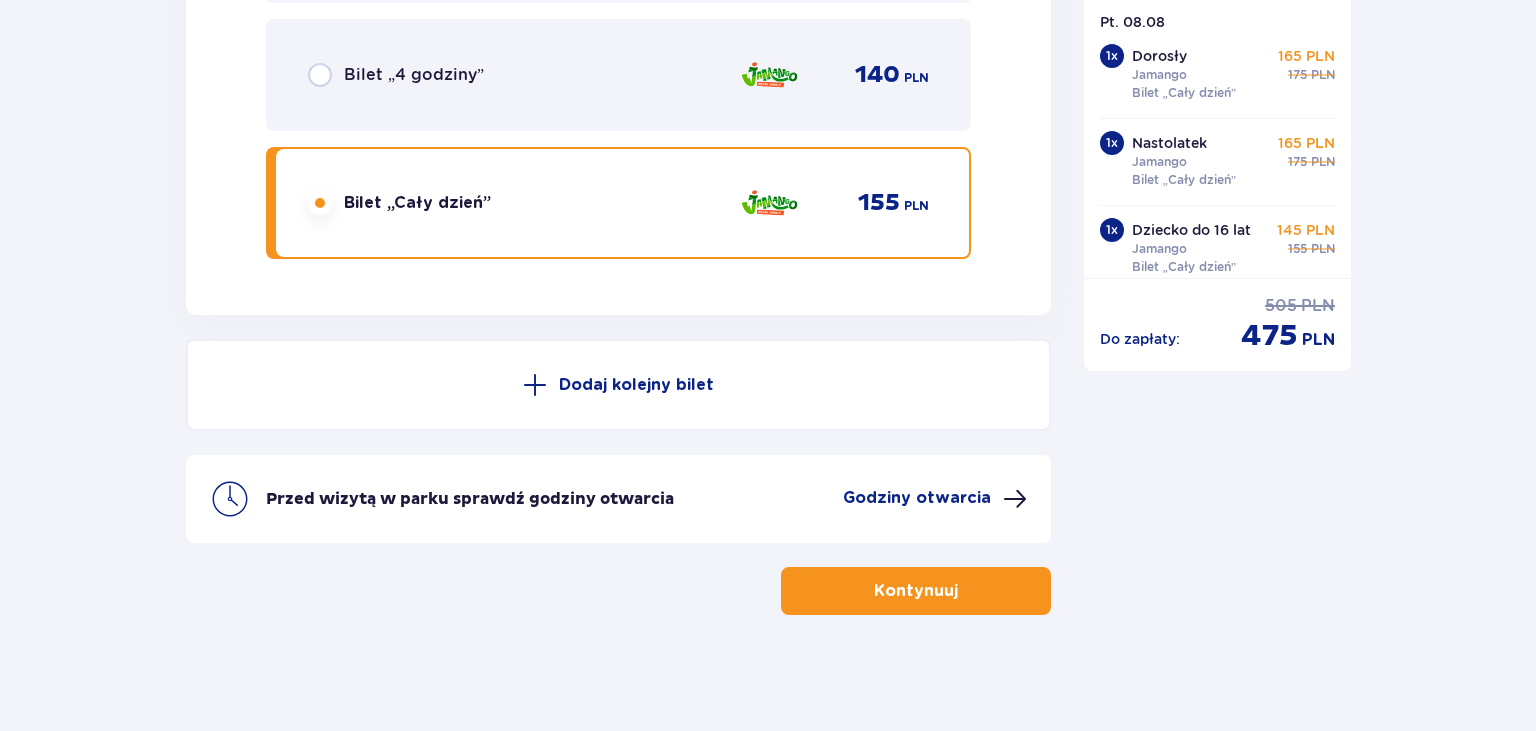 scroll, scrollTop: 5066, scrollLeft: 0, axis: vertical 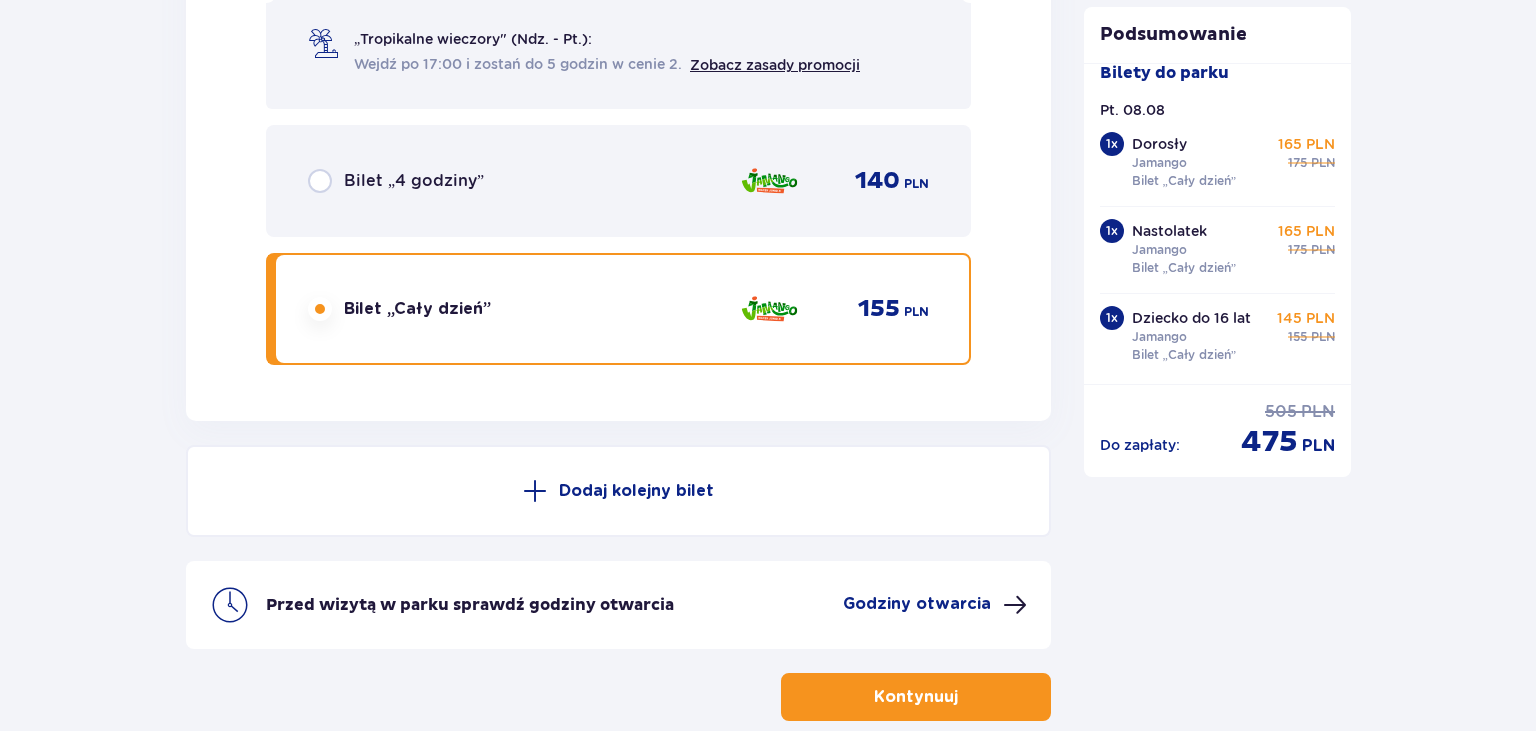 click on "Kontynuuj" at bounding box center (916, 697) 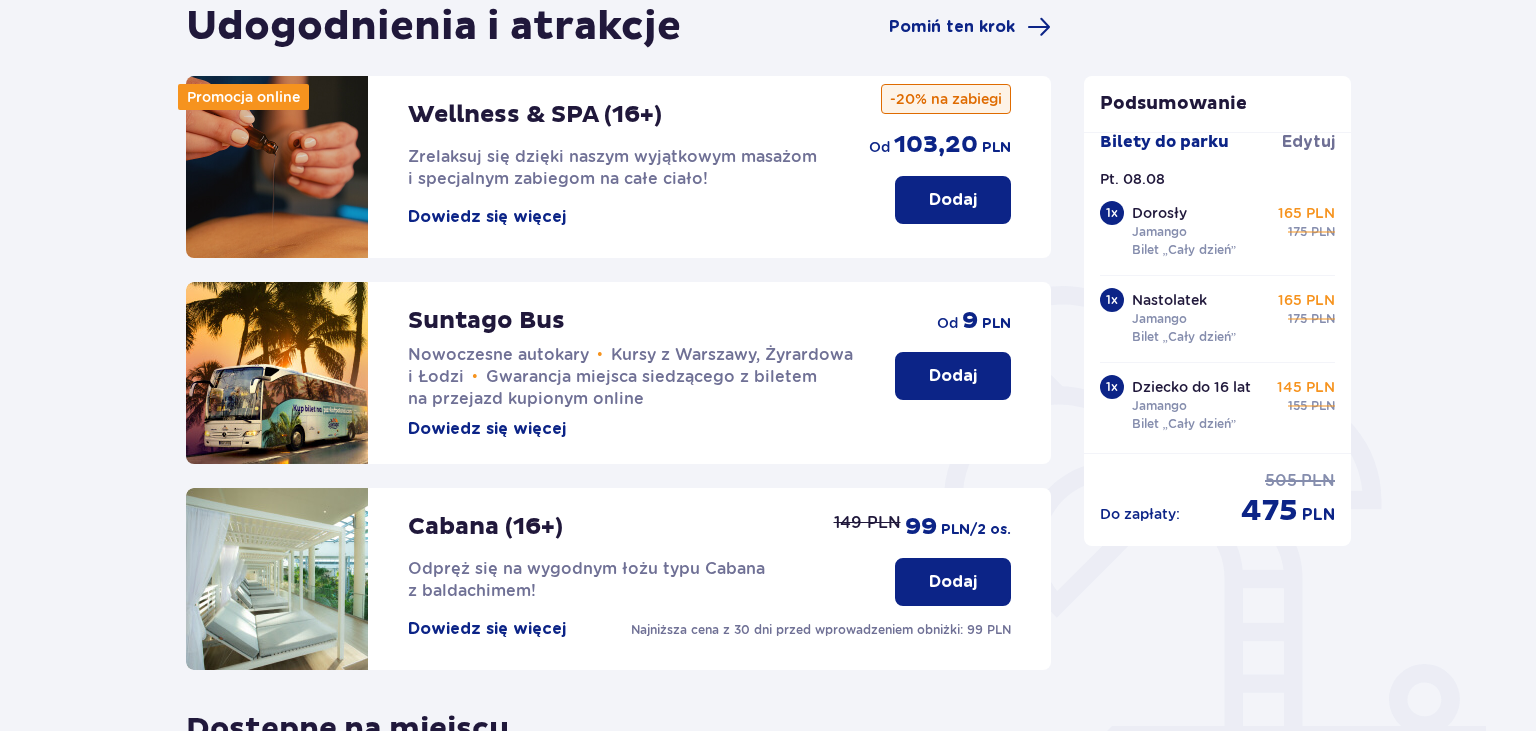 scroll, scrollTop: 211, scrollLeft: 0, axis: vertical 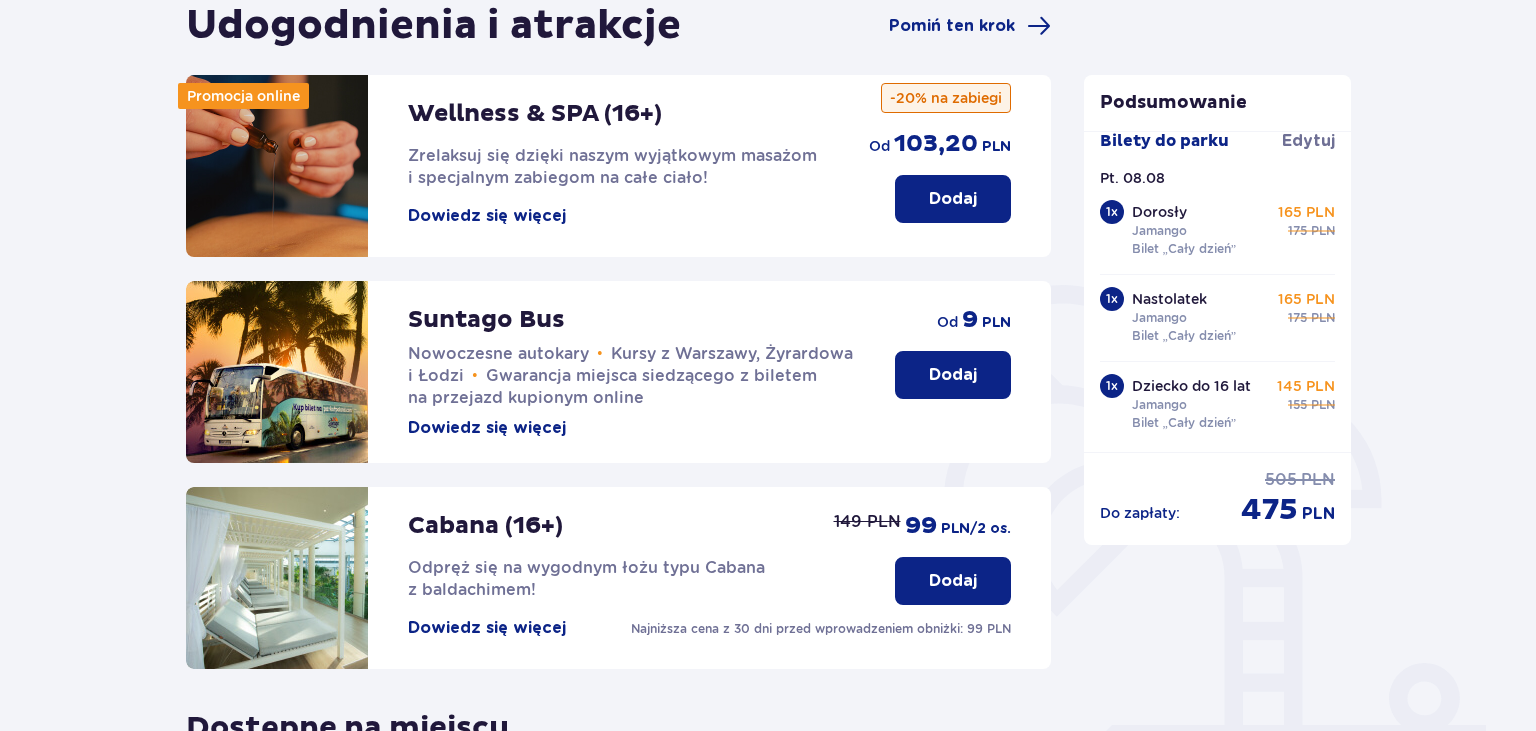 click on "Dodaj" at bounding box center [953, 375] 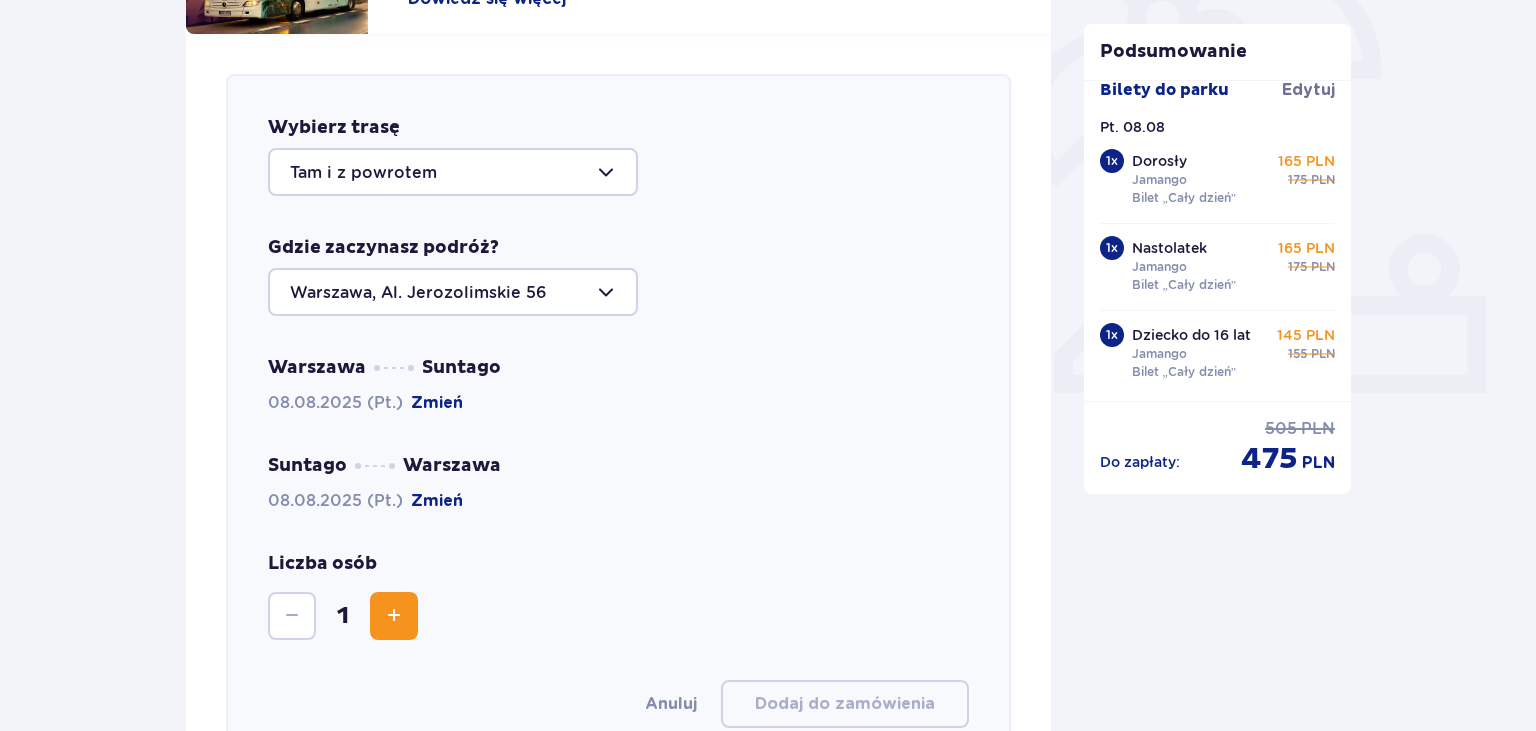 scroll, scrollTop: 690, scrollLeft: 0, axis: vertical 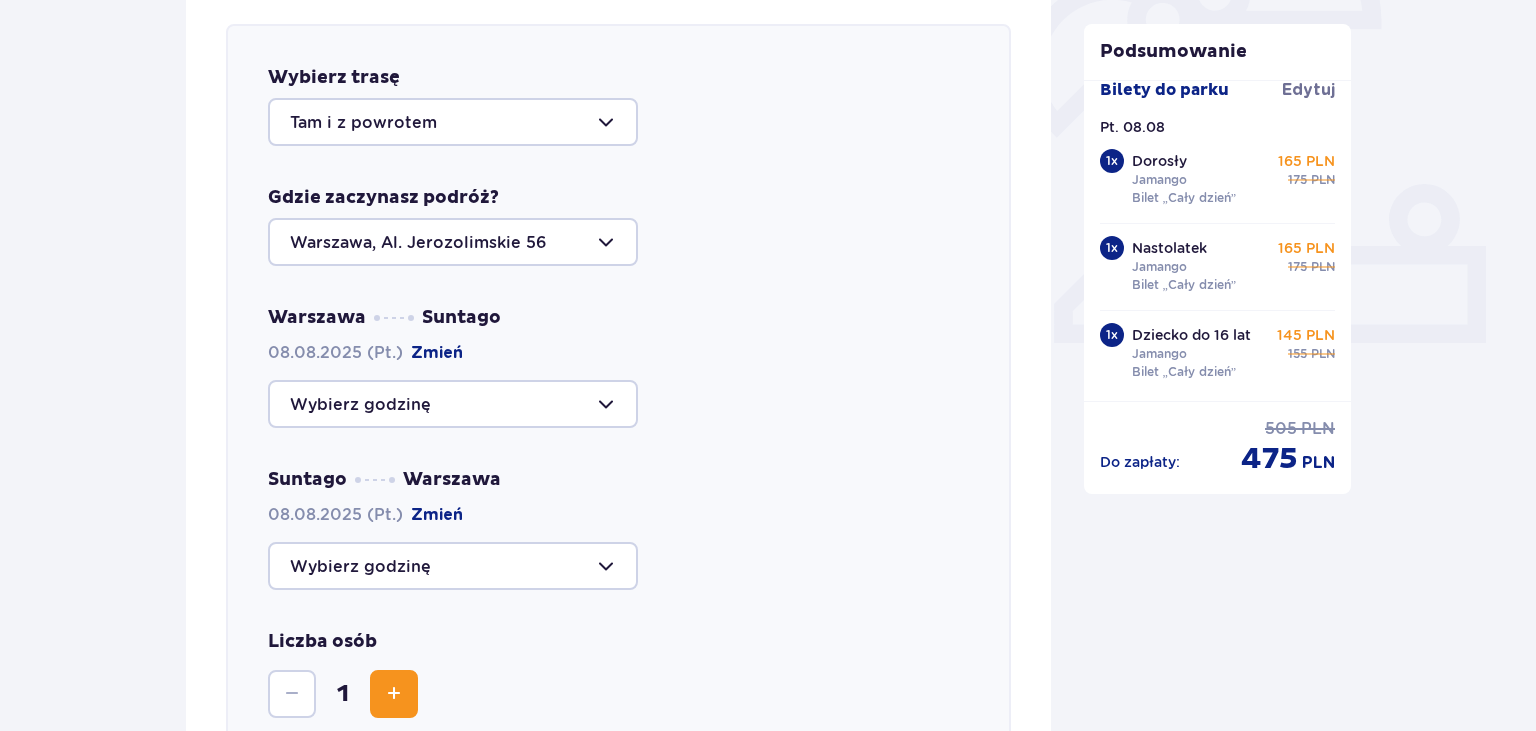 click at bounding box center (453, 404) 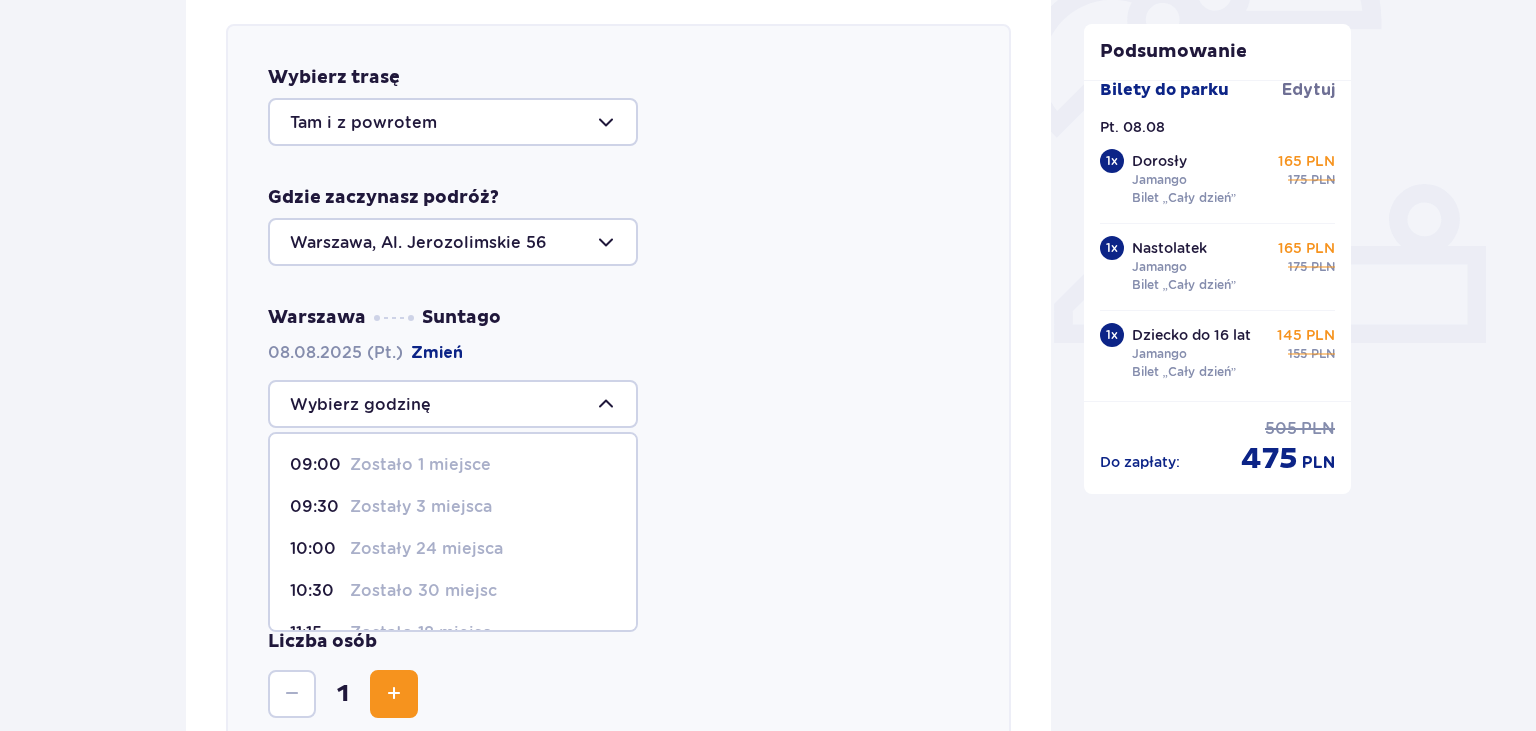 click on "Zostały 24 miejsca" at bounding box center [426, 549] 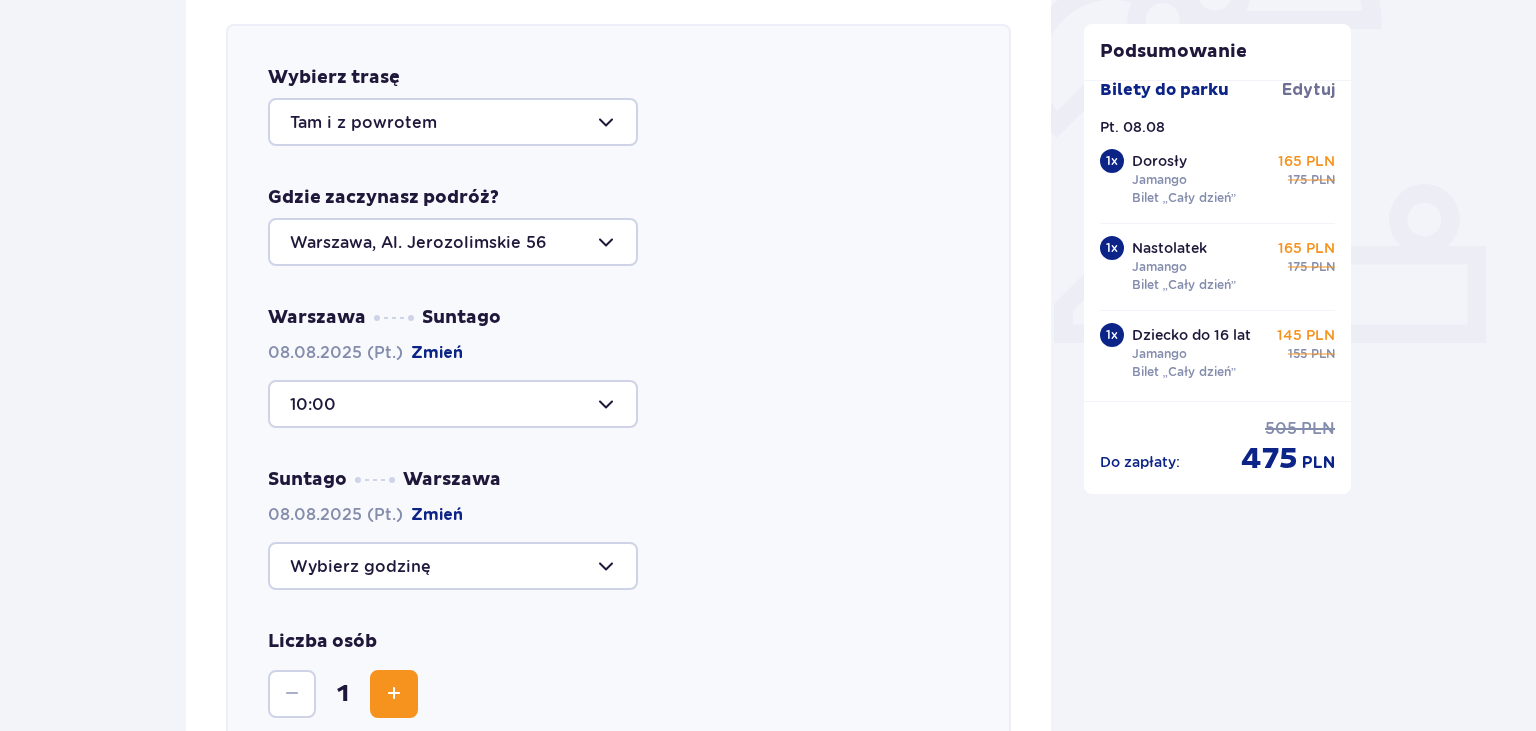 click at bounding box center [453, 566] 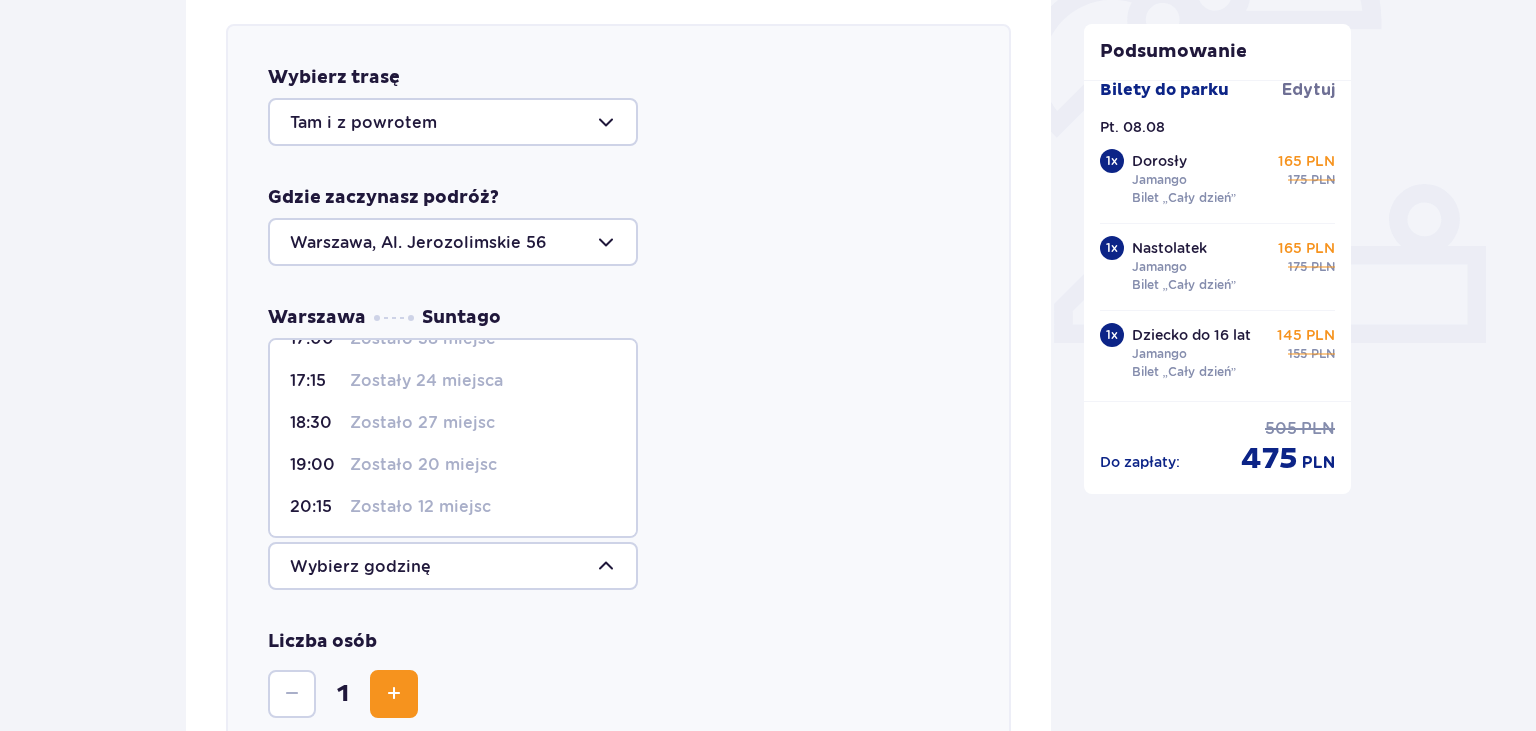scroll, scrollTop: 230, scrollLeft: 0, axis: vertical 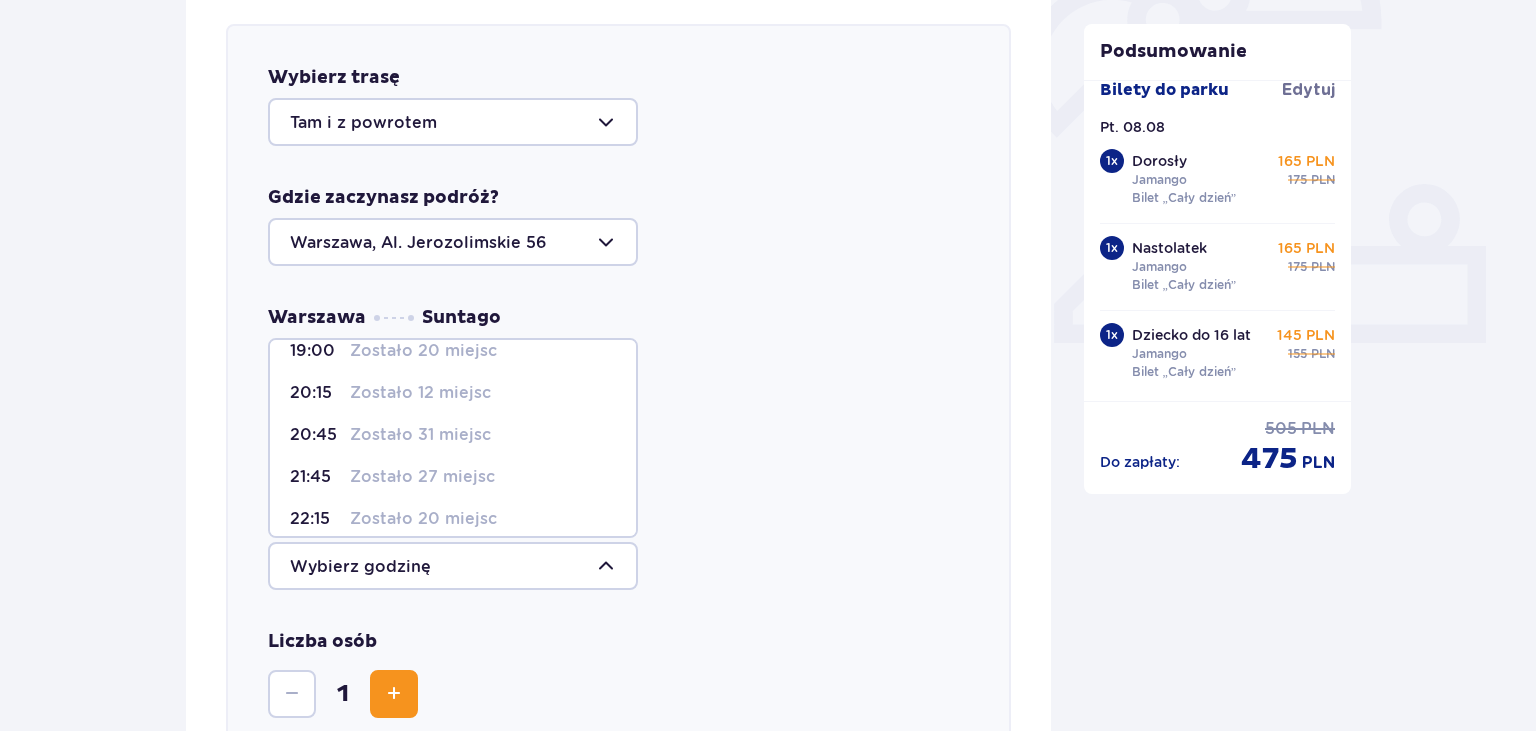 click on "Zostało 20 miejsc" at bounding box center (423, 351) 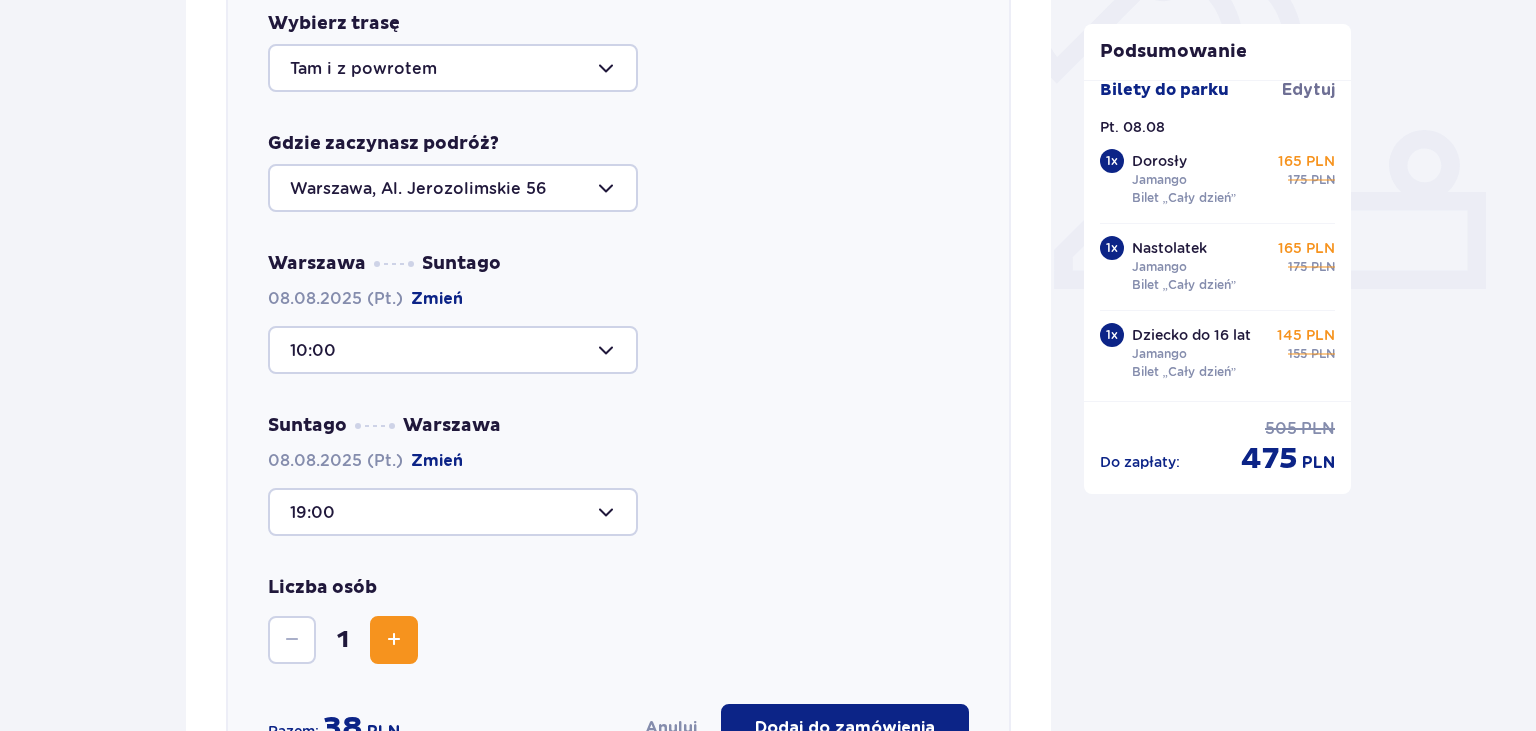 scroll, scrollTop: 796, scrollLeft: 0, axis: vertical 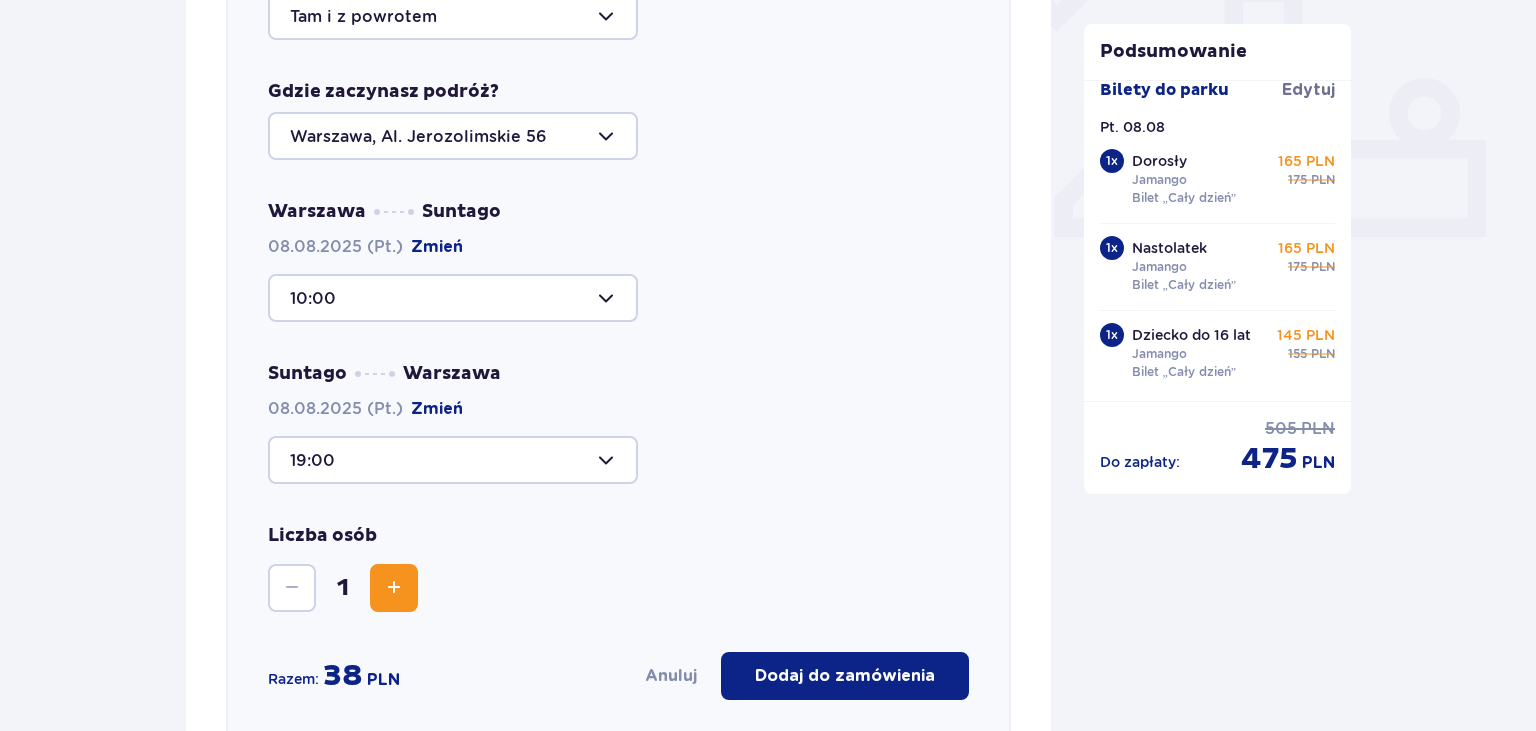 click at bounding box center [394, 588] 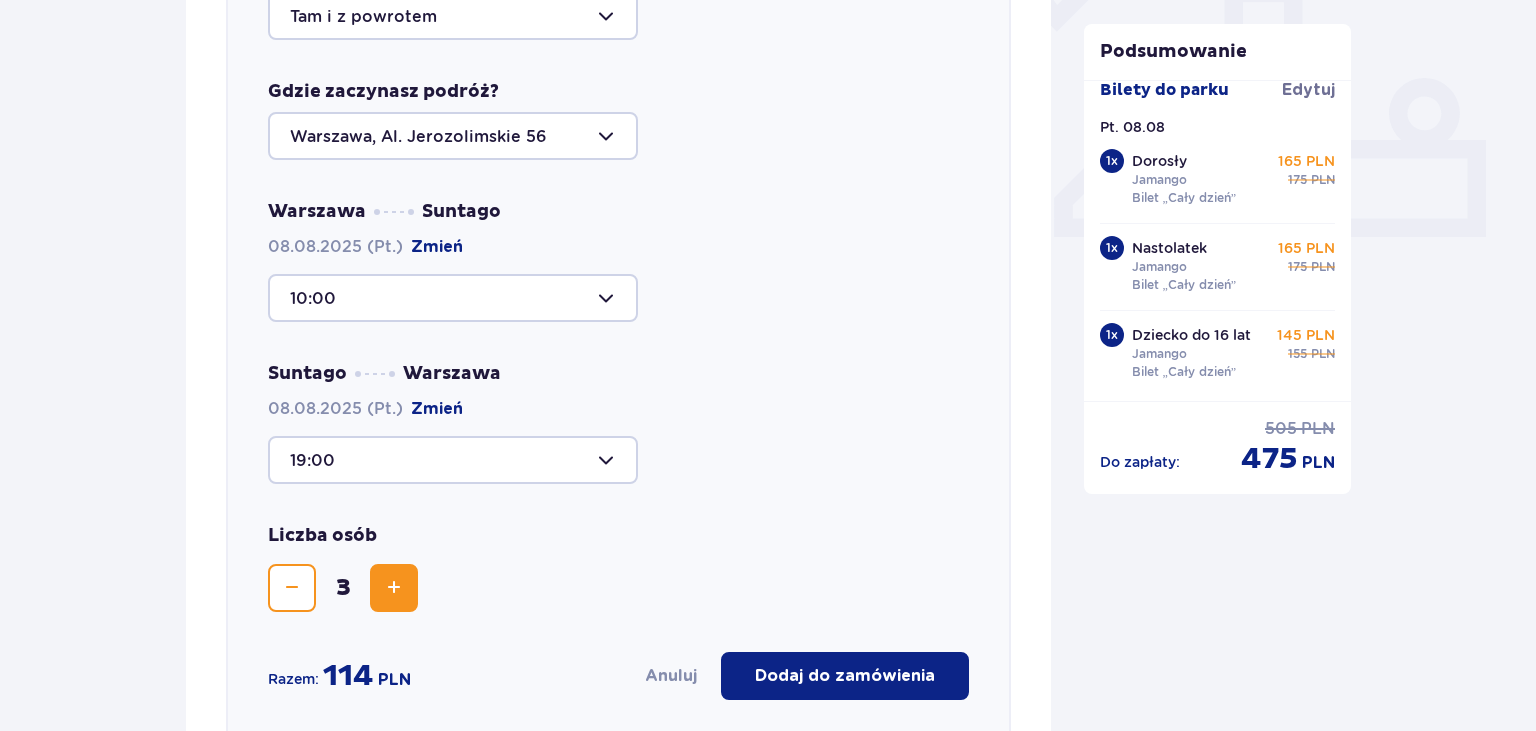 click at bounding box center (292, 588) 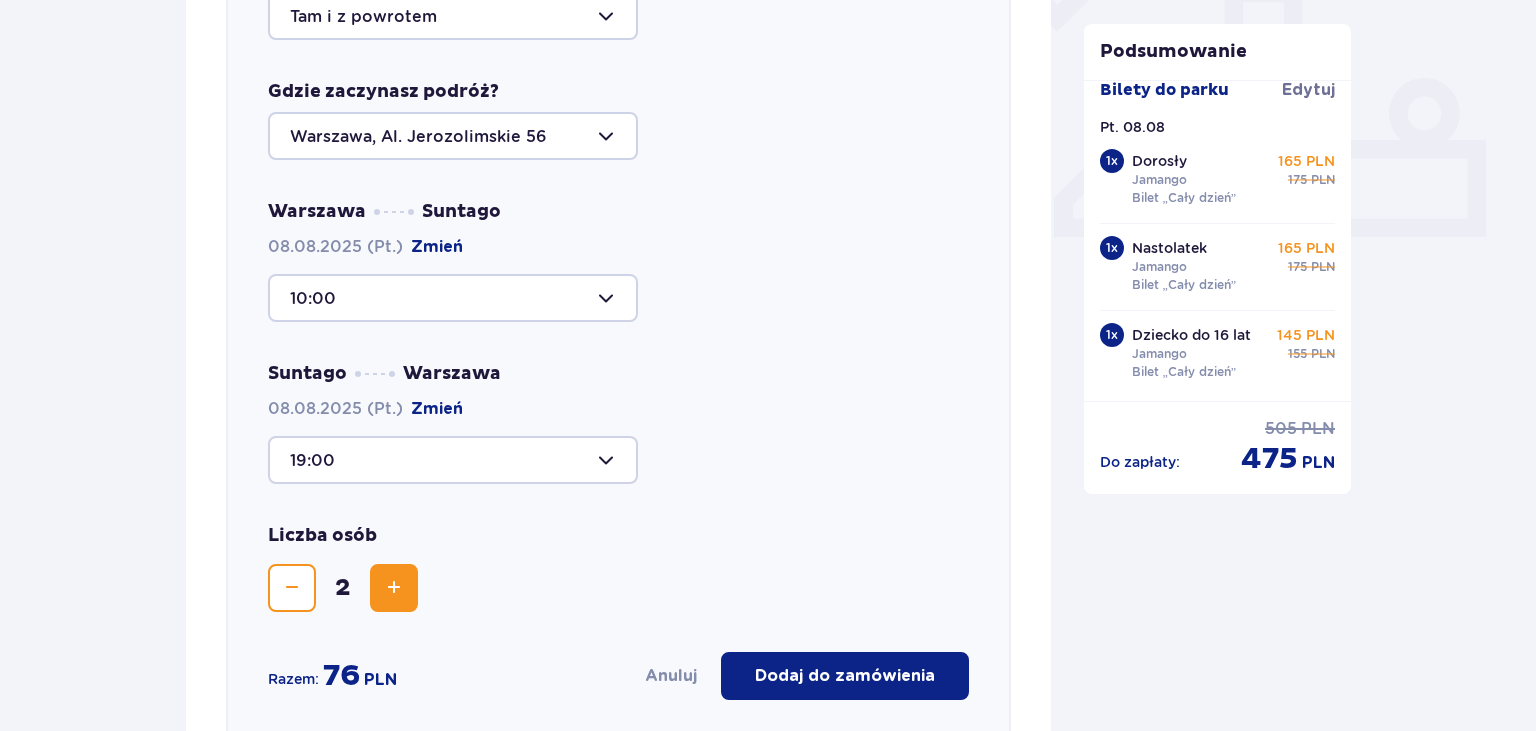 click at bounding box center (292, 588) 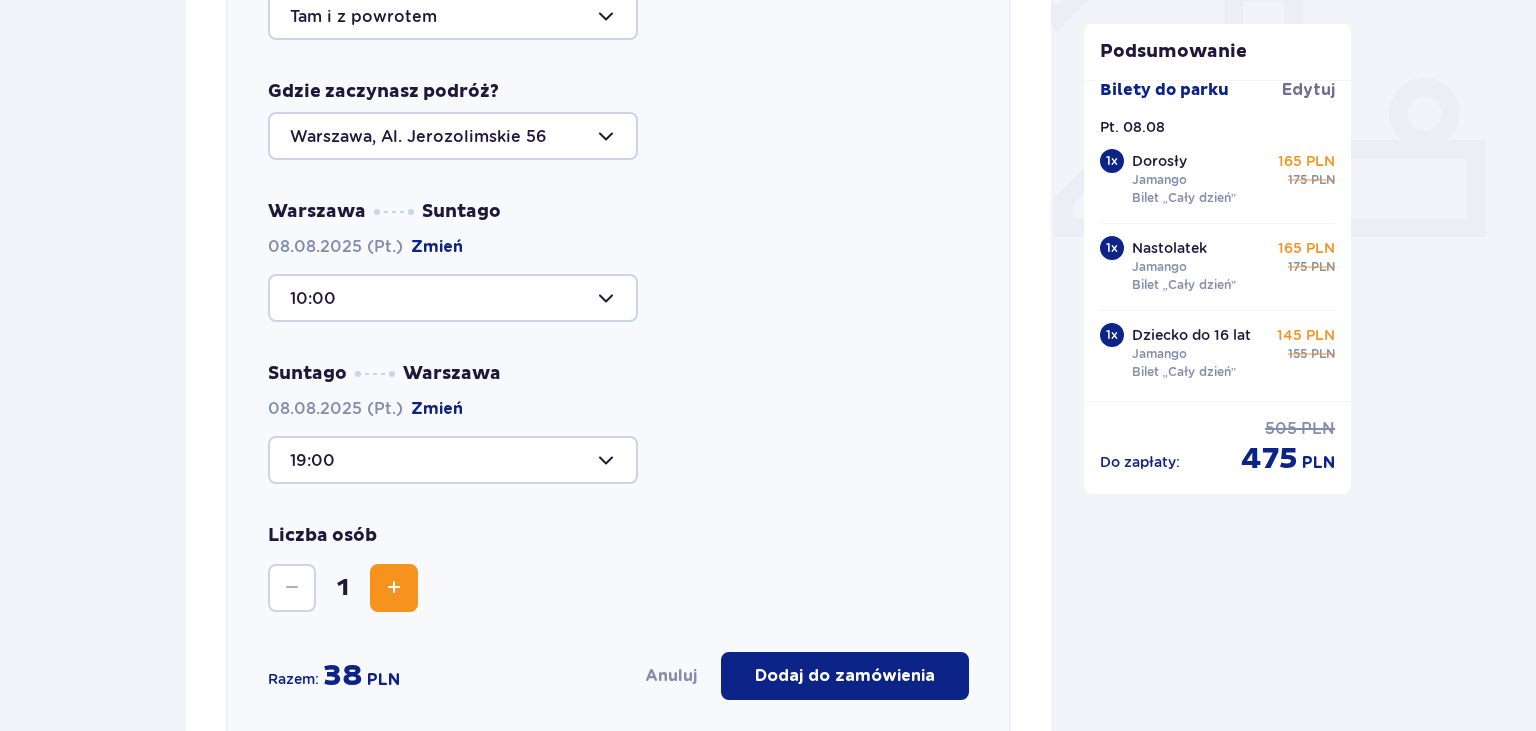 click at bounding box center (394, 588) 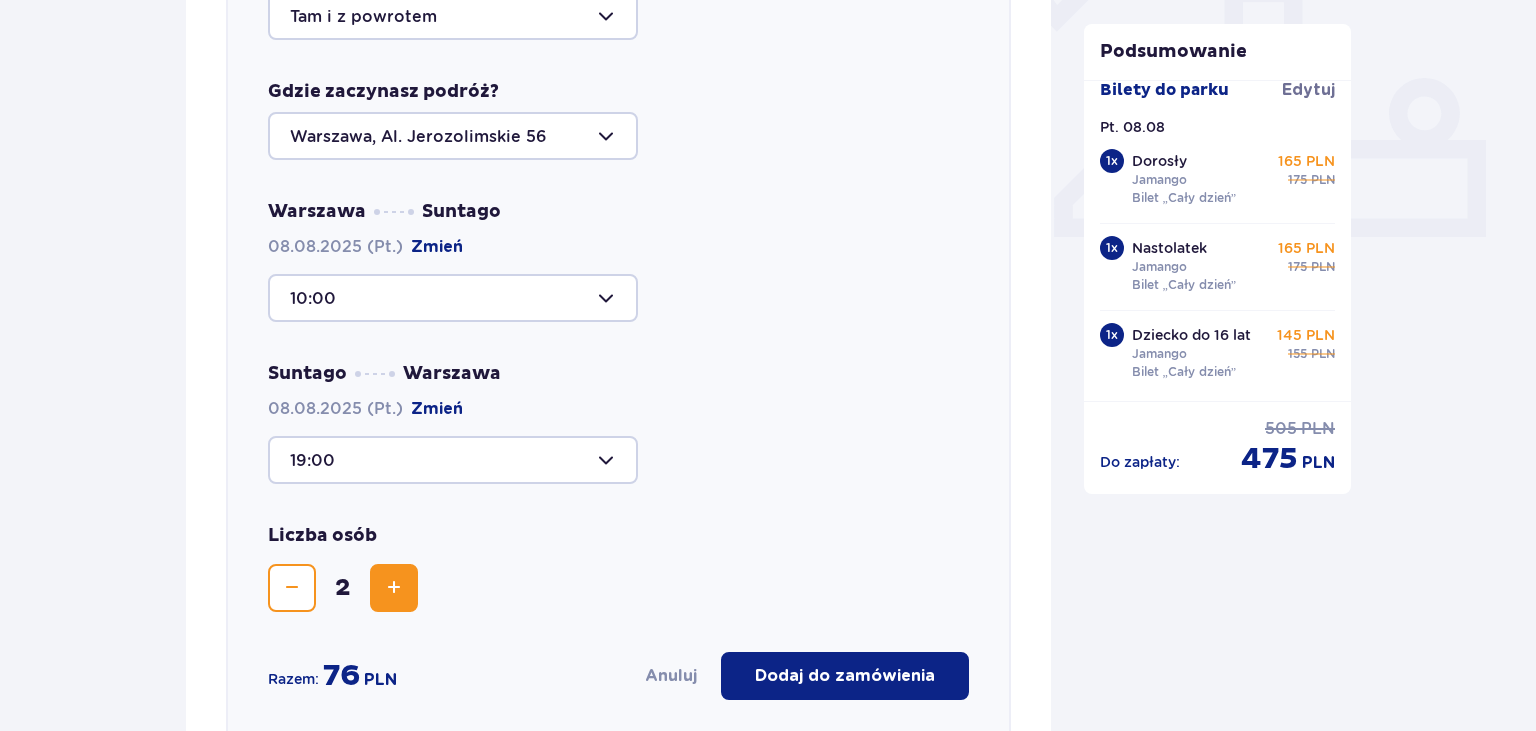 click at bounding box center (394, 588) 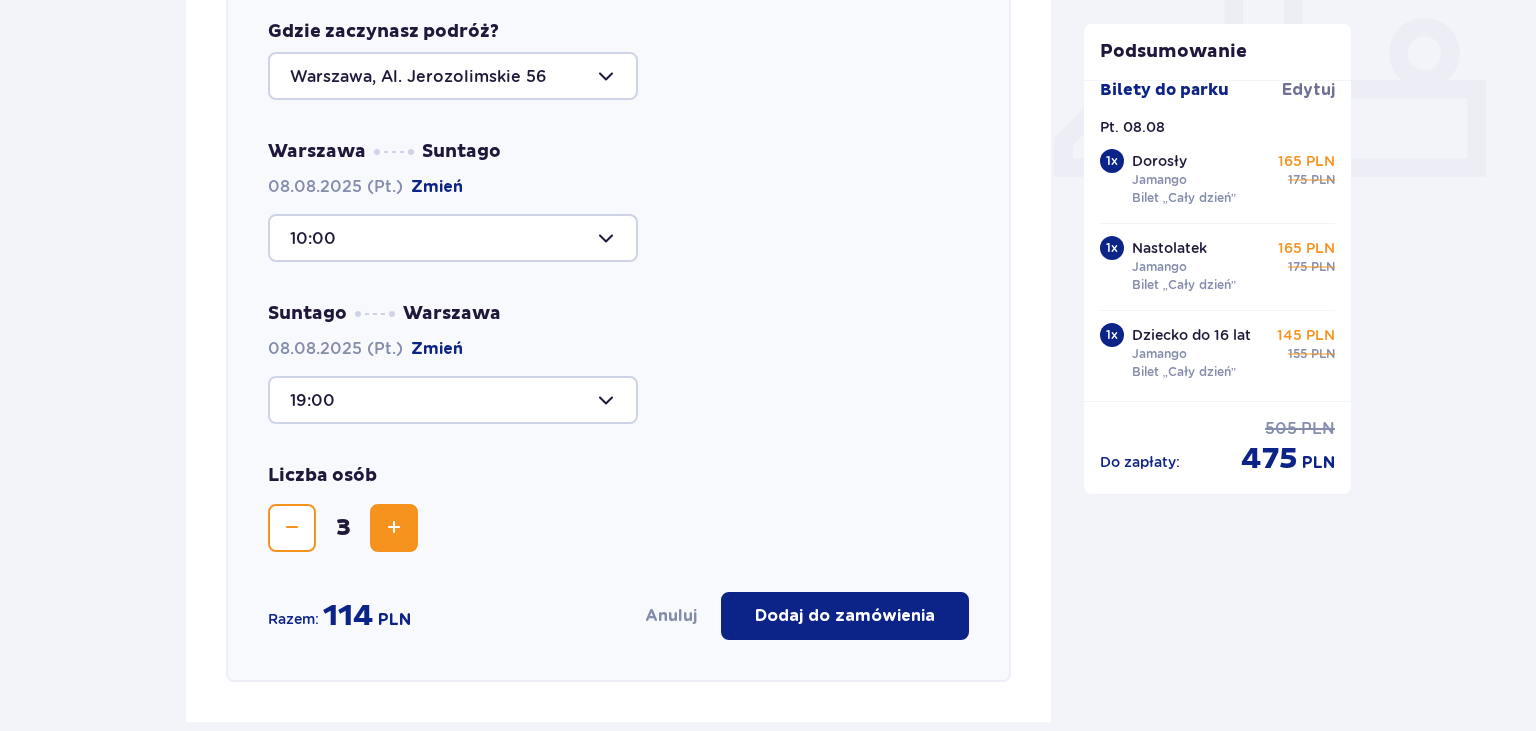scroll, scrollTop: 901, scrollLeft: 0, axis: vertical 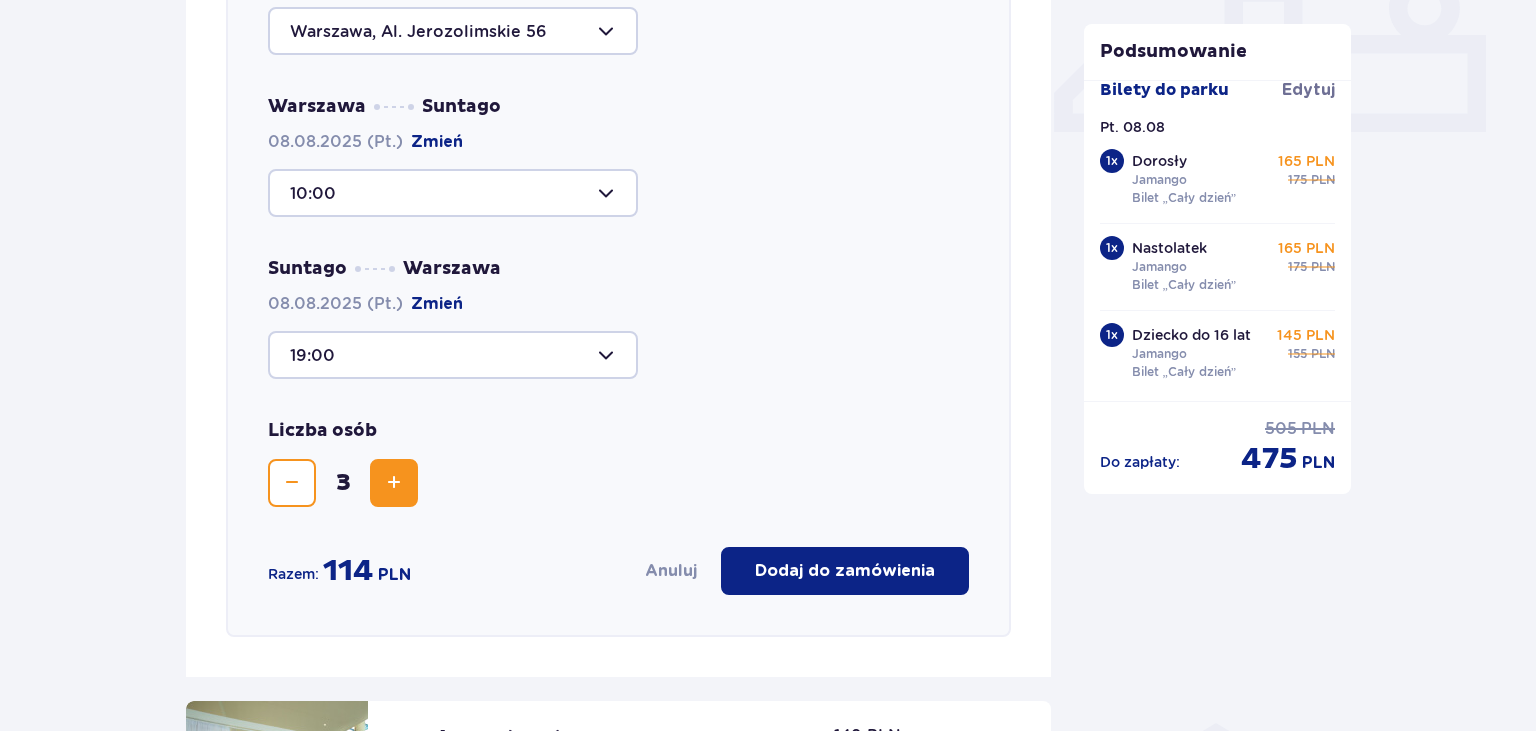 click on "Dodaj do zamówienia" at bounding box center (845, 571) 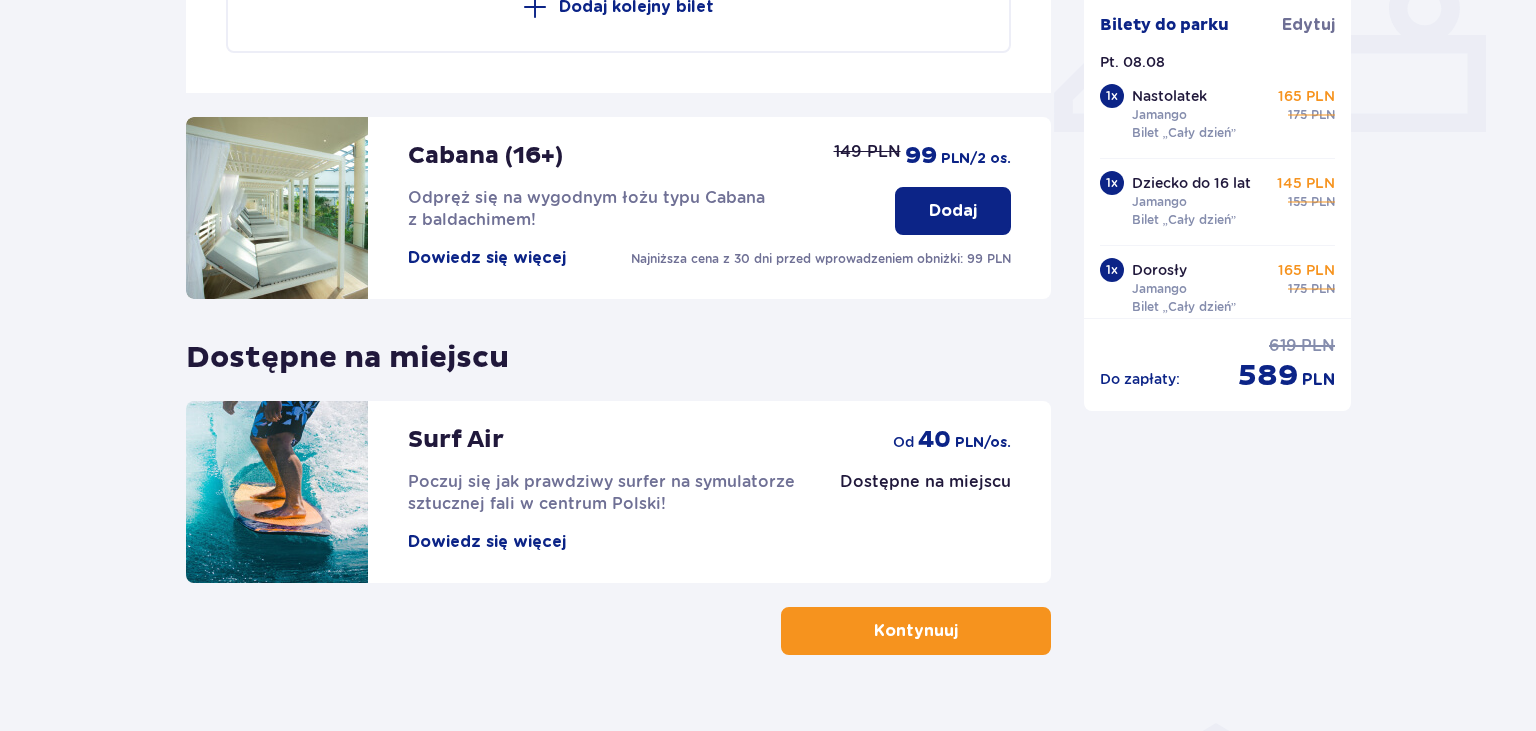 scroll, scrollTop: 689, scrollLeft: 0, axis: vertical 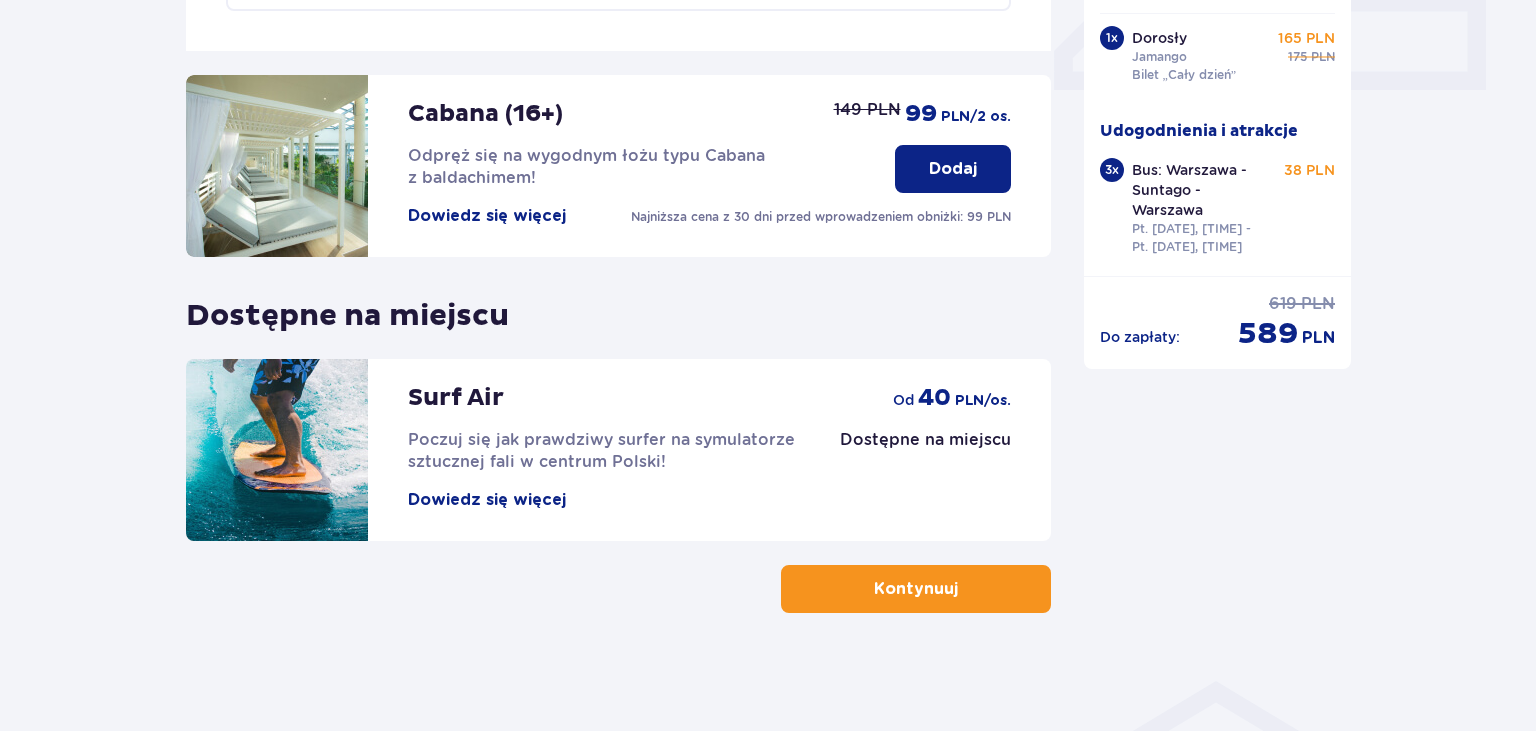 click at bounding box center (962, 589) 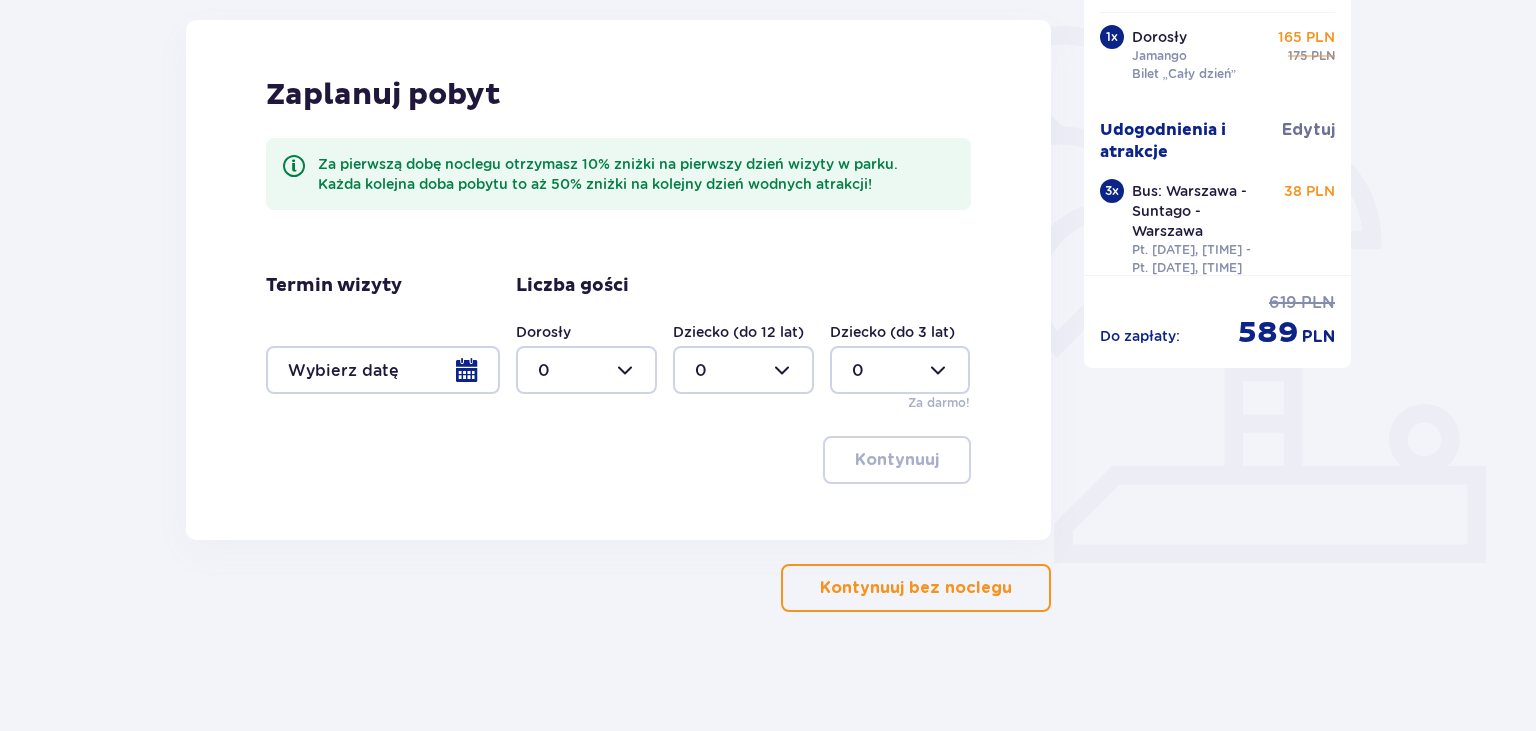 scroll, scrollTop: 471, scrollLeft: 0, axis: vertical 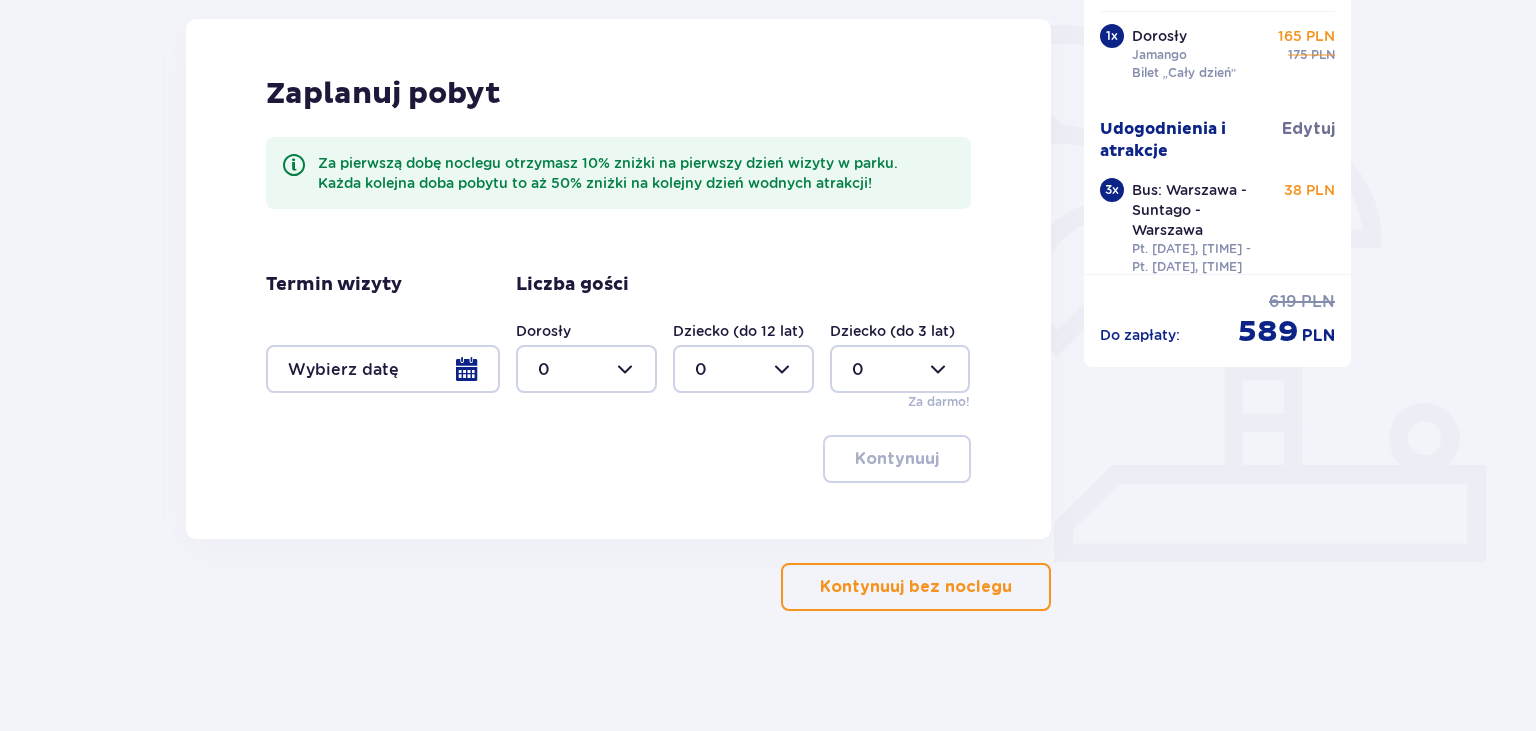 click on "Kontynuuj bez noclegu" at bounding box center (916, 587) 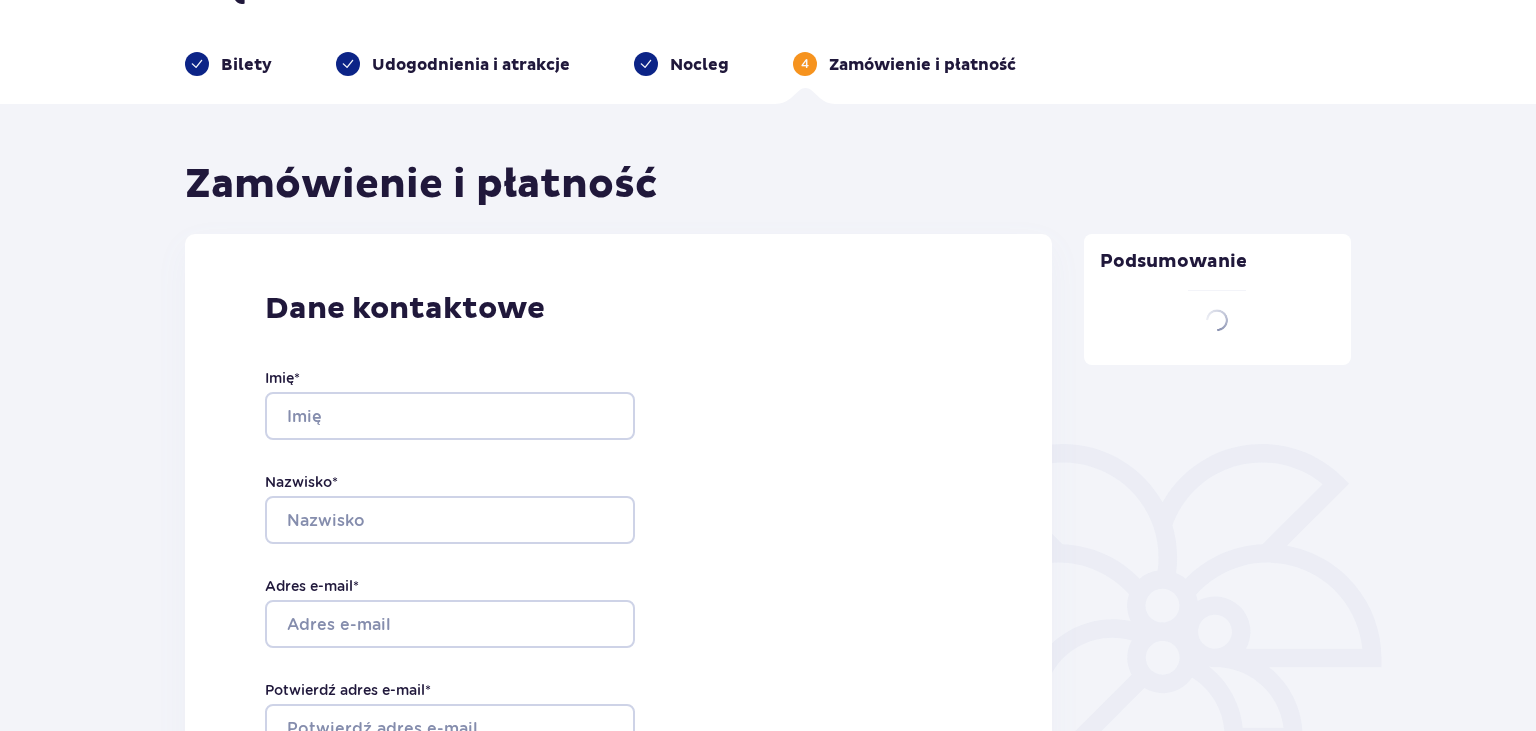 scroll, scrollTop: 23, scrollLeft: 0, axis: vertical 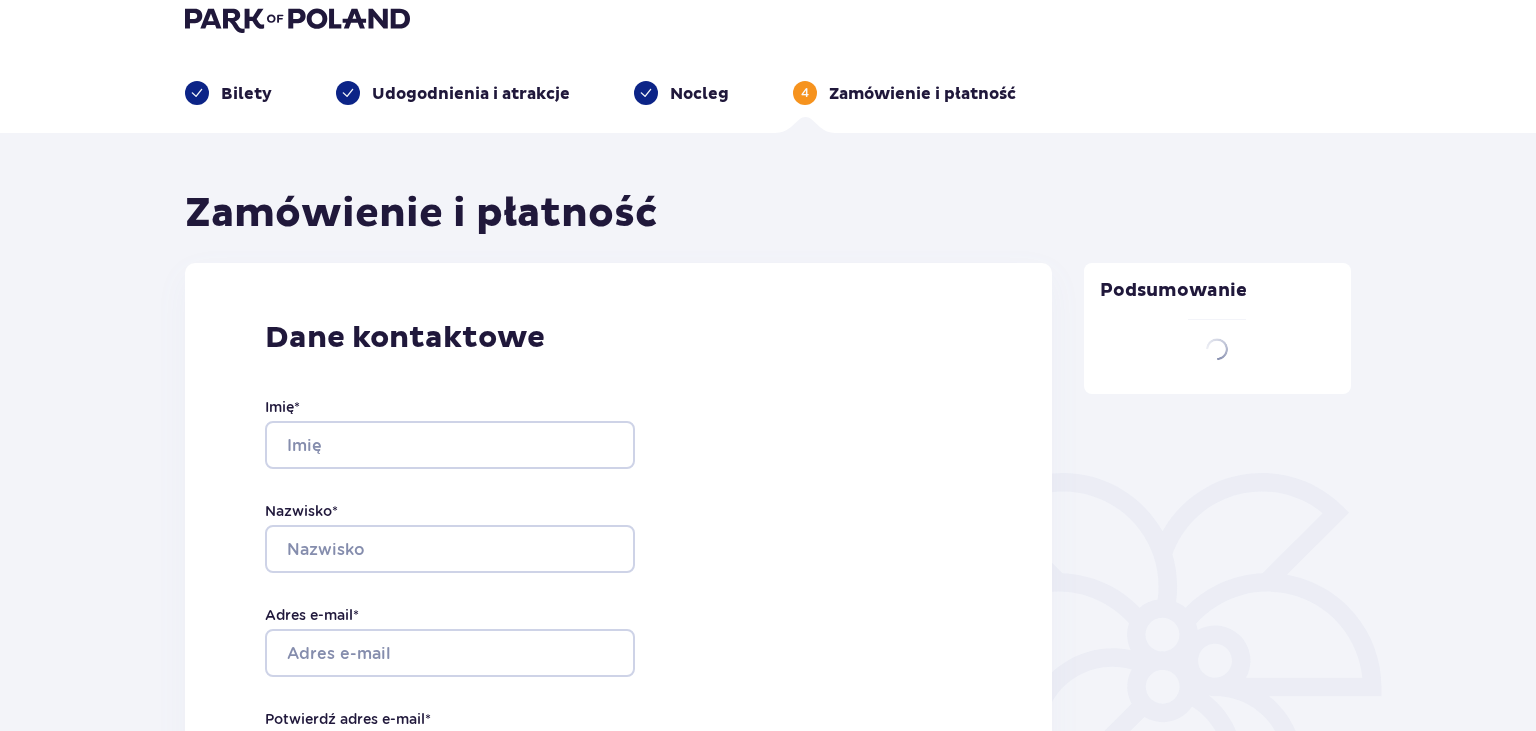 type on "Małgorzata" 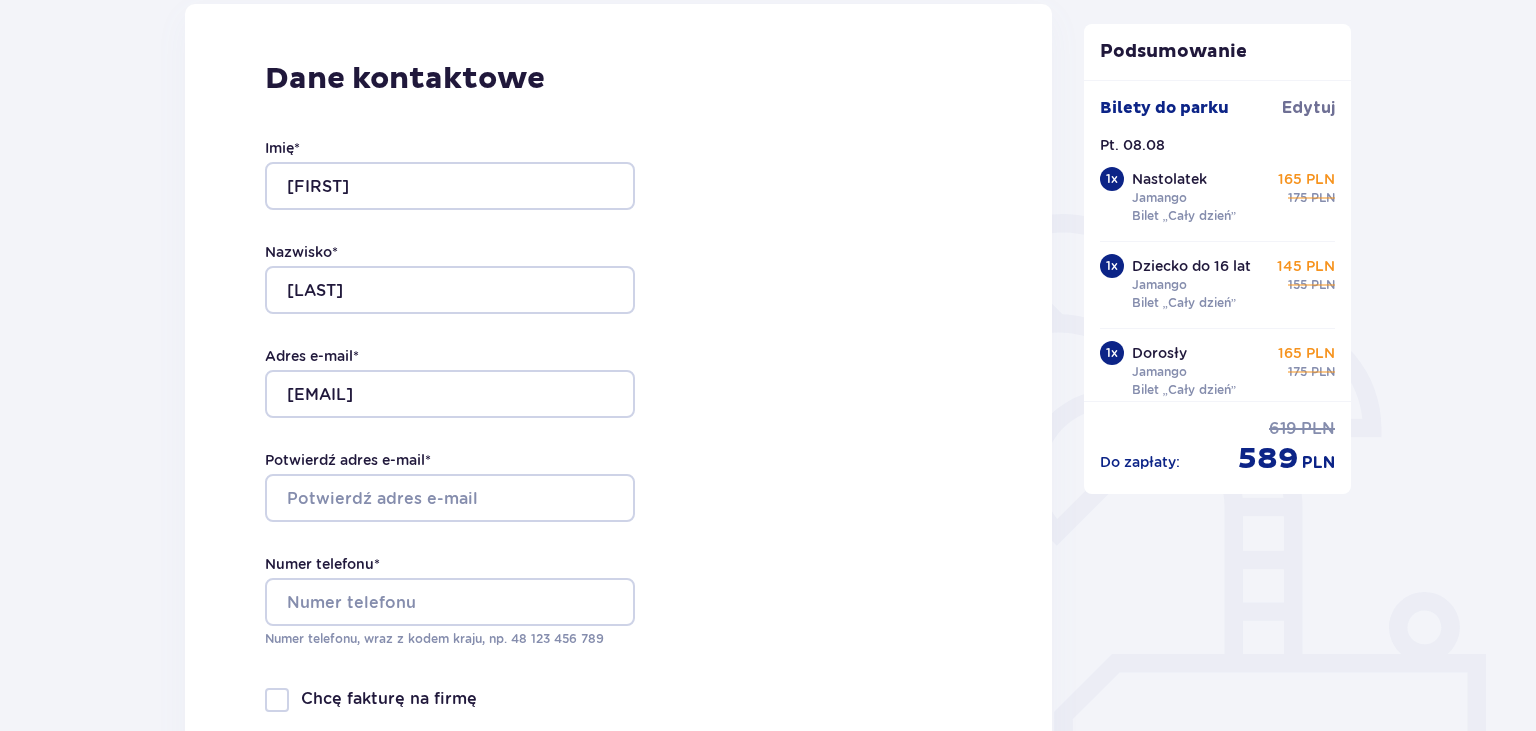 scroll, scrollTop: 316, scrollLeft: 0, axis: vertical 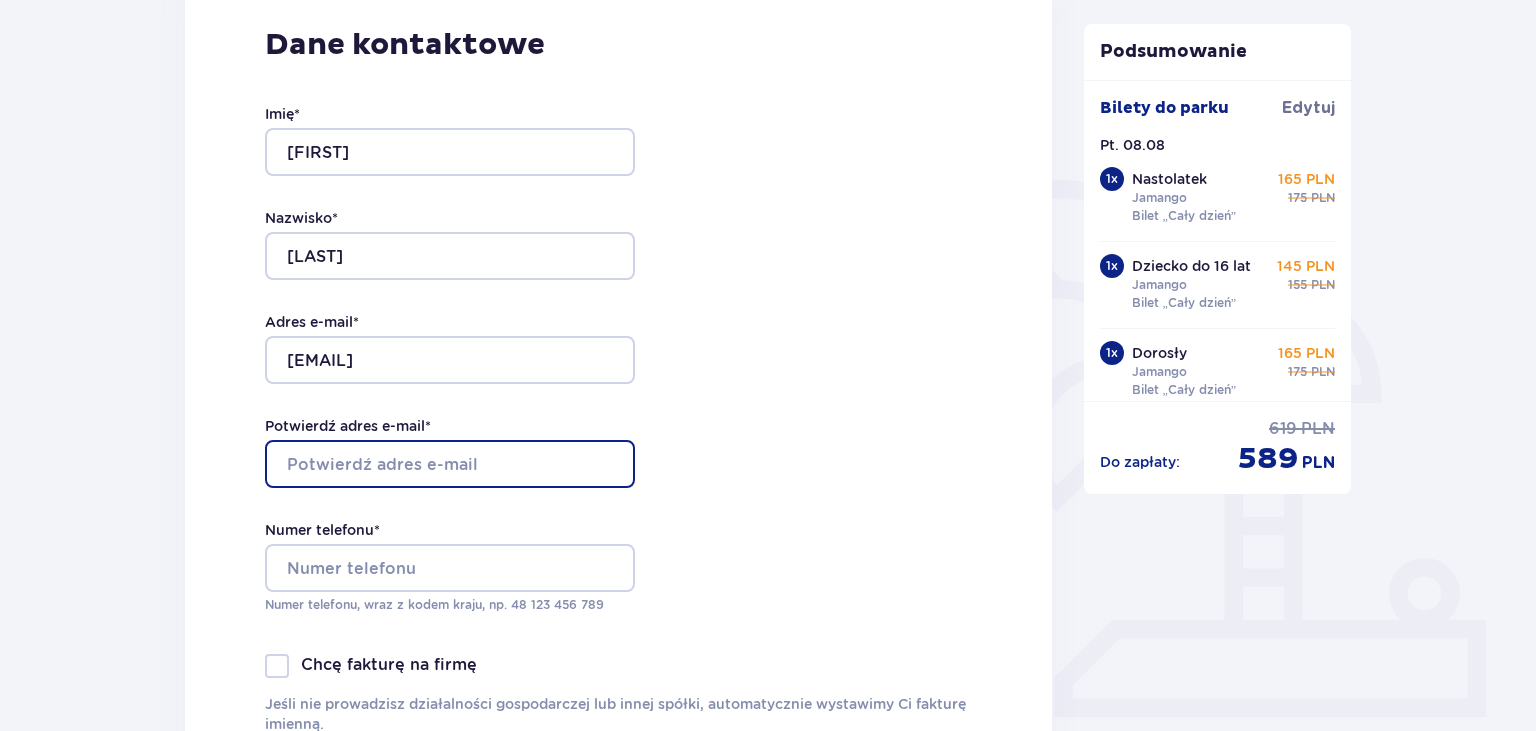 click on "Potwierdź adres e-mail *" at bounding box center [450, 464] 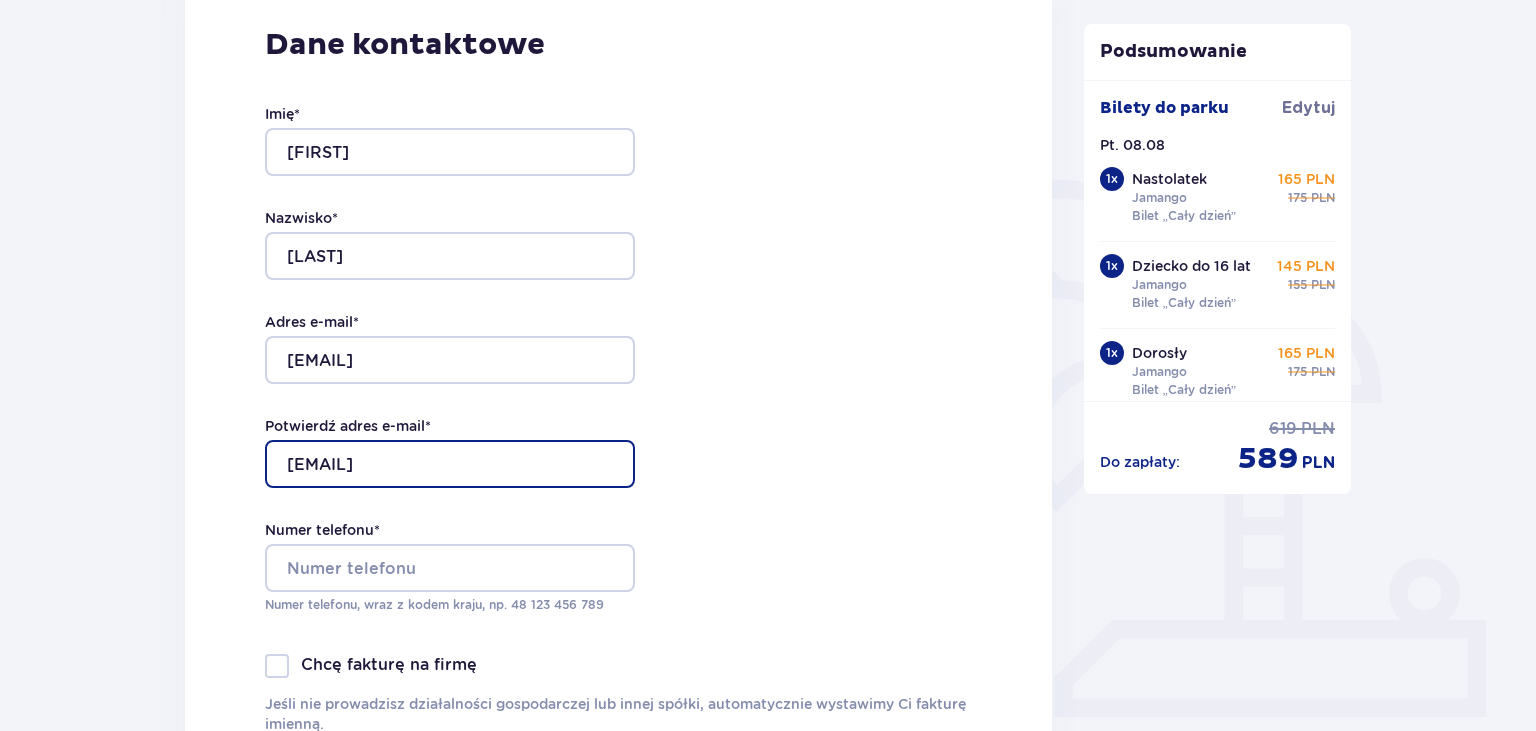 type on "[EMAIL]" 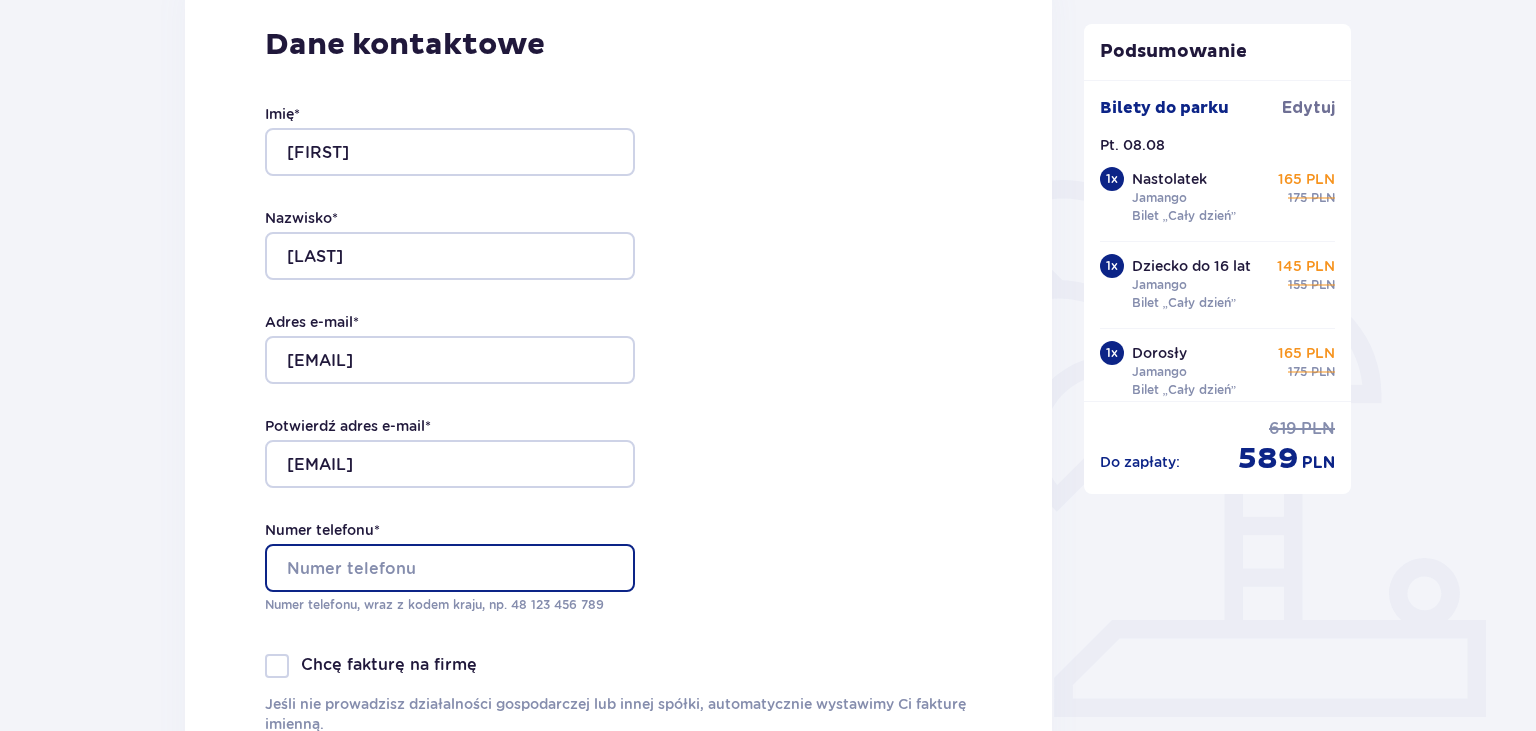 click on "Numer telefonu *" at bounding box center [450, 568] 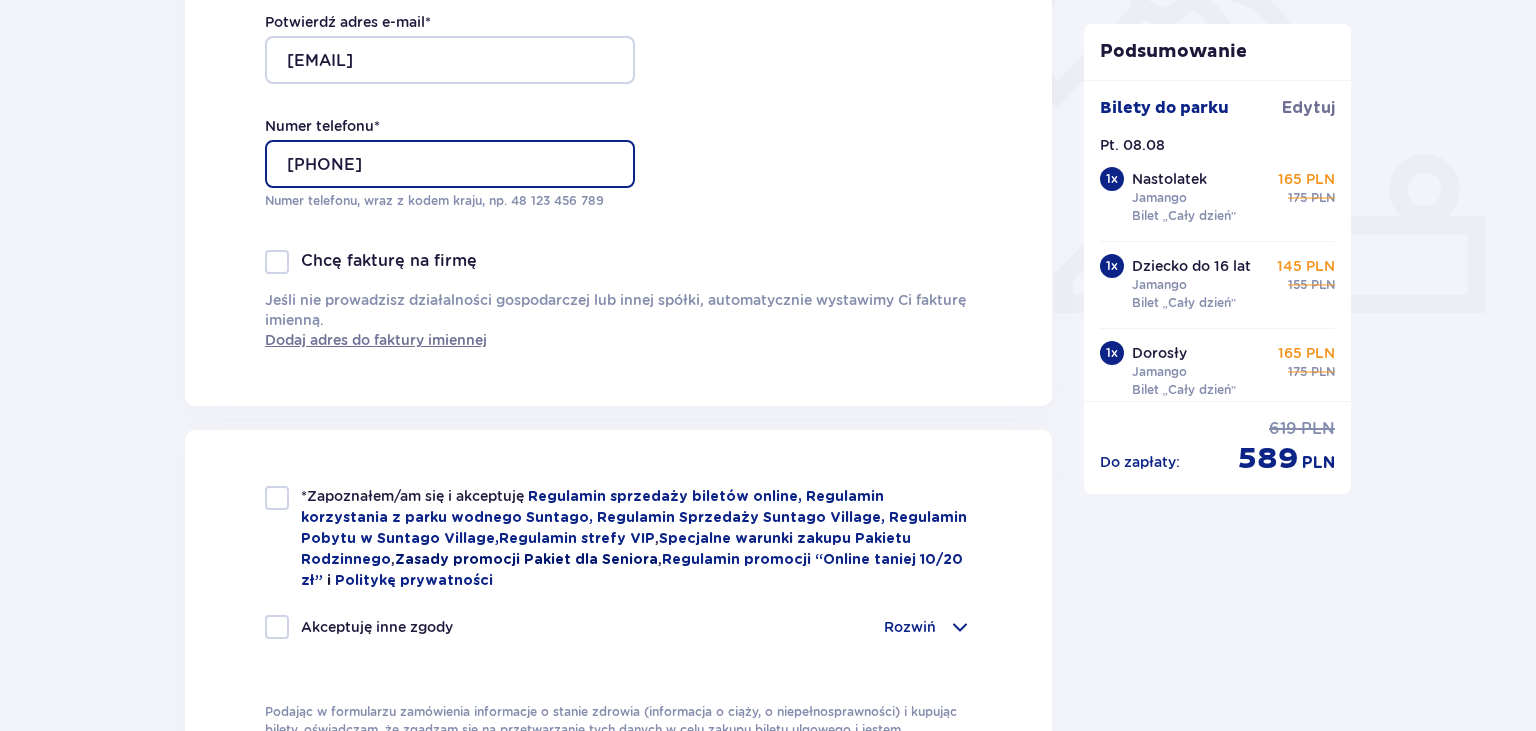 scroll, scrollTop: 739, scrollLeft: 0, axis: vertical 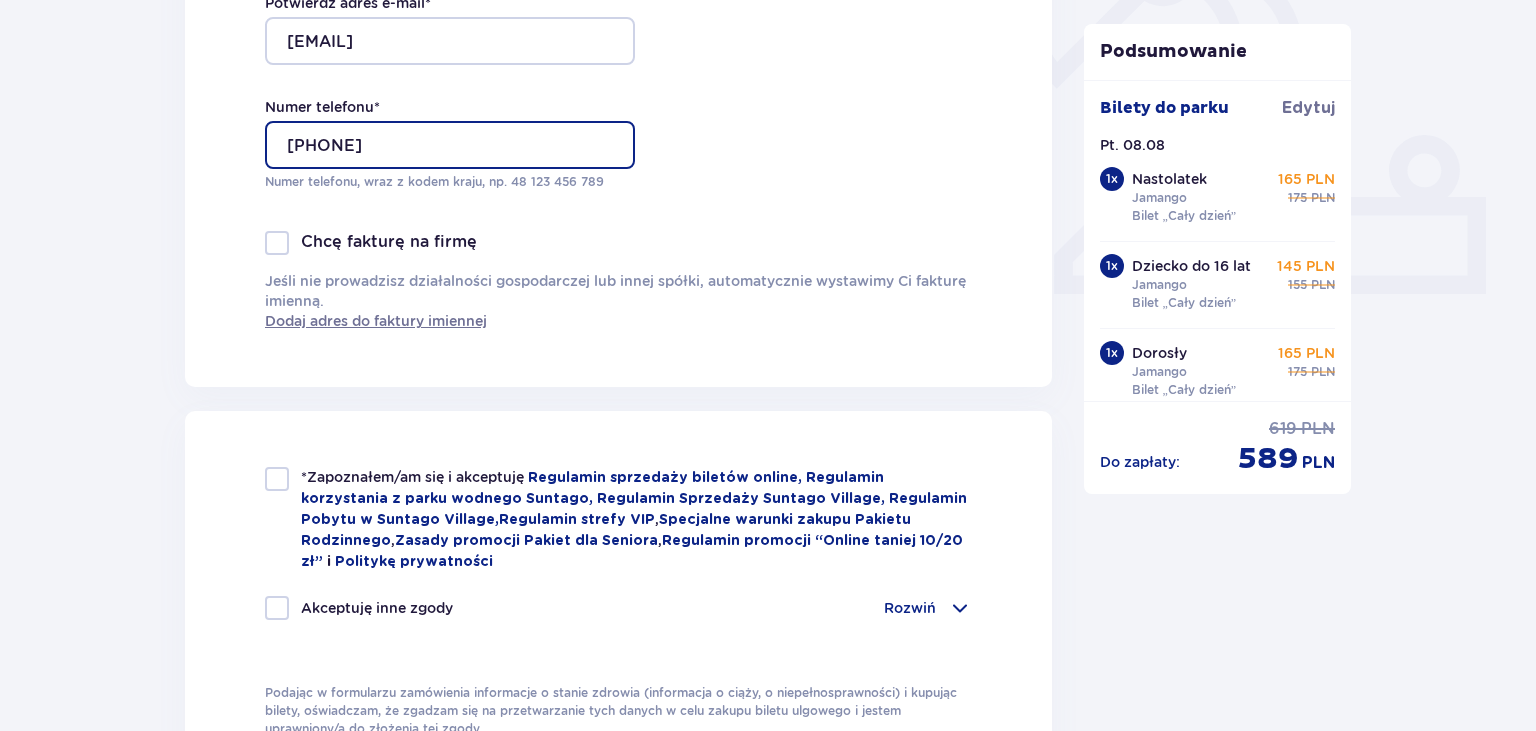 type on "602842396" 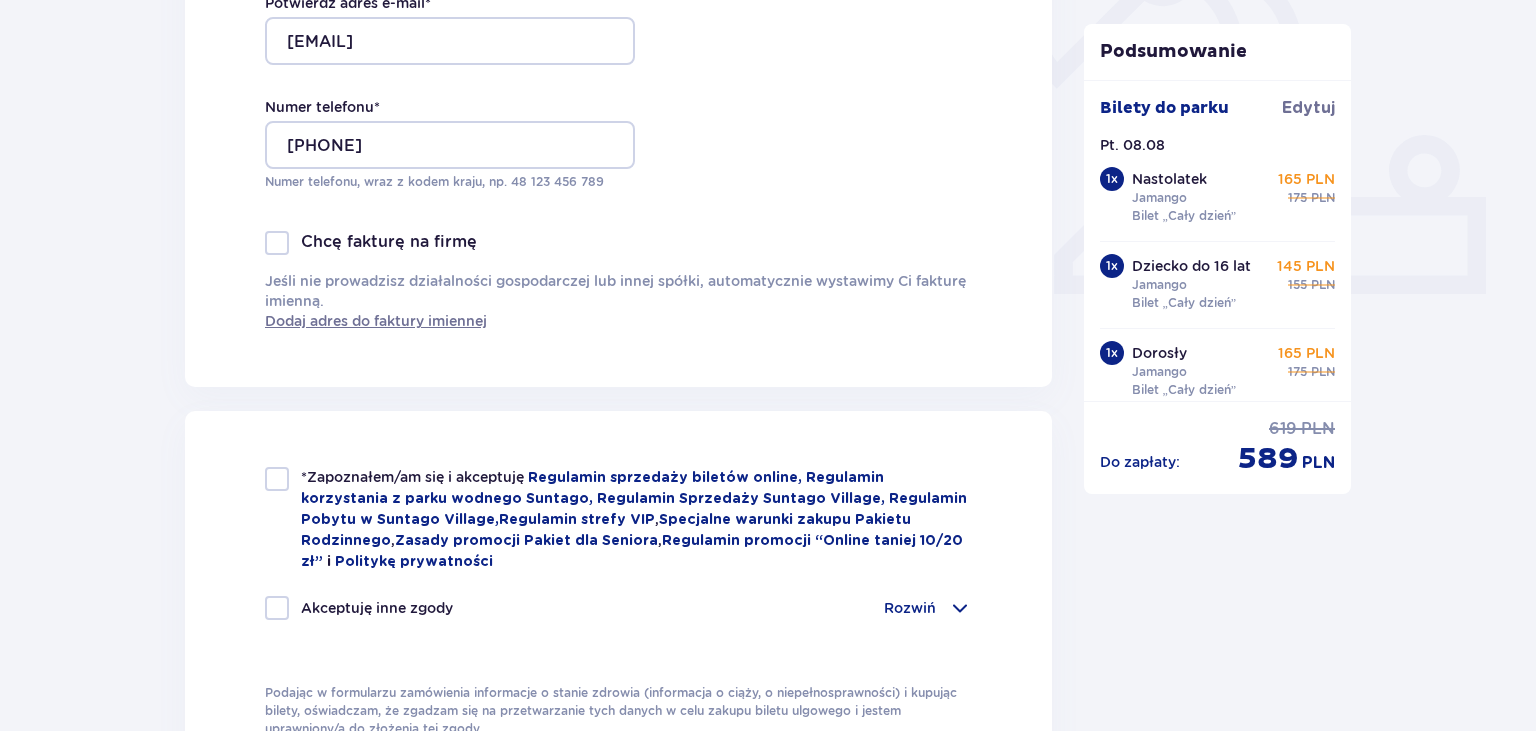 click at bounding box center (277, 479) 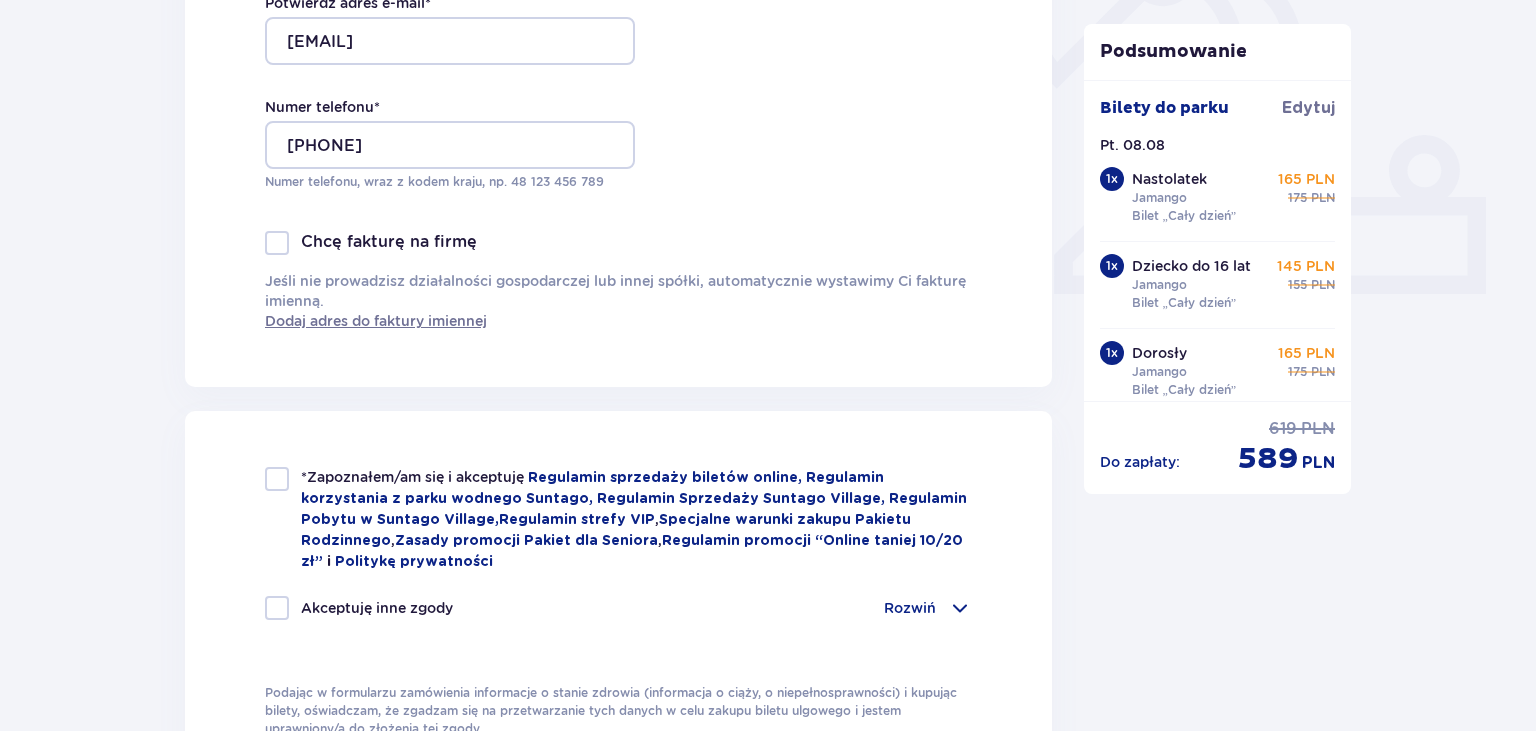 checkbox on "true" 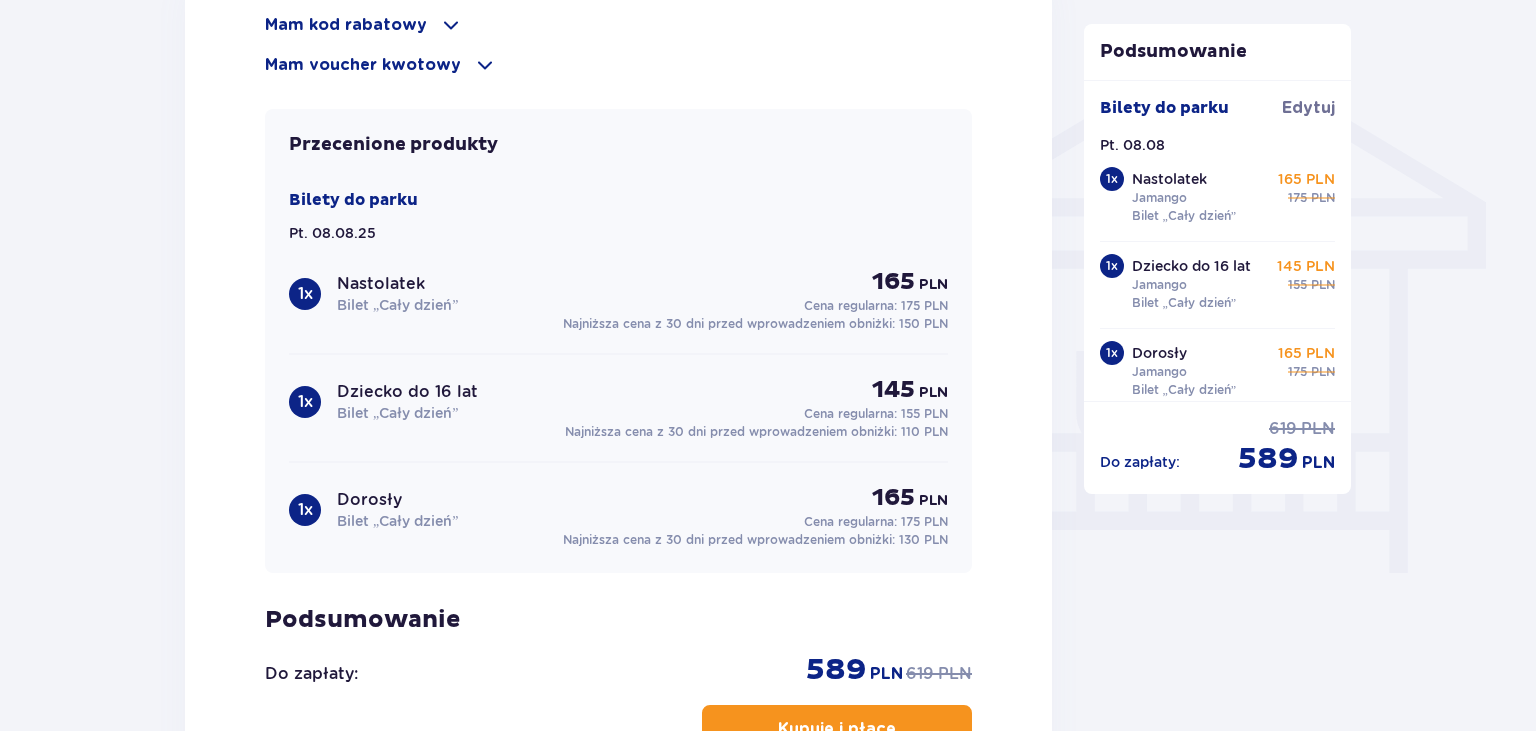 scroll, scrollTop: 1689, scrollLeft: 0, axis: vertical 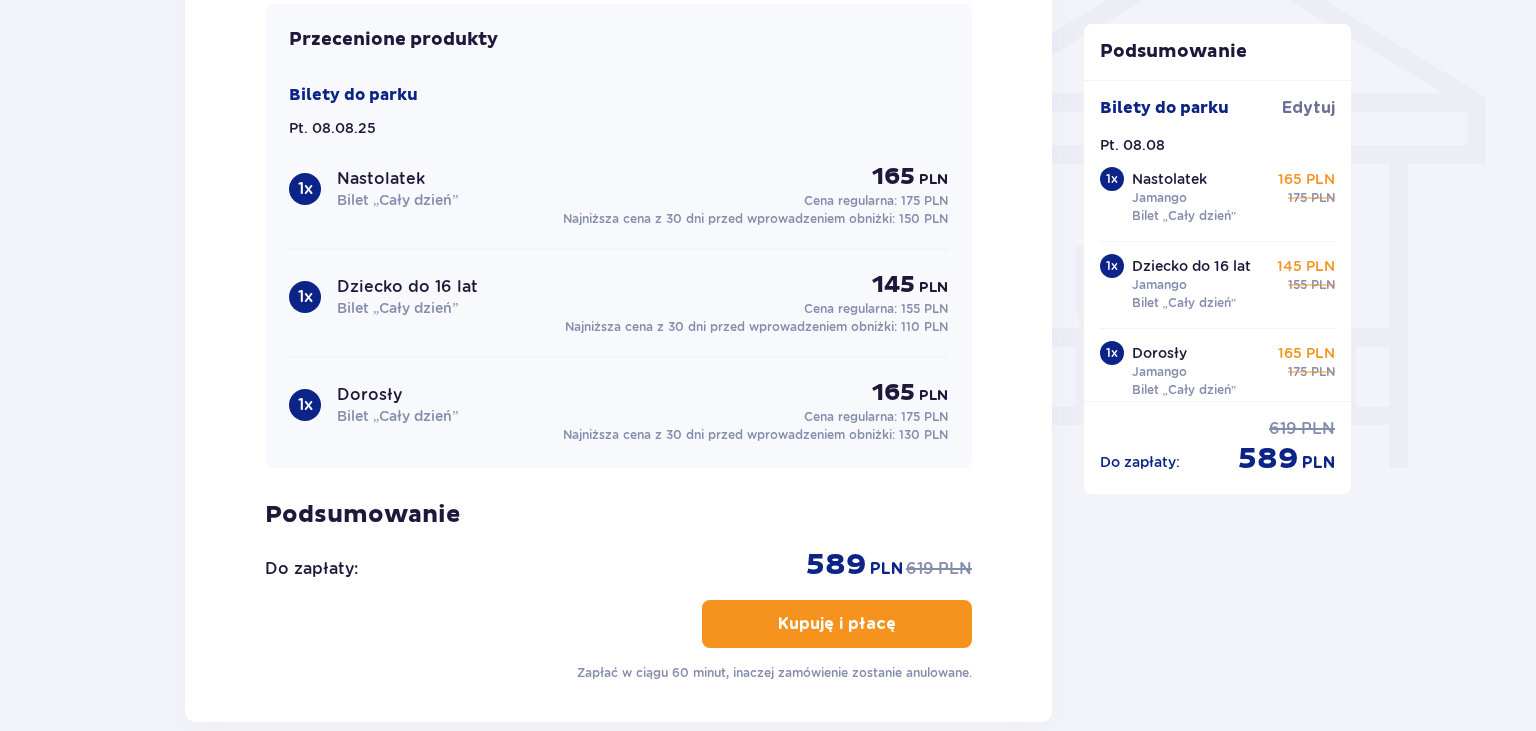 click on "Kupuję i płacę" at bounding box center [837, 624] 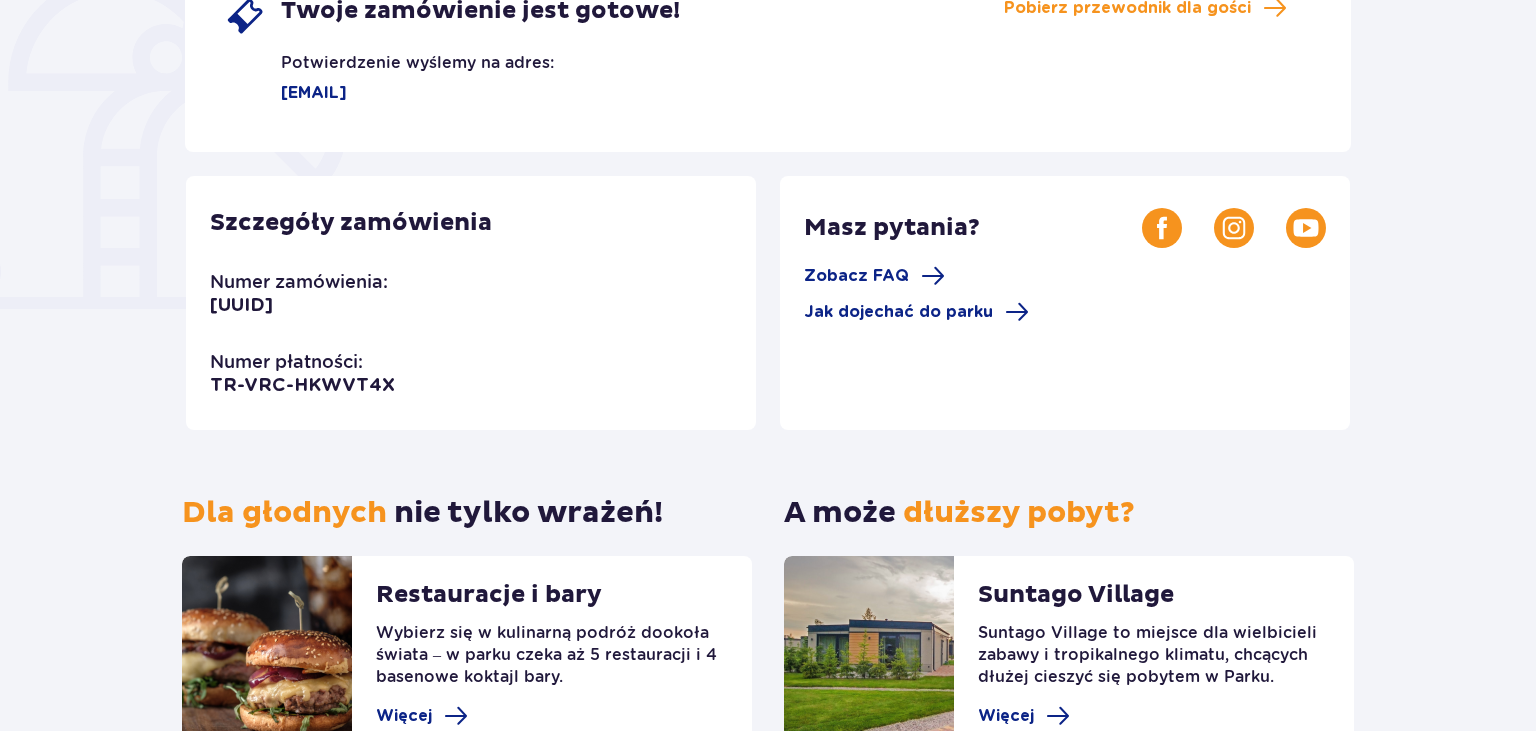 scroll, scrollTop: 0, scrollLeft: 0, axis: both 